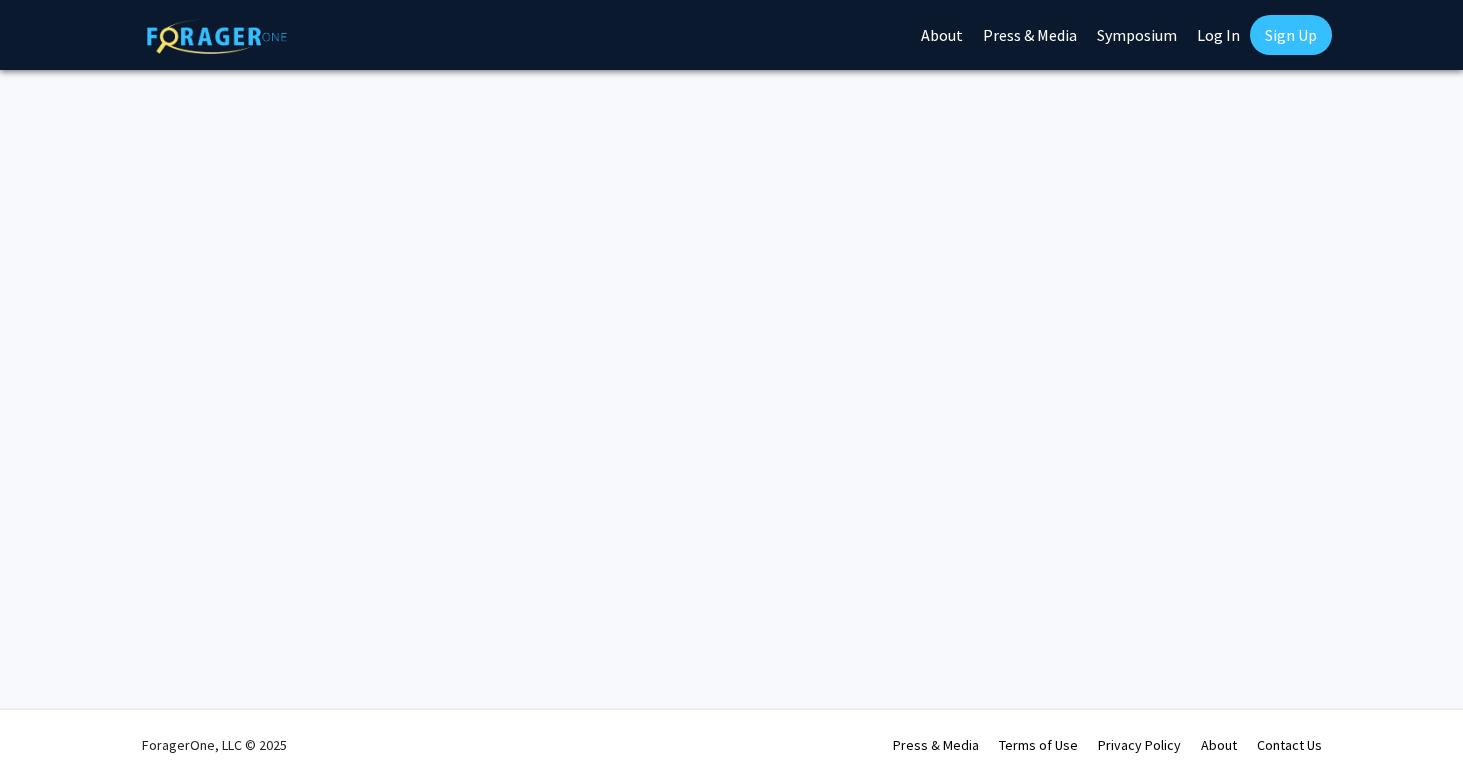 scroll, scrollTop: 0, scrollLeft: 0, axis: both 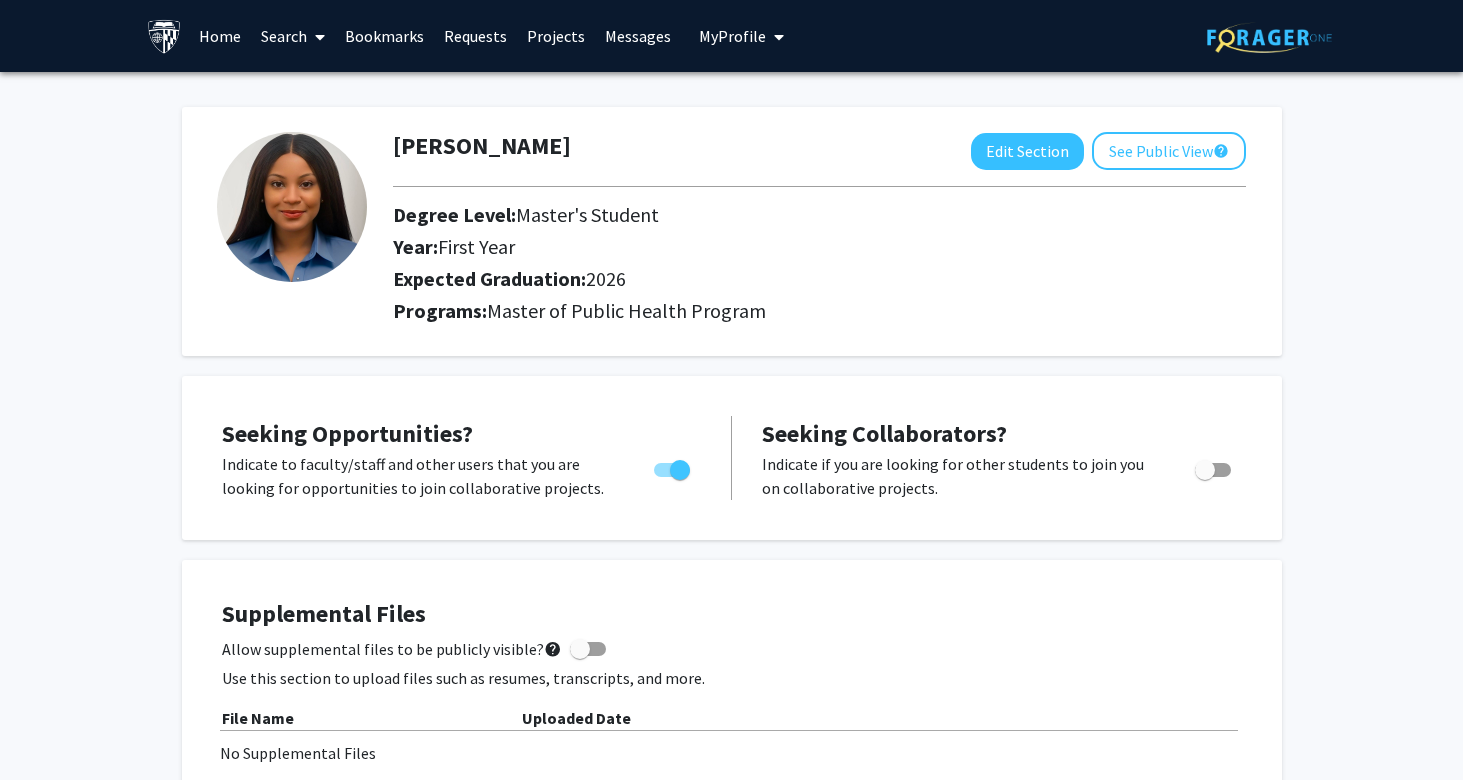 click at bounding box center (320, 37) 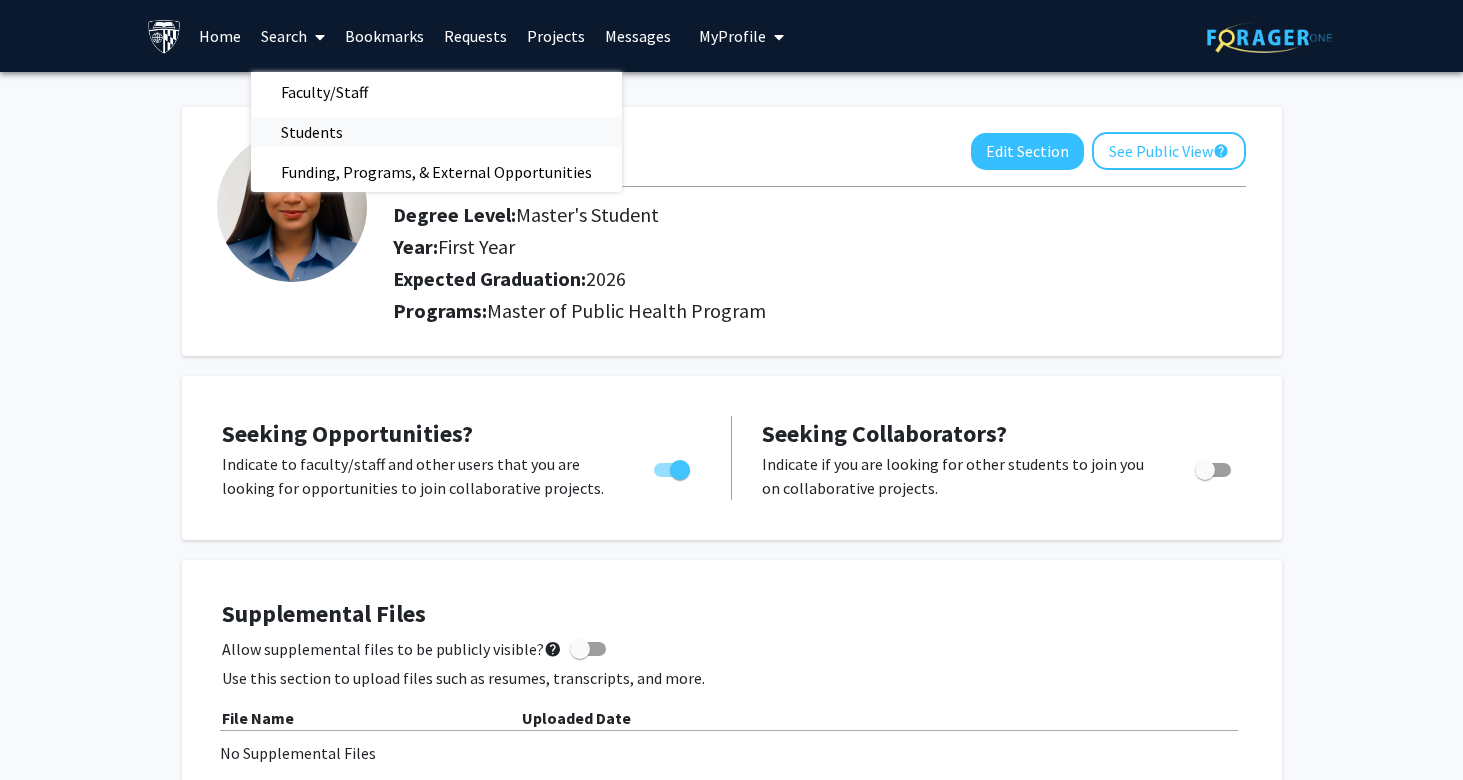 click on "Students" at bounding box center (312, 132) 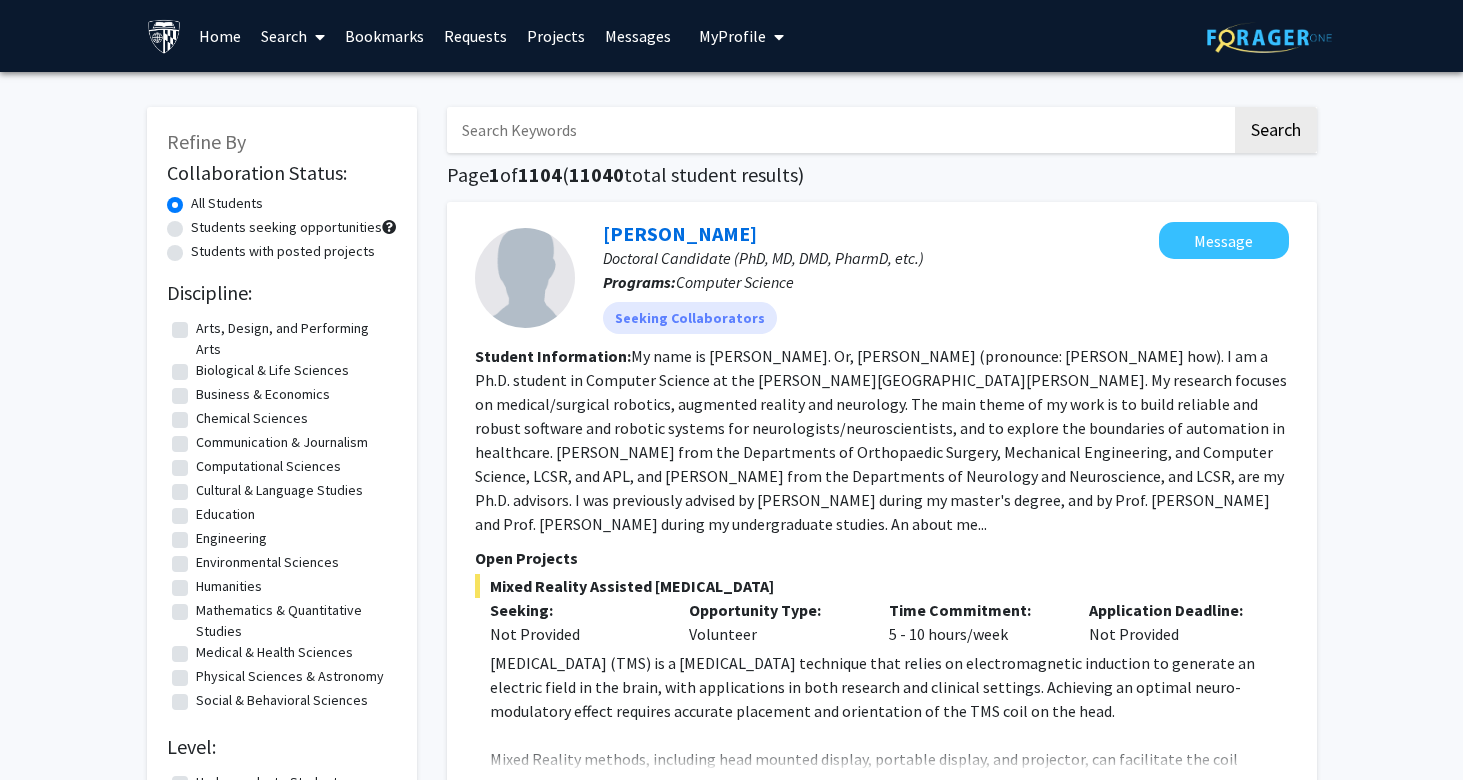 scroll, scrollTop: 44, scrollLeft: 0, axis: vertical 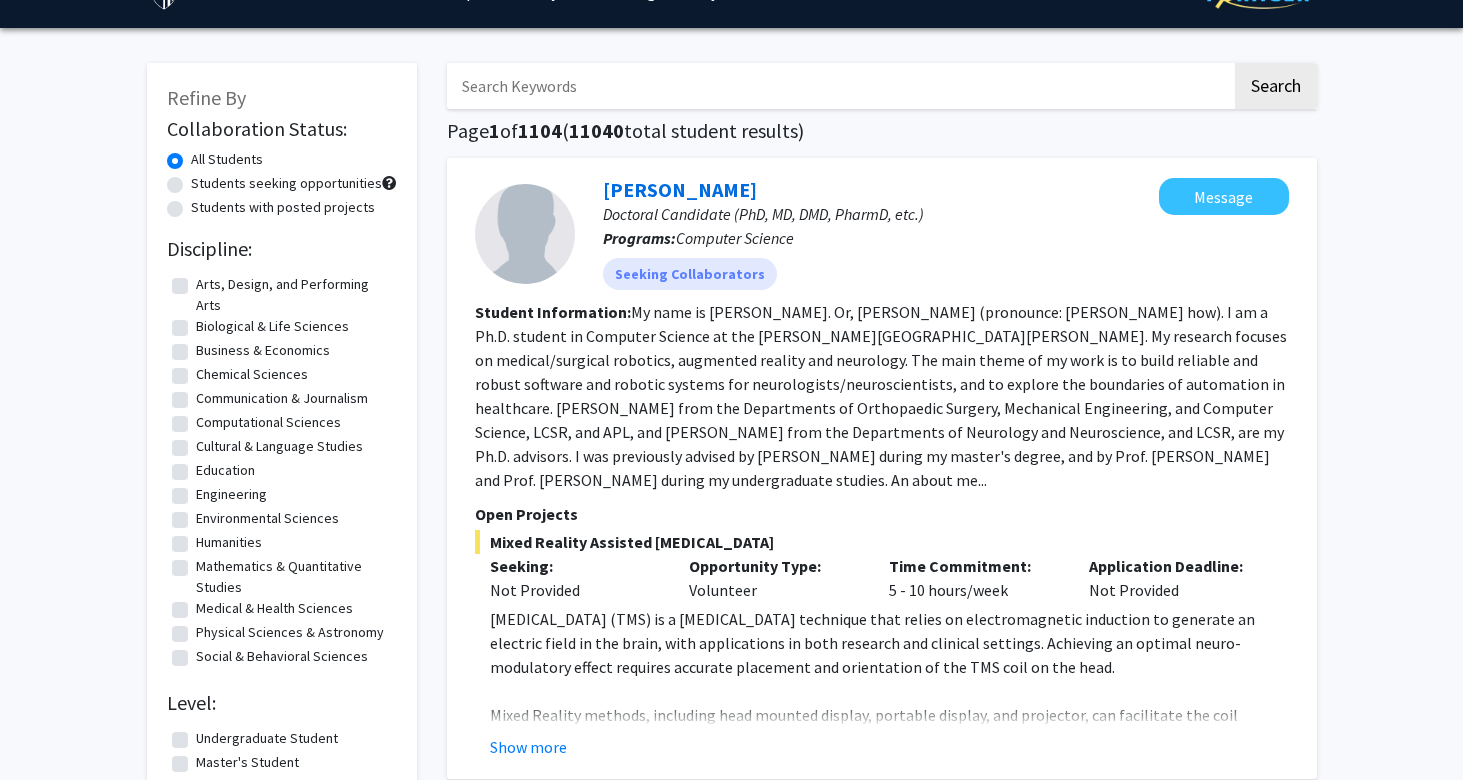 click at bounding box center (839, 86) 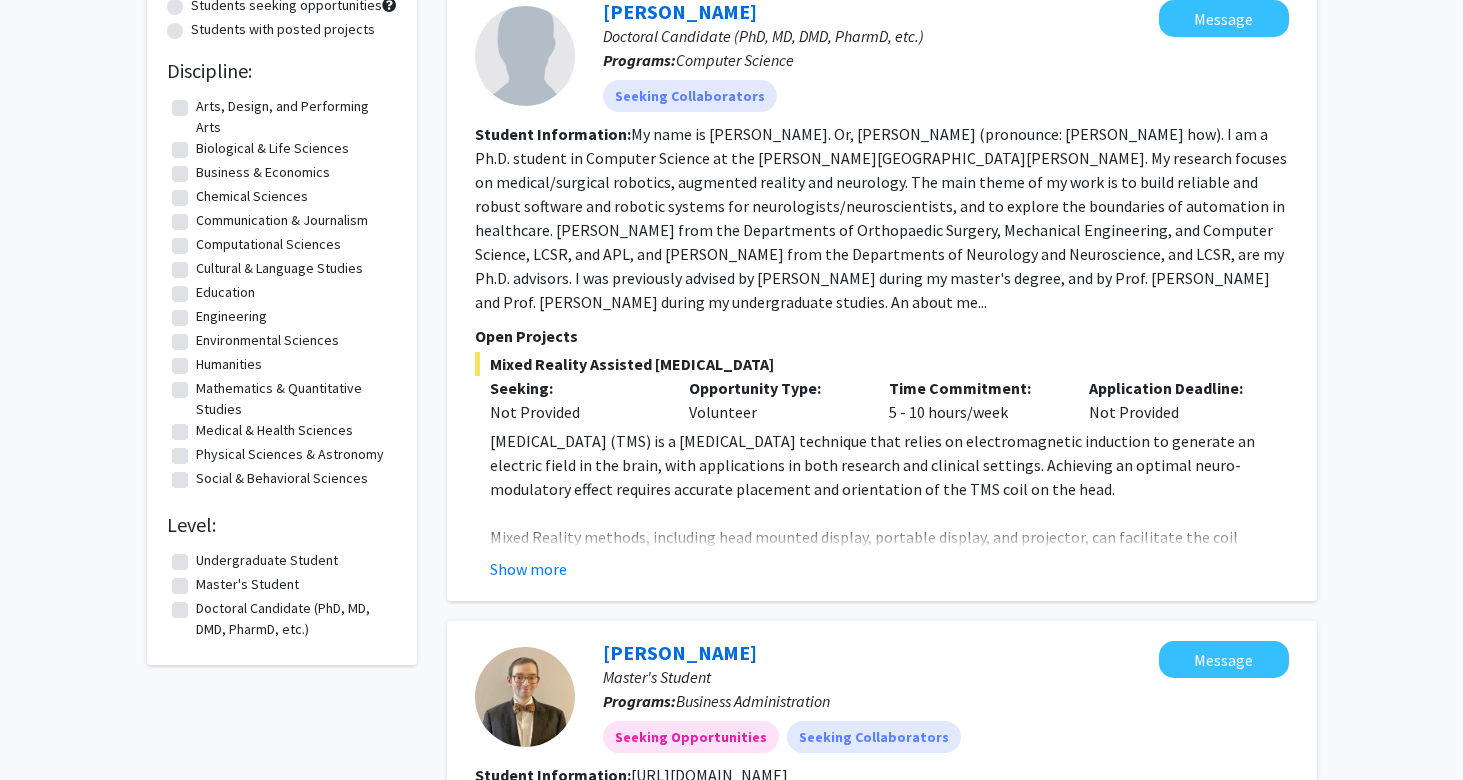 scroll, scrollTop: 230, scrollLeft: 0, axis: vertical 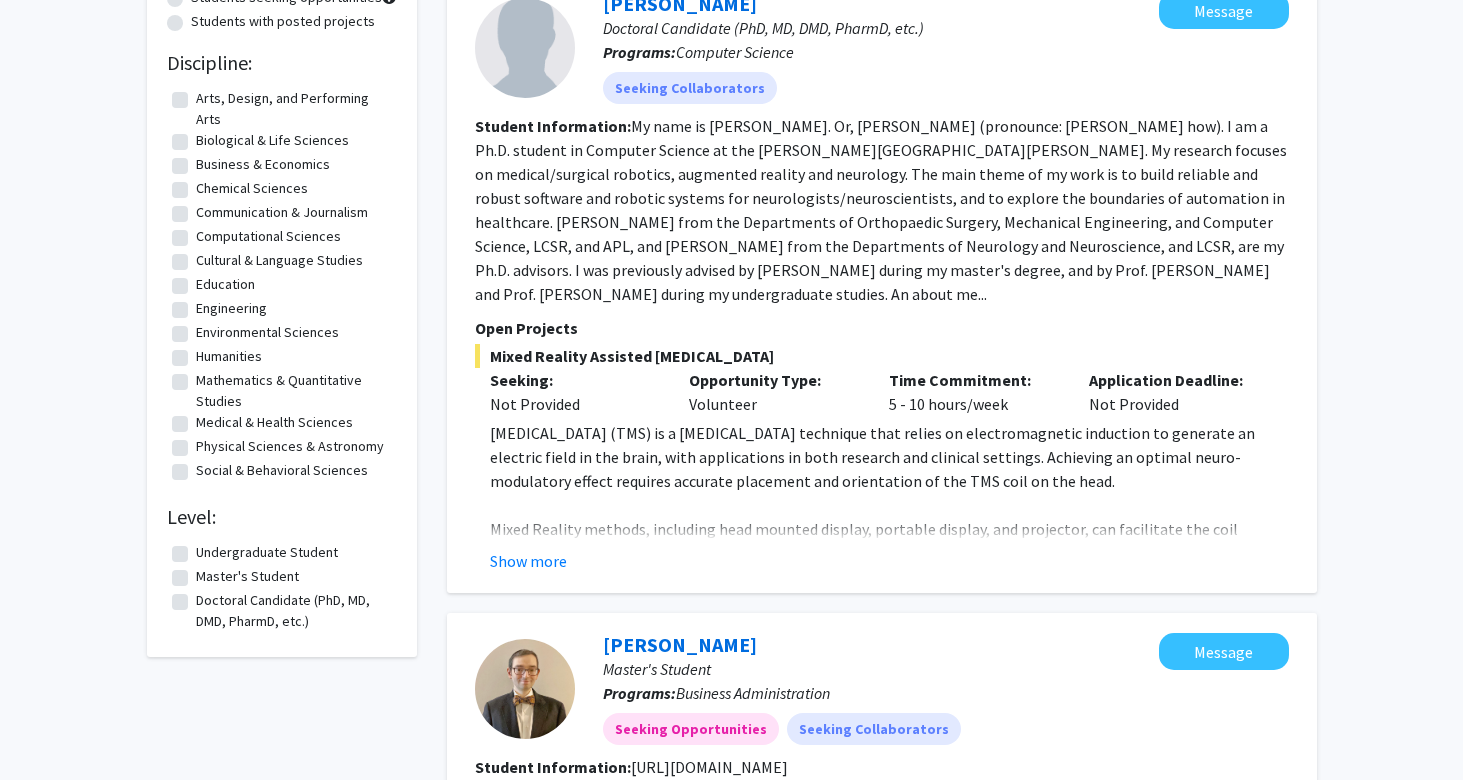 click on "Master's Student" 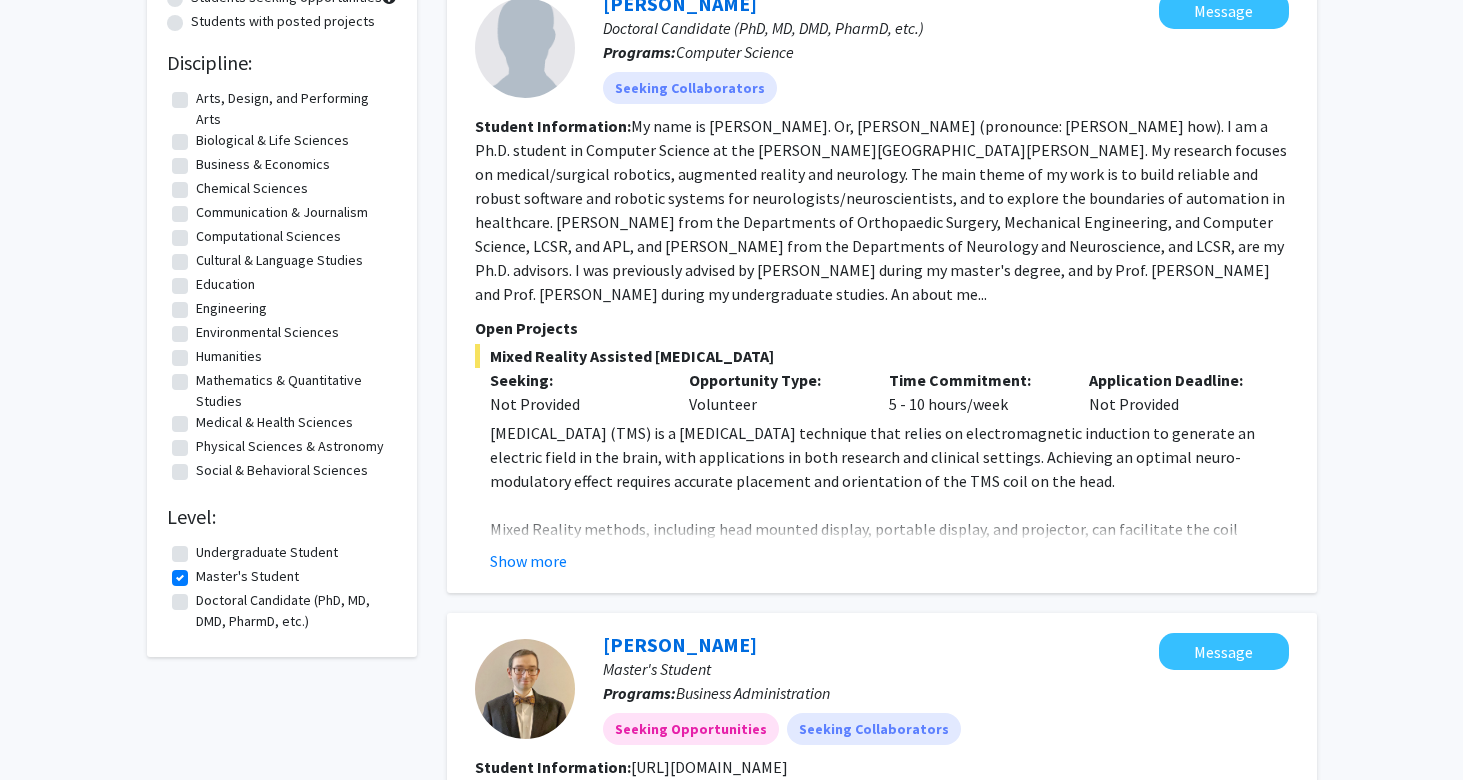 scroll, scrollTop: 0, scrollLeft: 0, axis: both 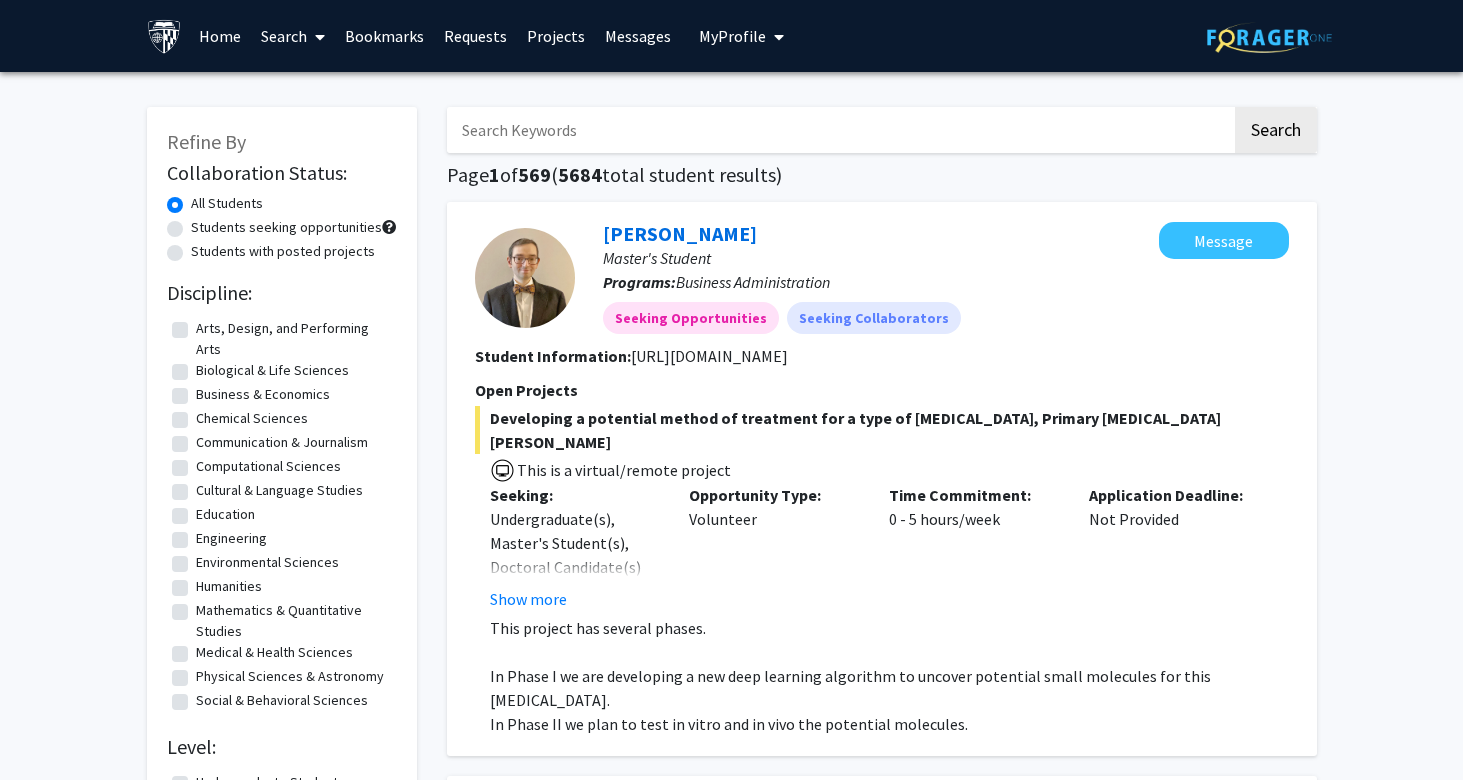 click on "Students seeking opportunities" 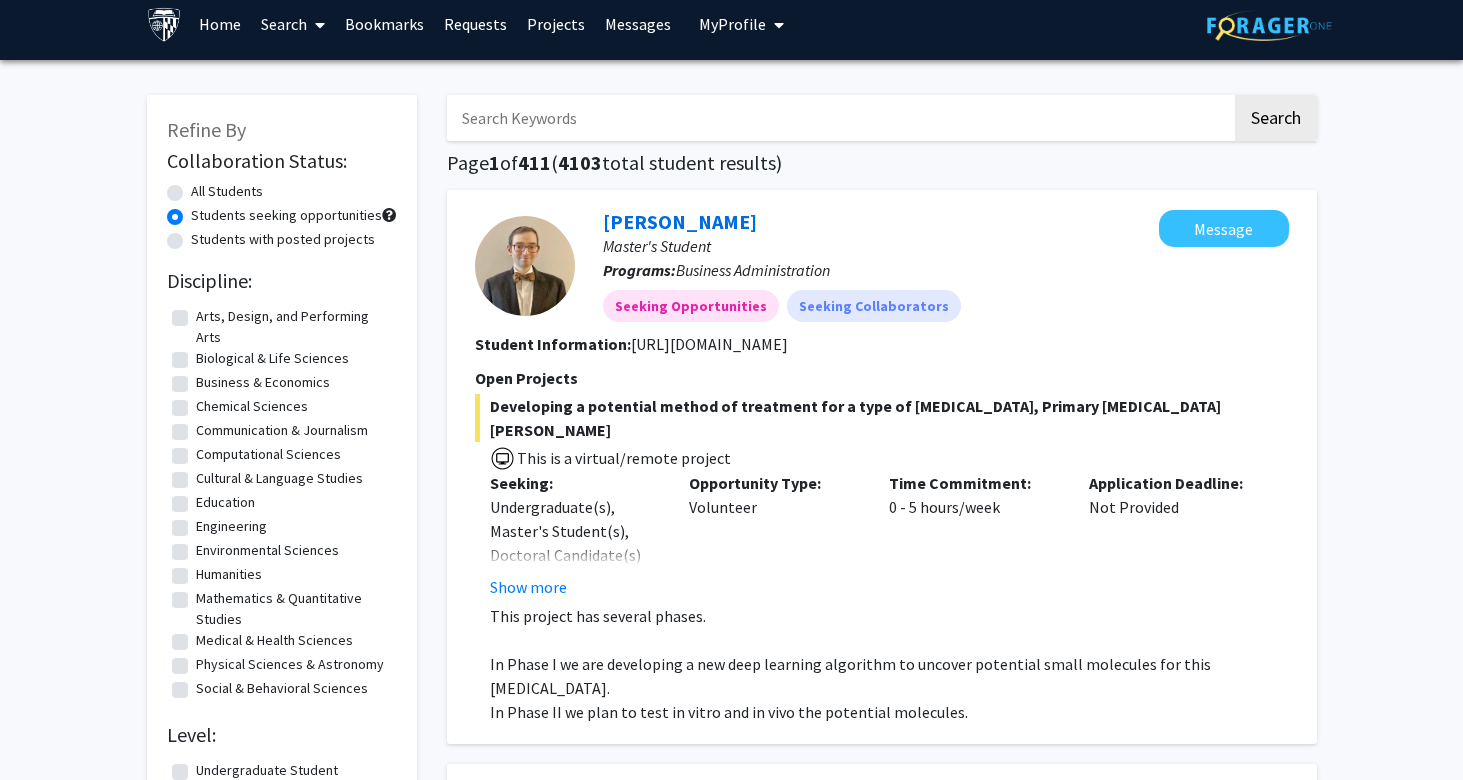 scroll, scrollTop: 28, scrollLeft: 0, axis: vertical 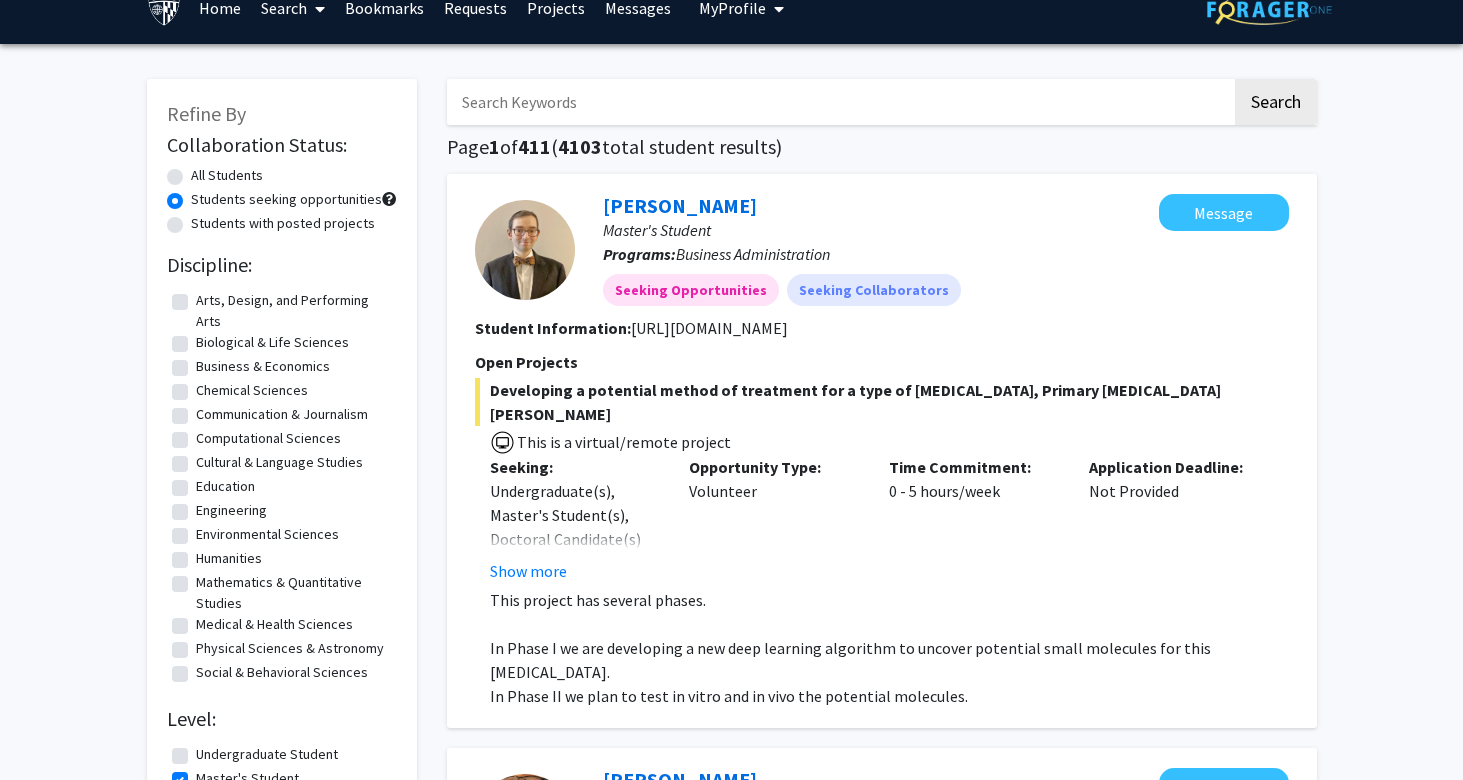 click at bounding box center (839, 102) 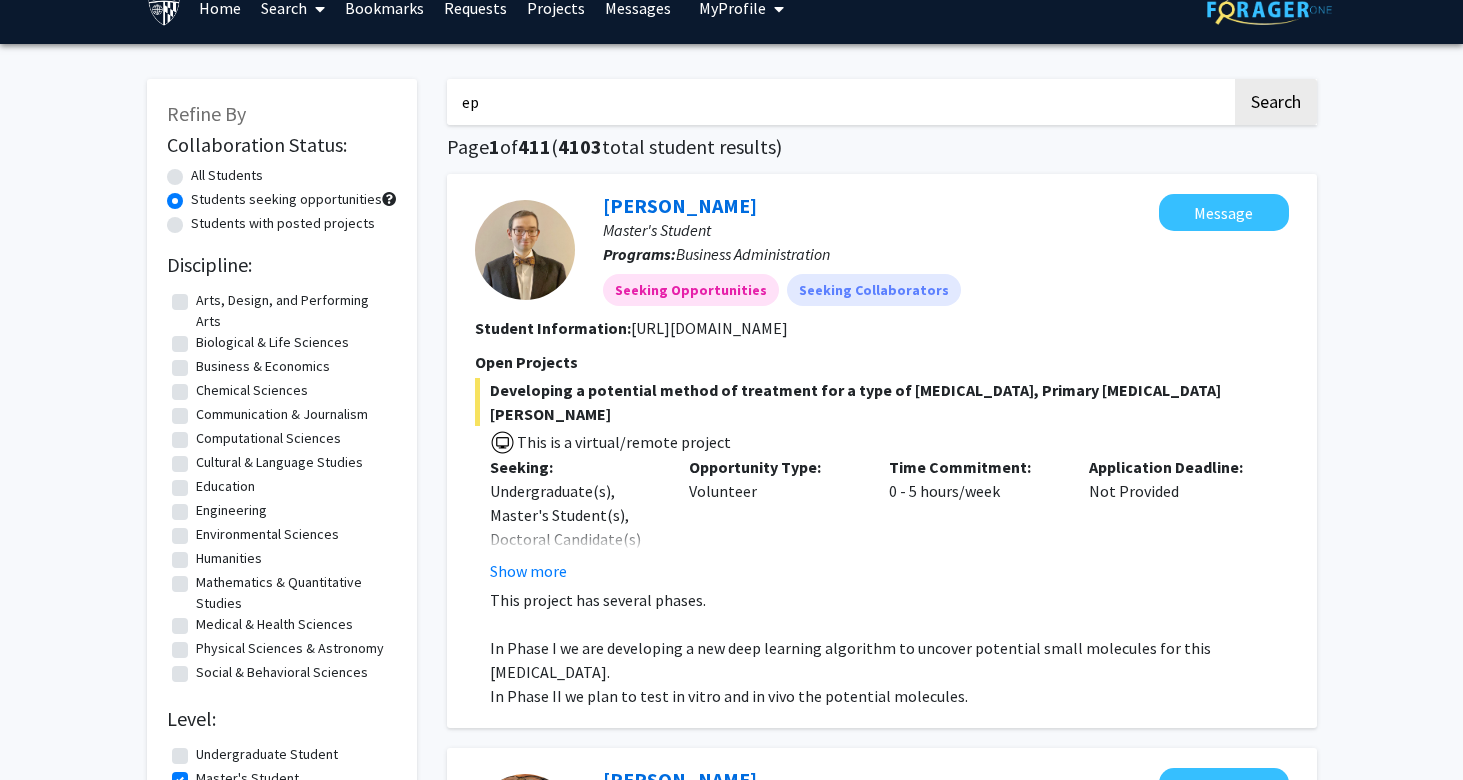 type on "e" 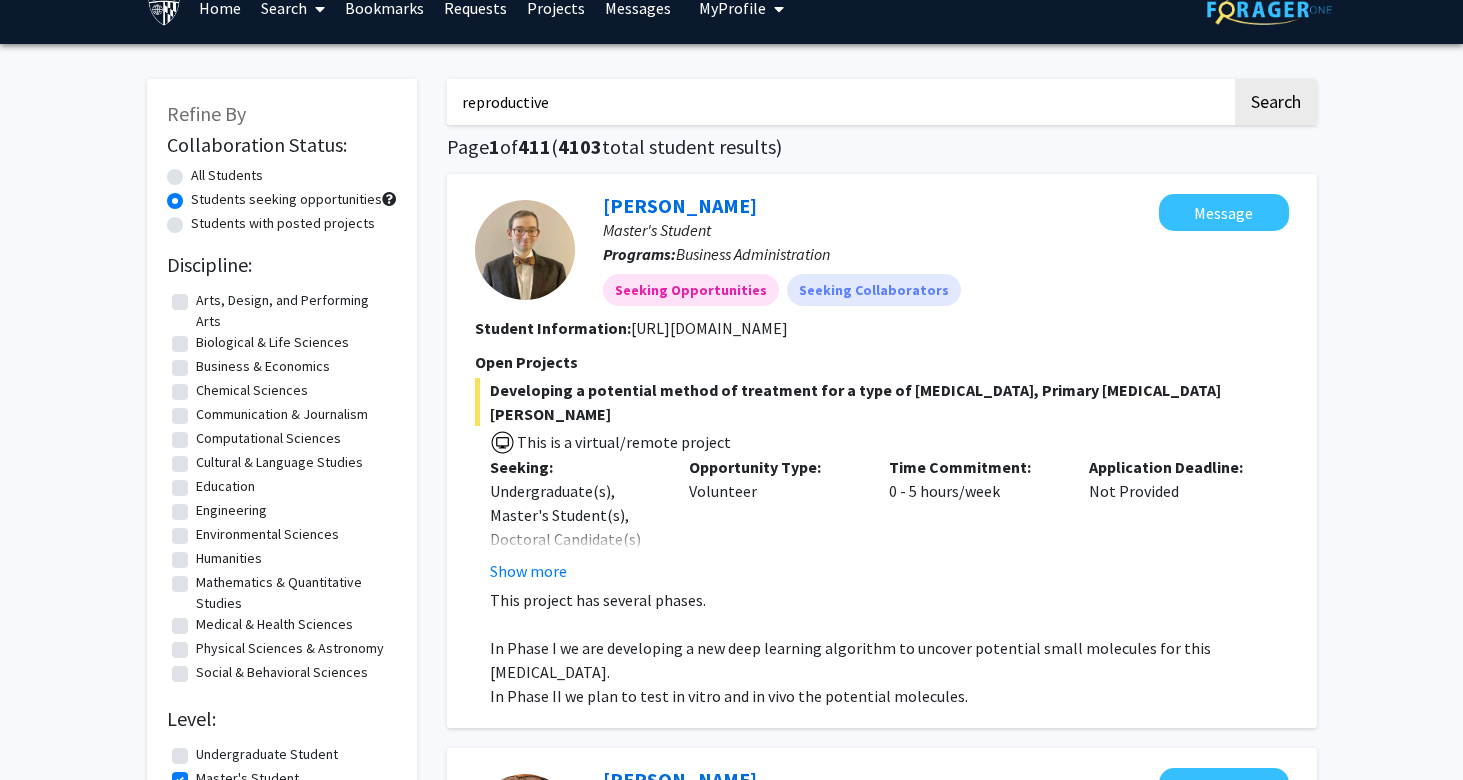 type on "reproductive" 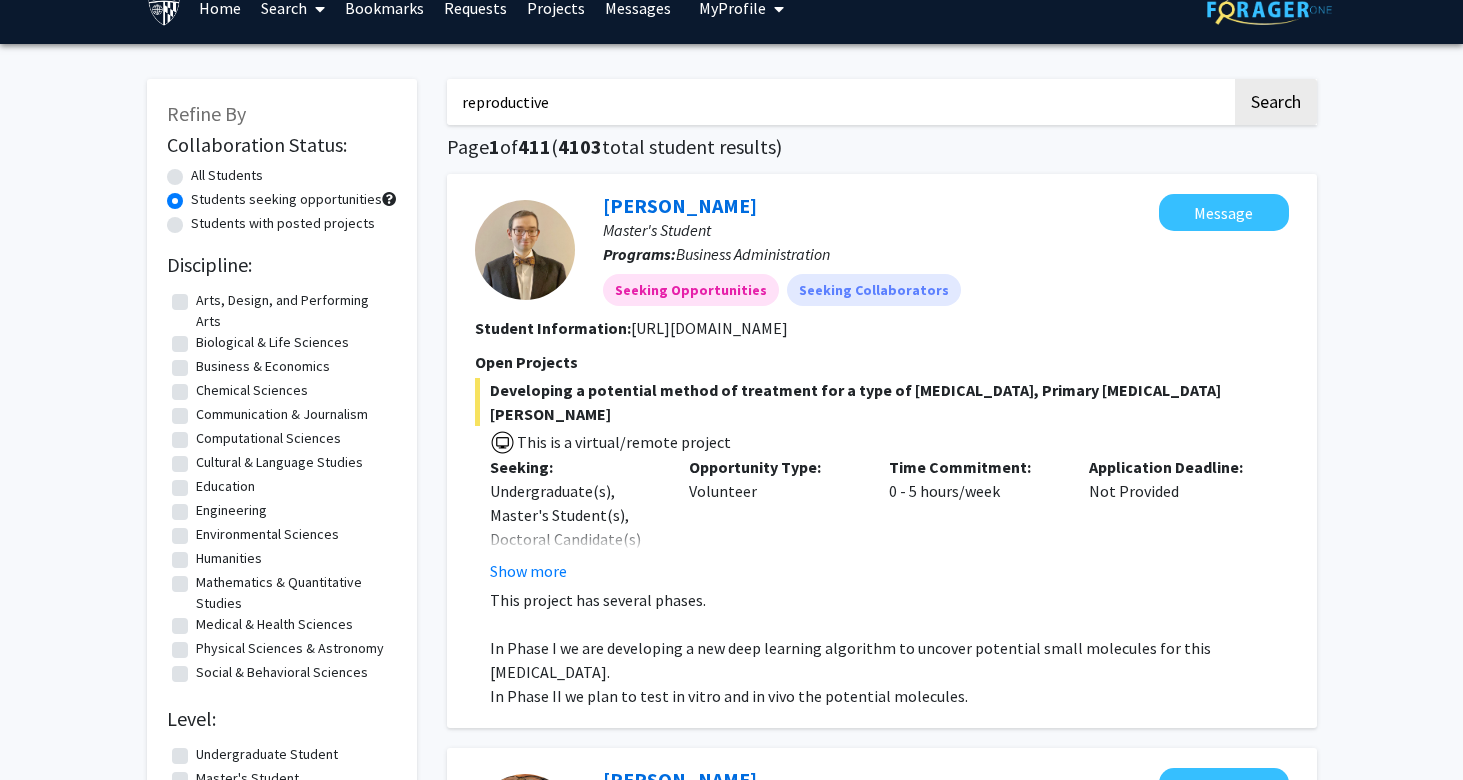 radio on "true" 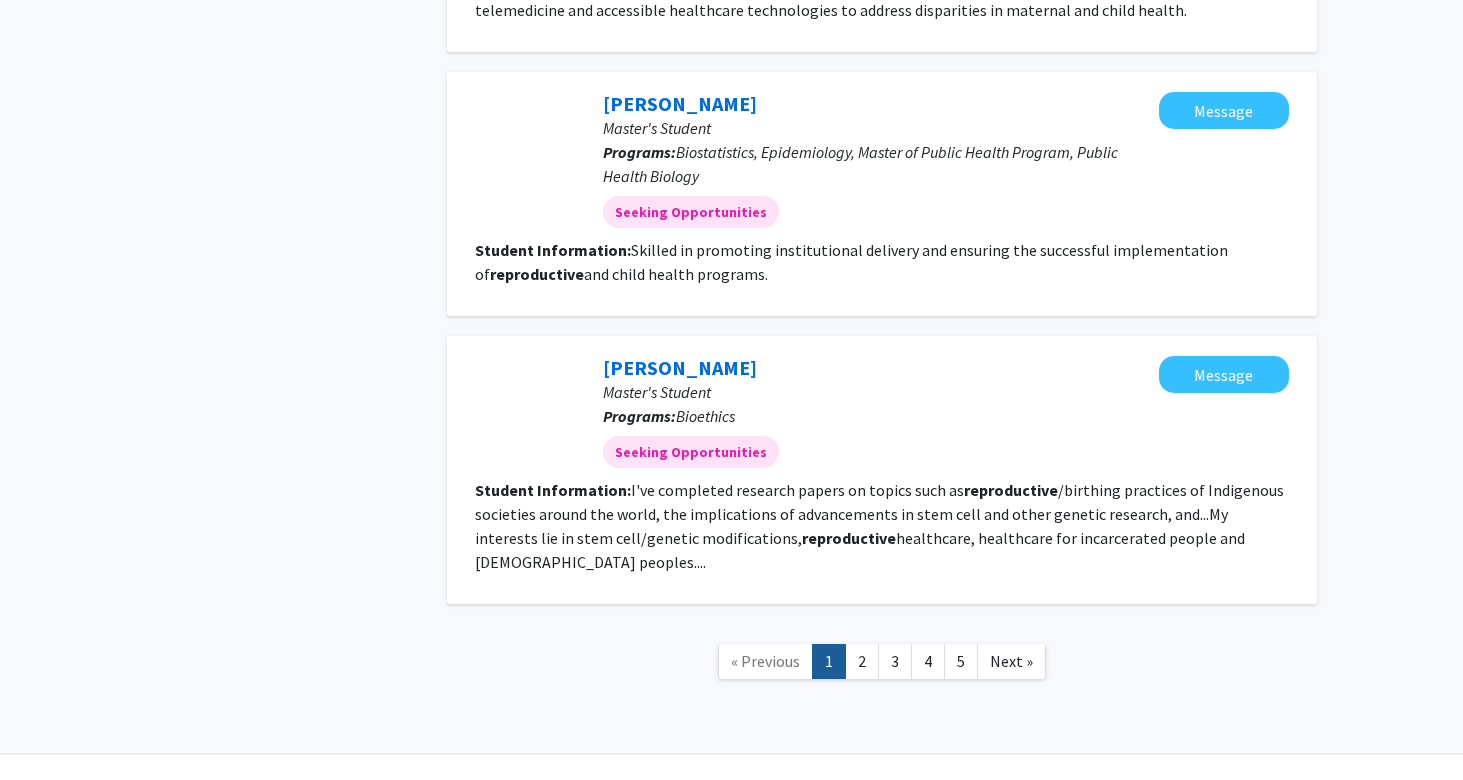 scroll, scrollTop: 2049, scrollLeft: 0, axis: vertical 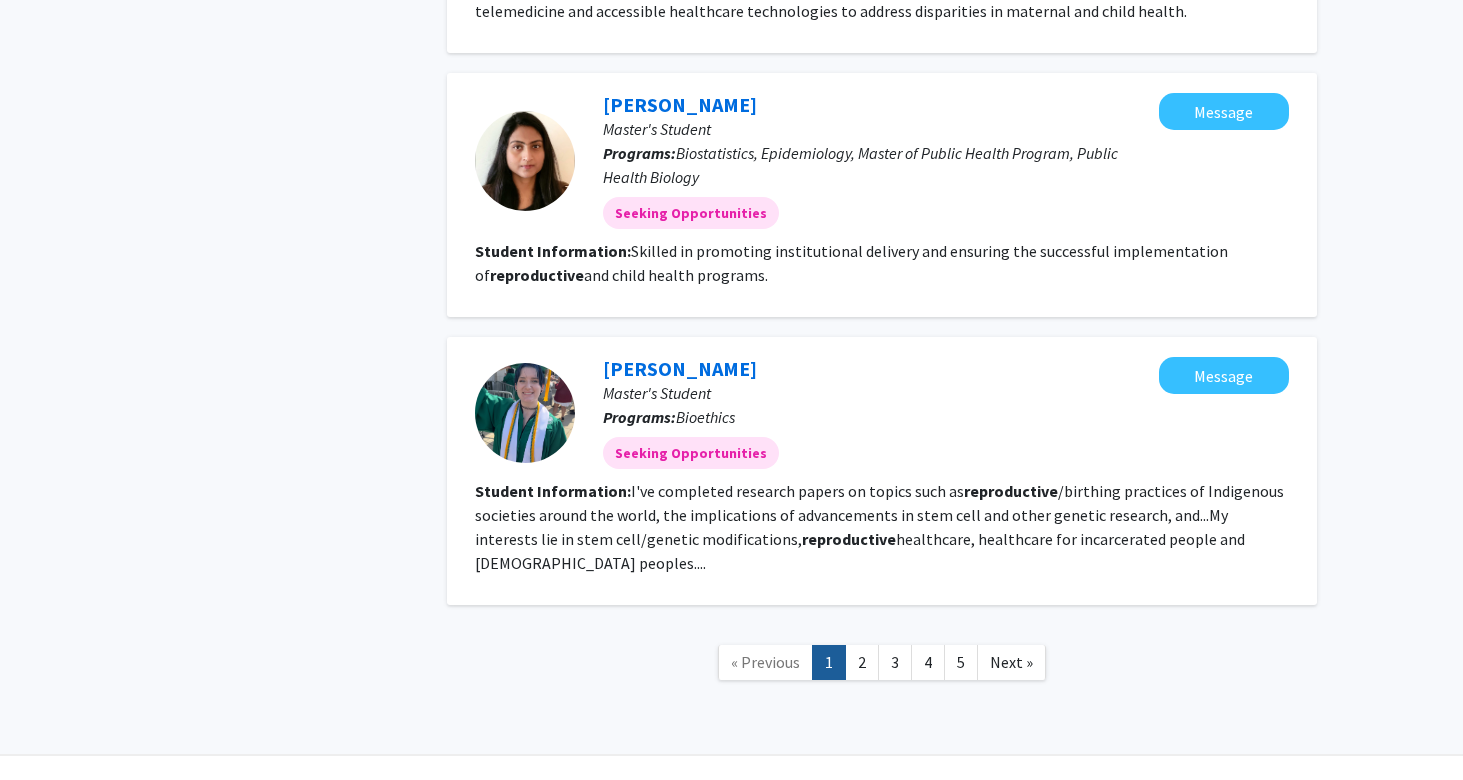 click on "Skilled in promoting institutional delivery and ensuring the successful implementation of  reproductive  and child health programs." 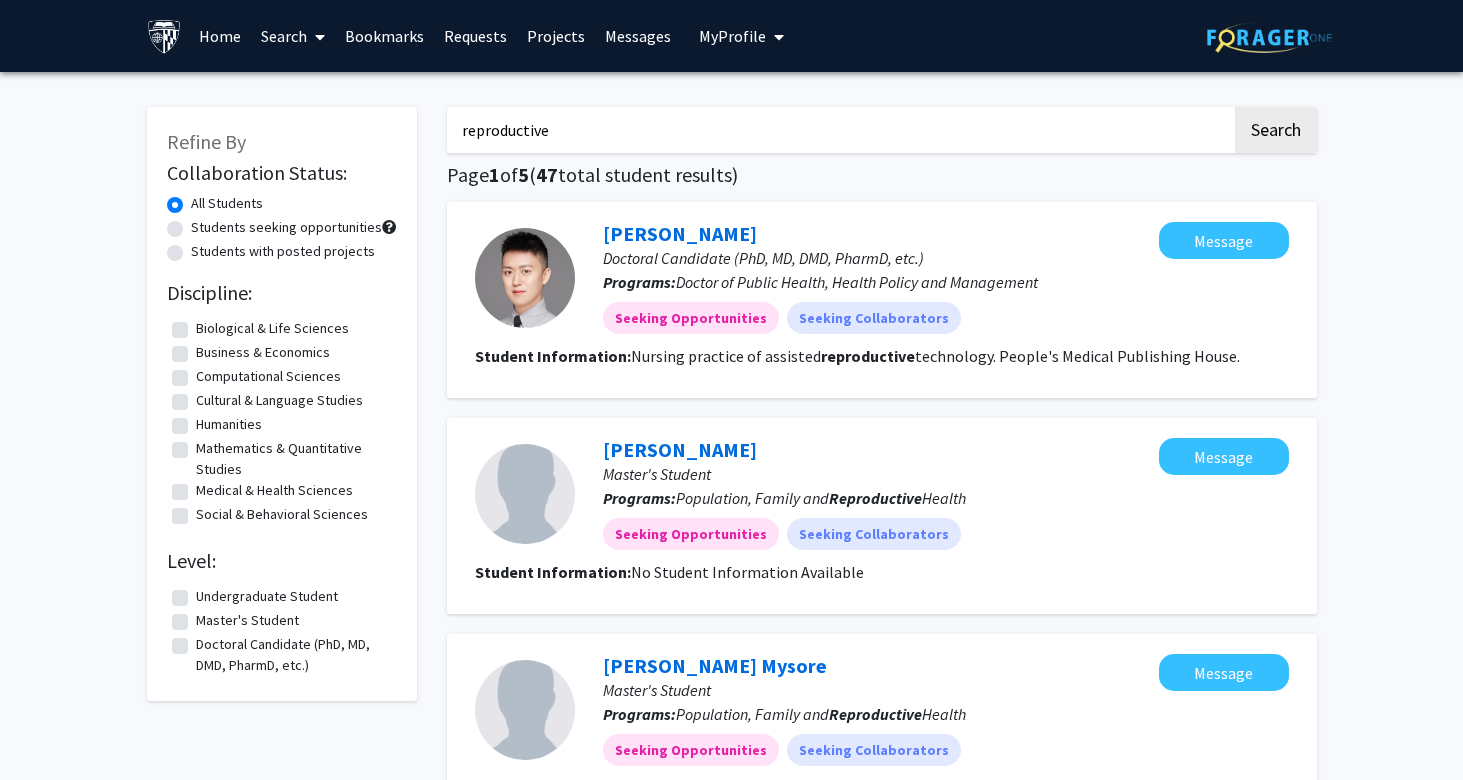 scroll, scrollTop: -2, scrollLeft: 0, axis: vertical 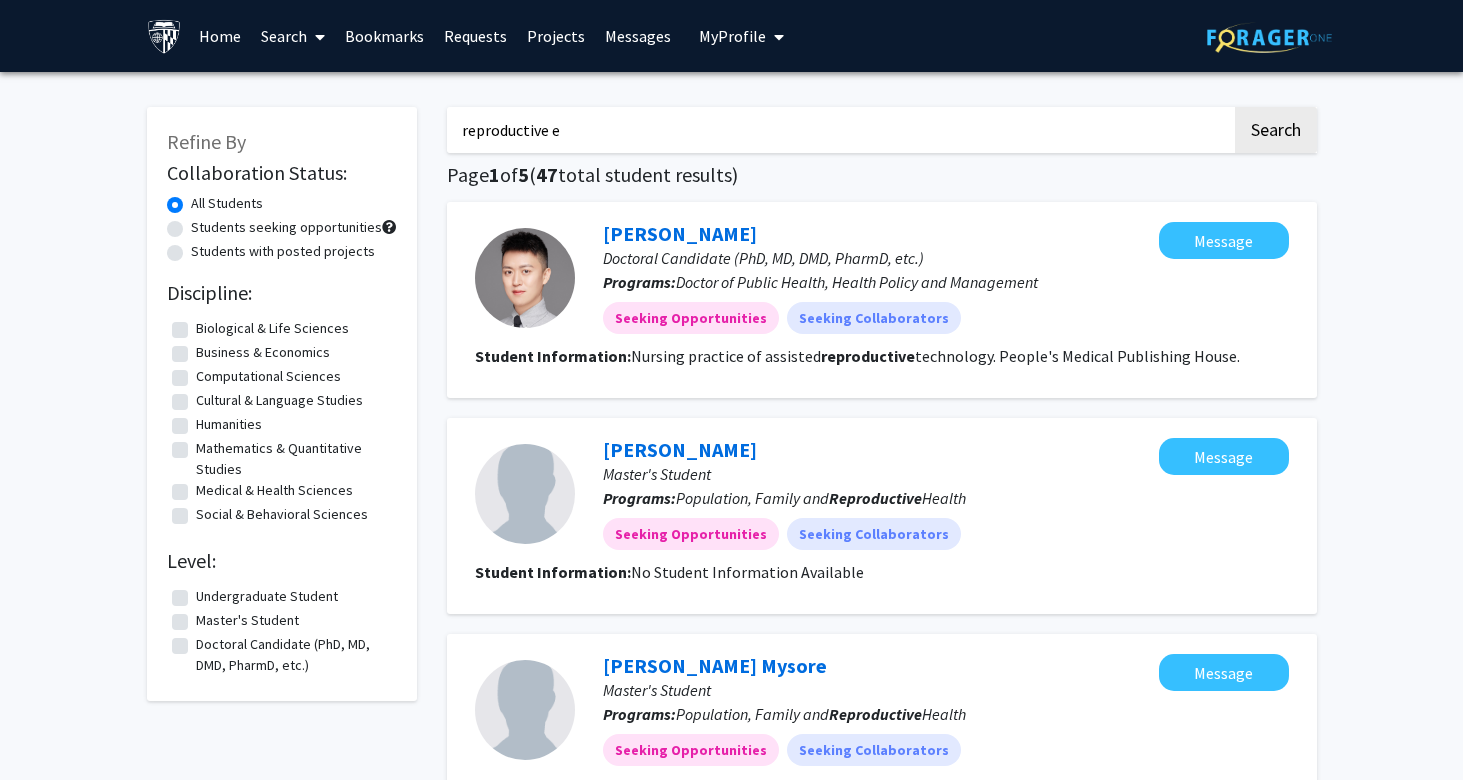 click on "reproductive e" at bounding box center (839, 130) 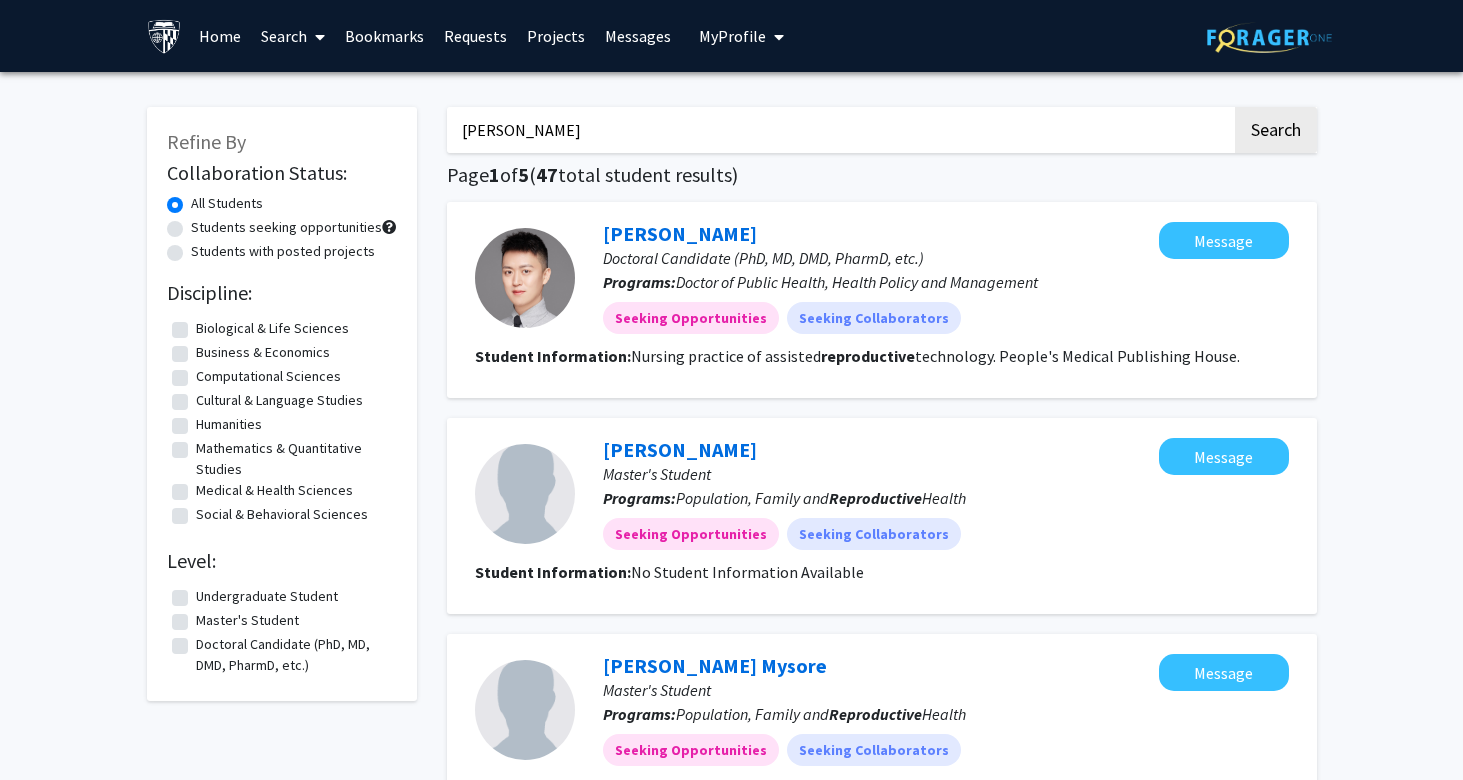 type on "[PERSON_NAME]" 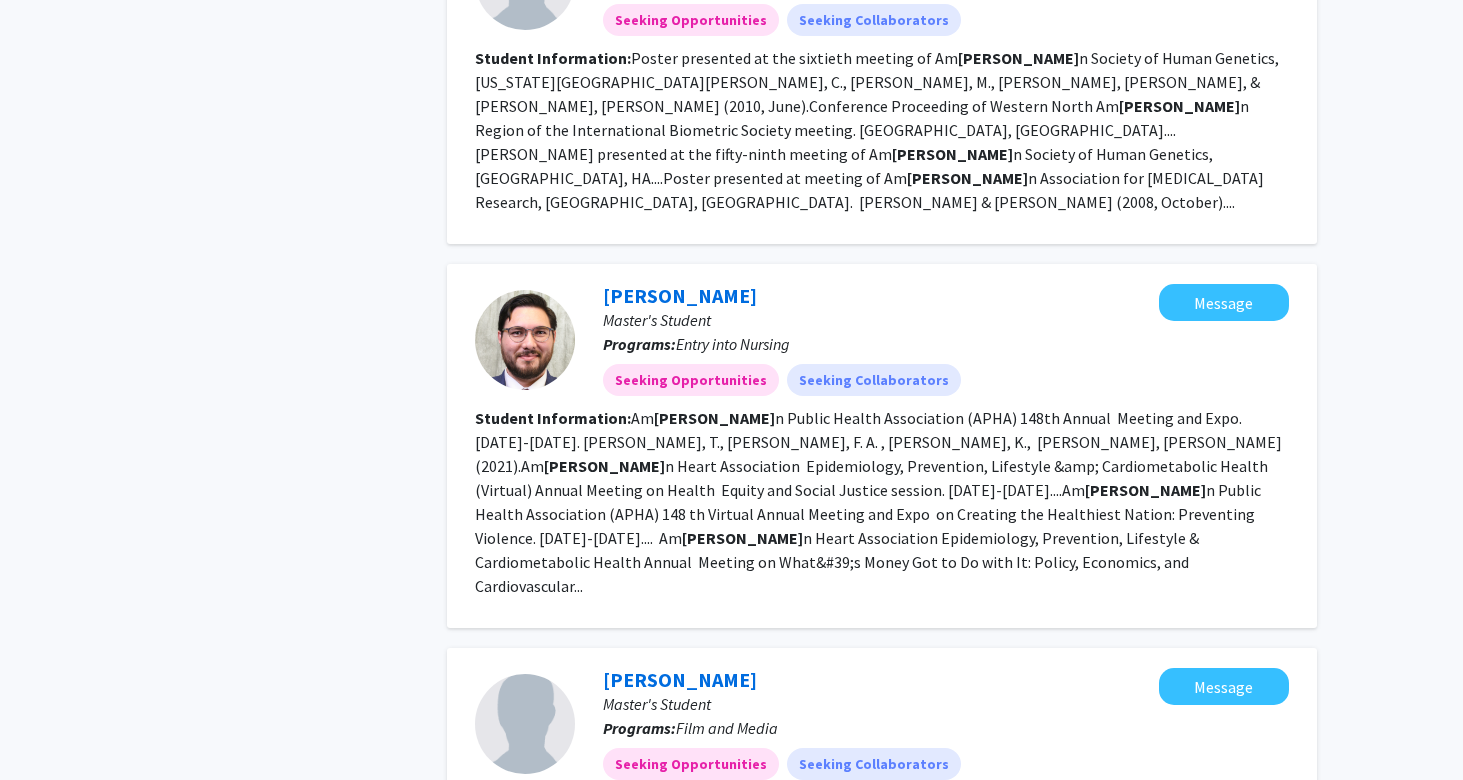 scroll, scrollTop: 2505, scrollLeft: 0, axis: vertical 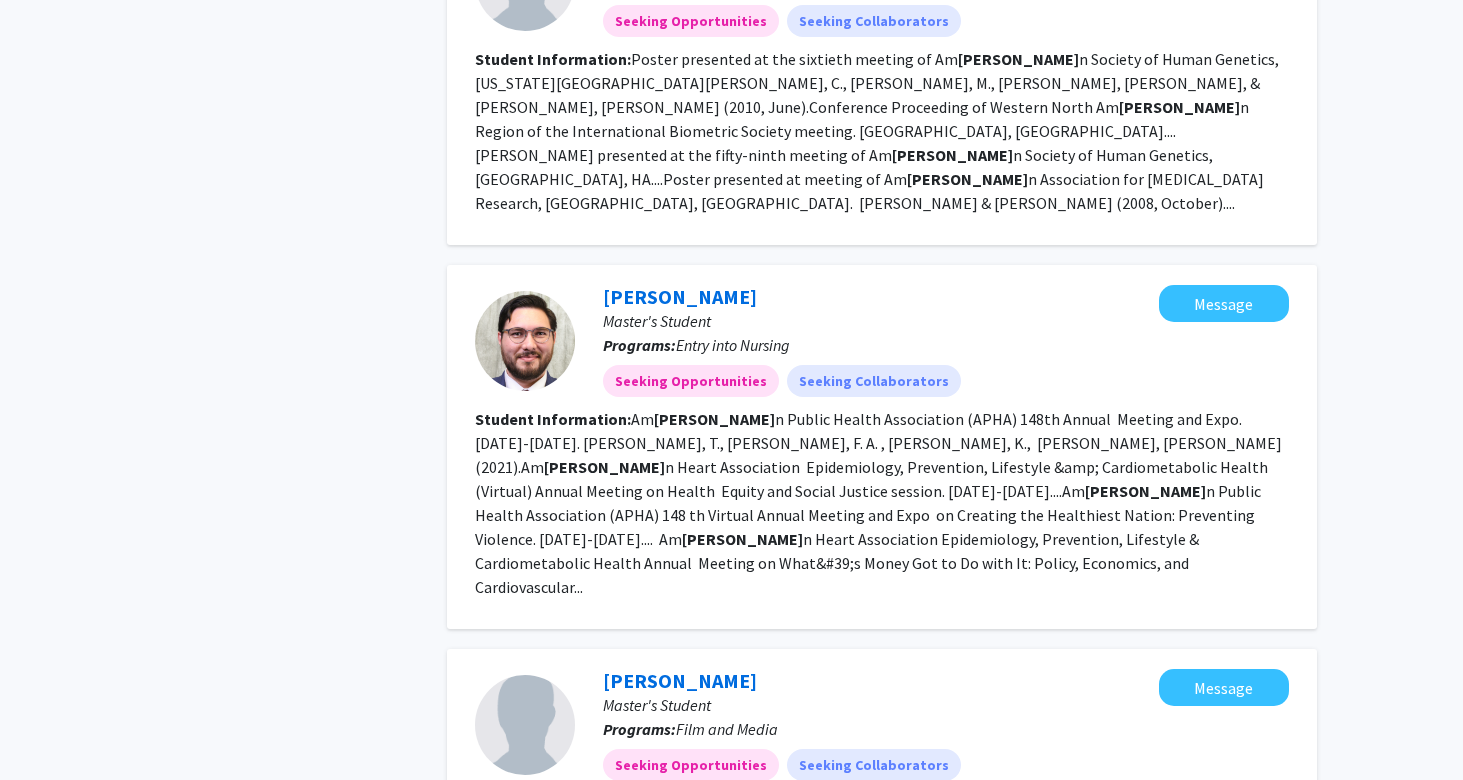 click on "2" 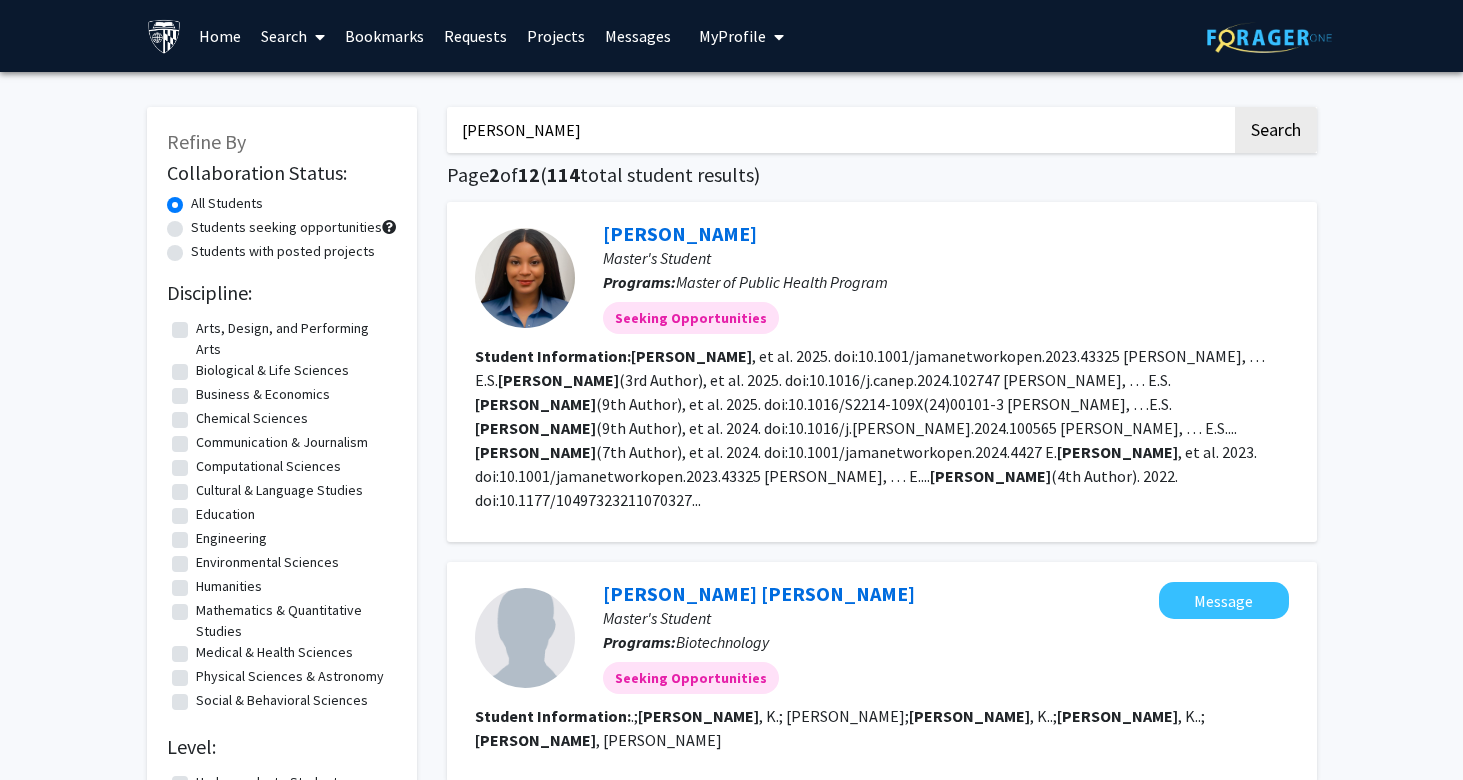 click on "My   Profile" at bounding box center (732, 36) 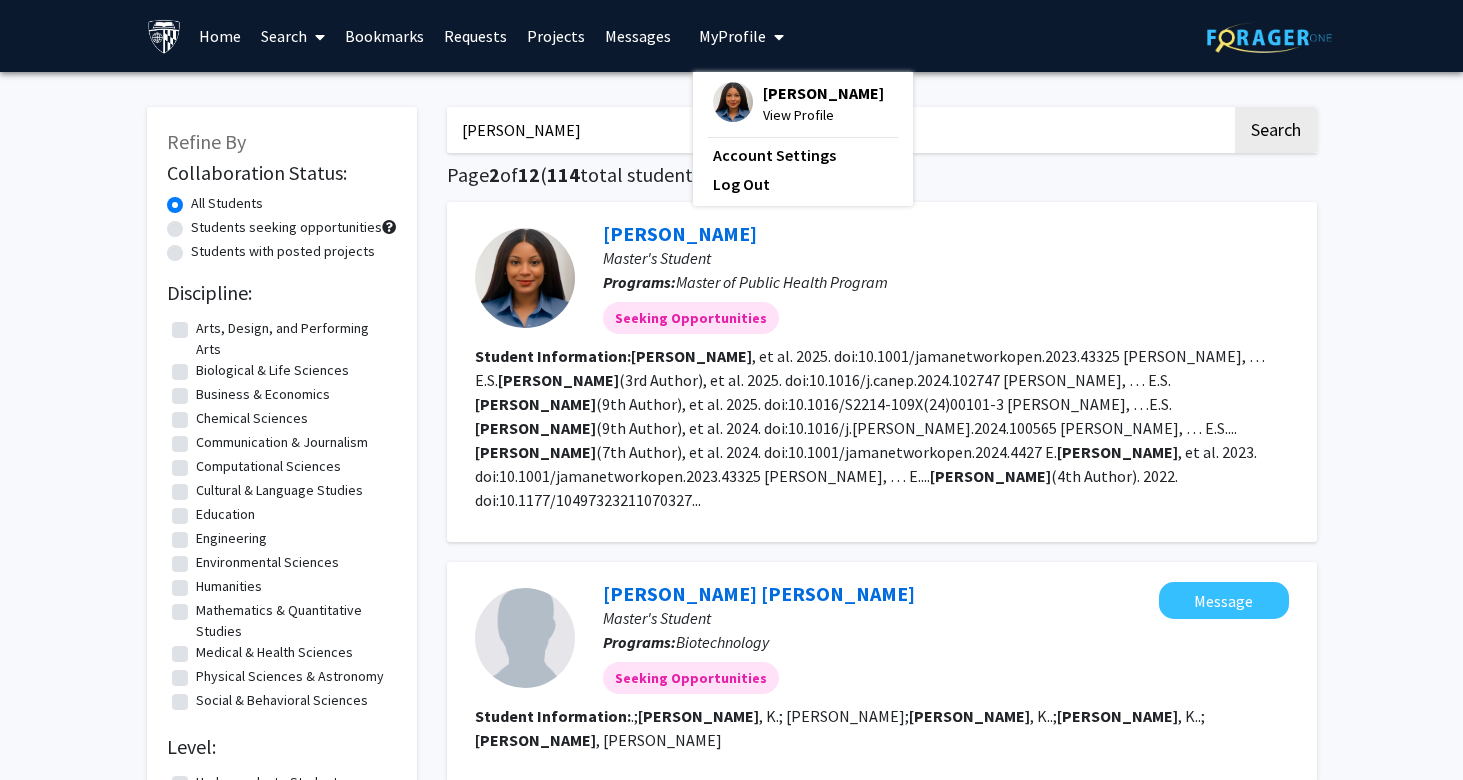 click on "[PERSON_NAME]" at bounding box center [823, 93] 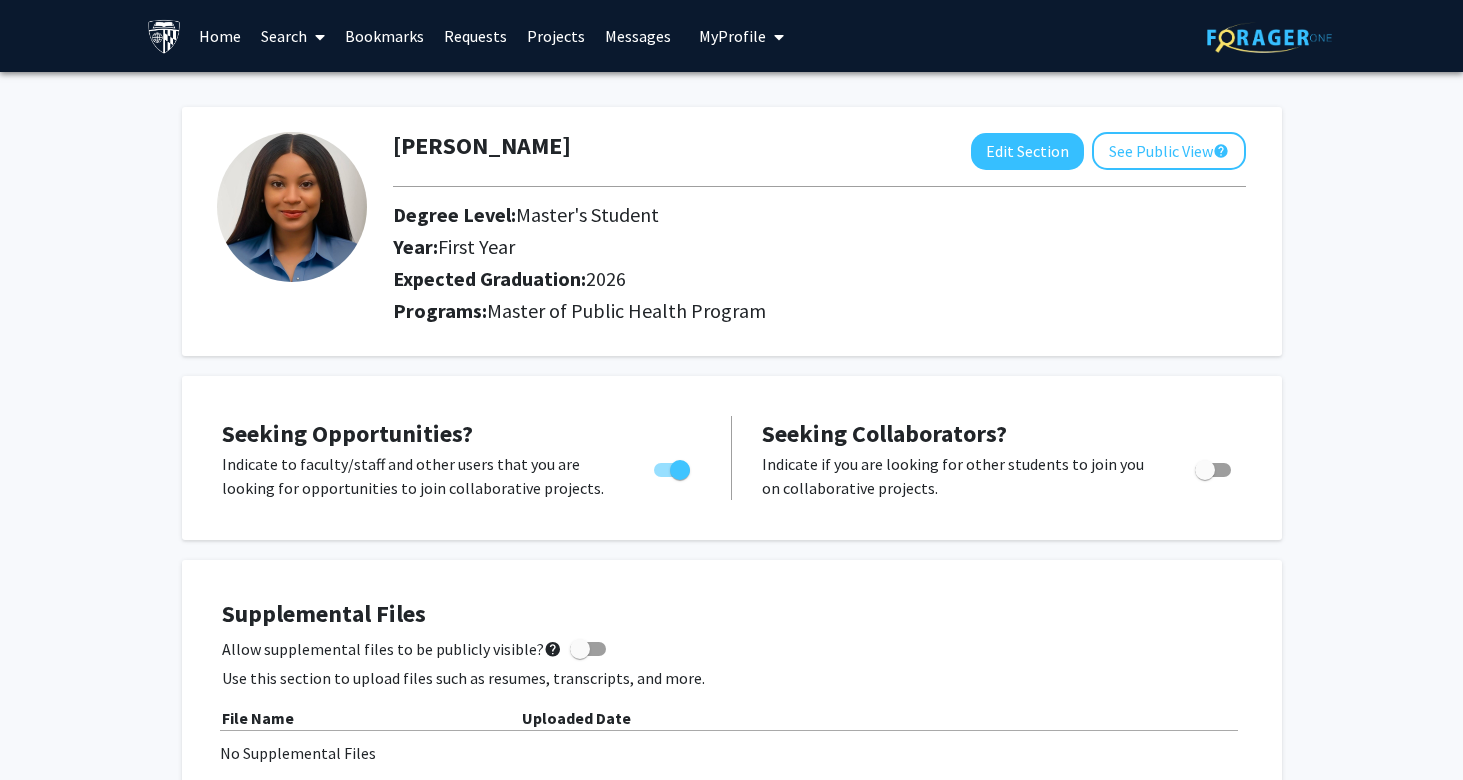 scroll, scrollTop: 0, scrollLeft: 0, axis: both 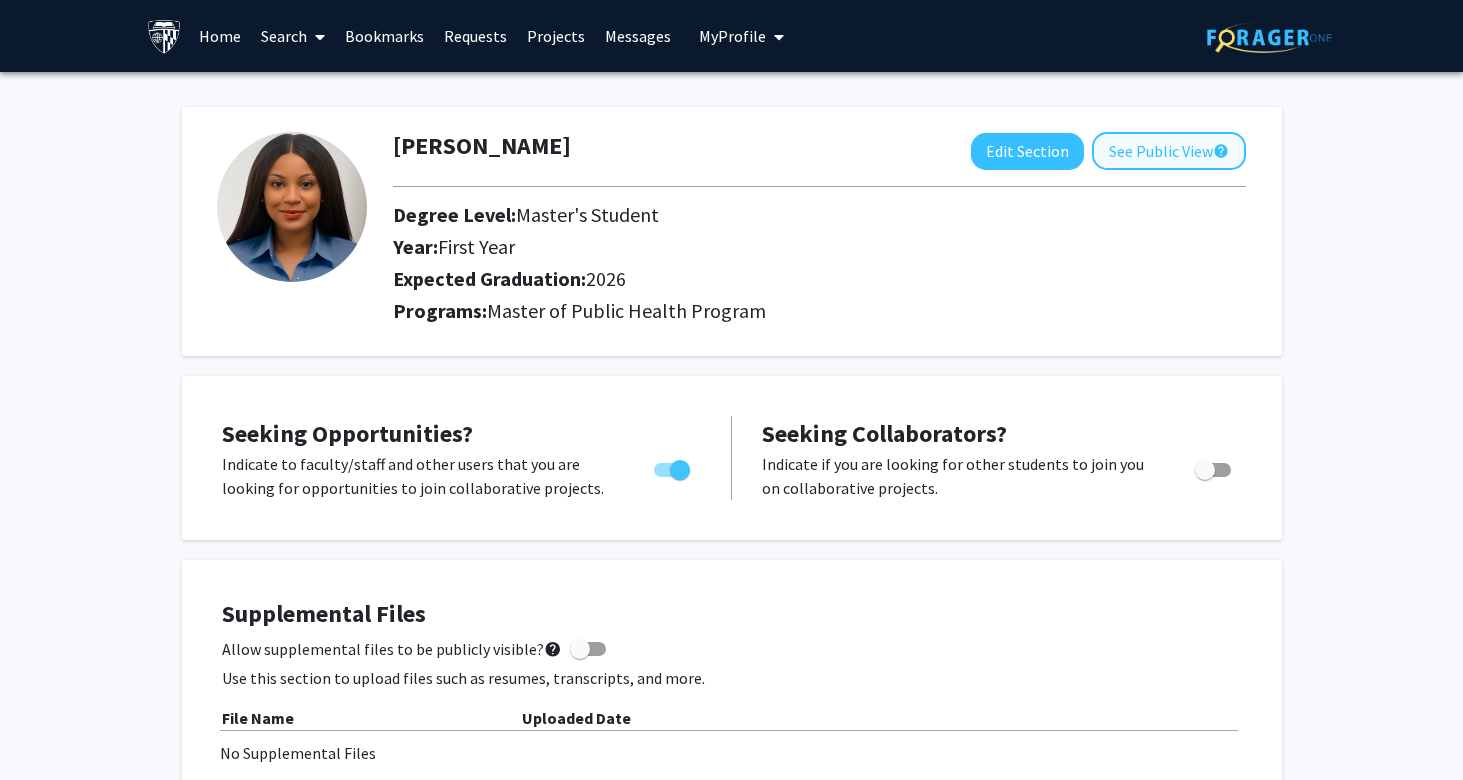 click on "See Public View  help" 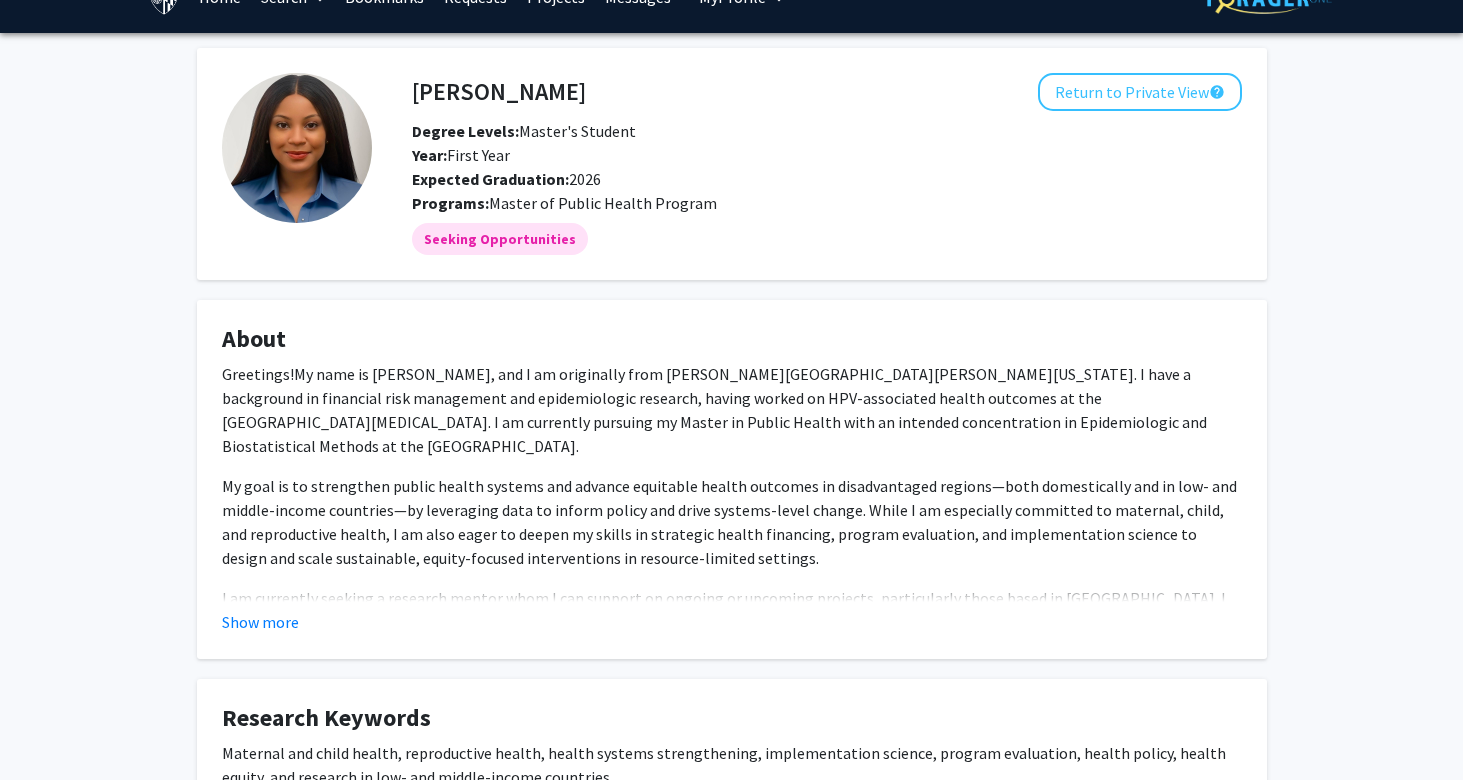 scroll, scrollTop: 44, scrollLeft: 0, axis: vertical 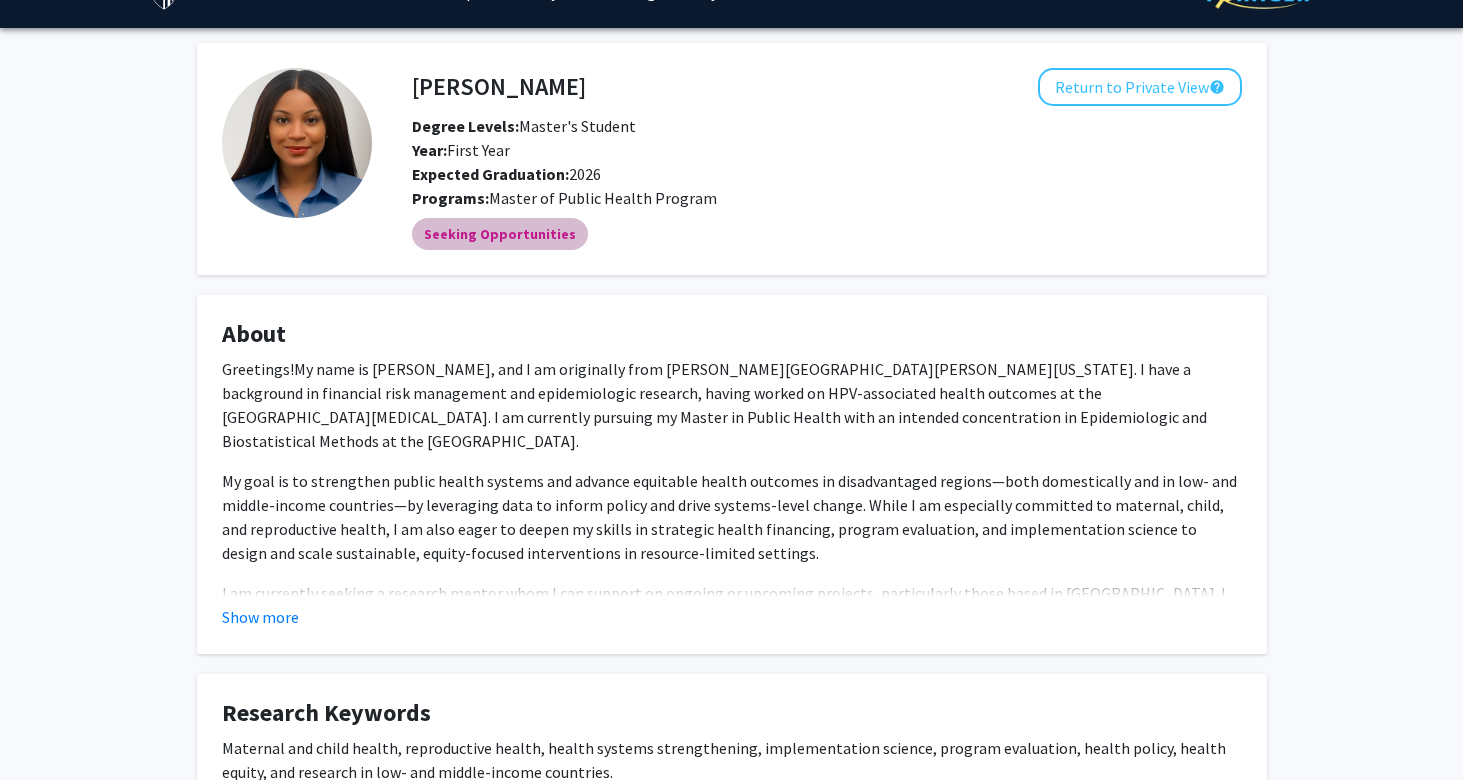click on "Seeking Opportunities" at bounding box center (500, 234) 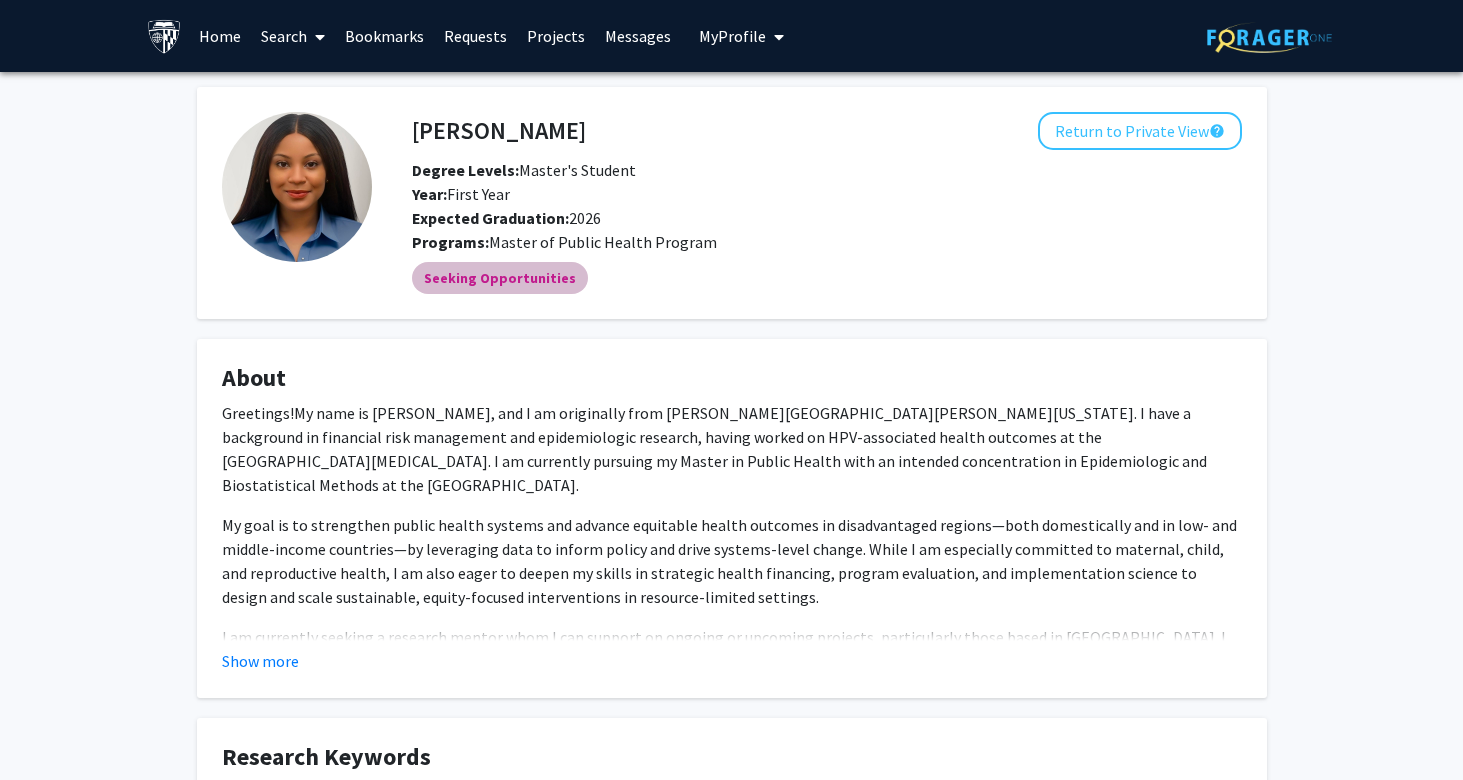 scroll, scrollTop: 0, scrollLeft: 0, axis: both 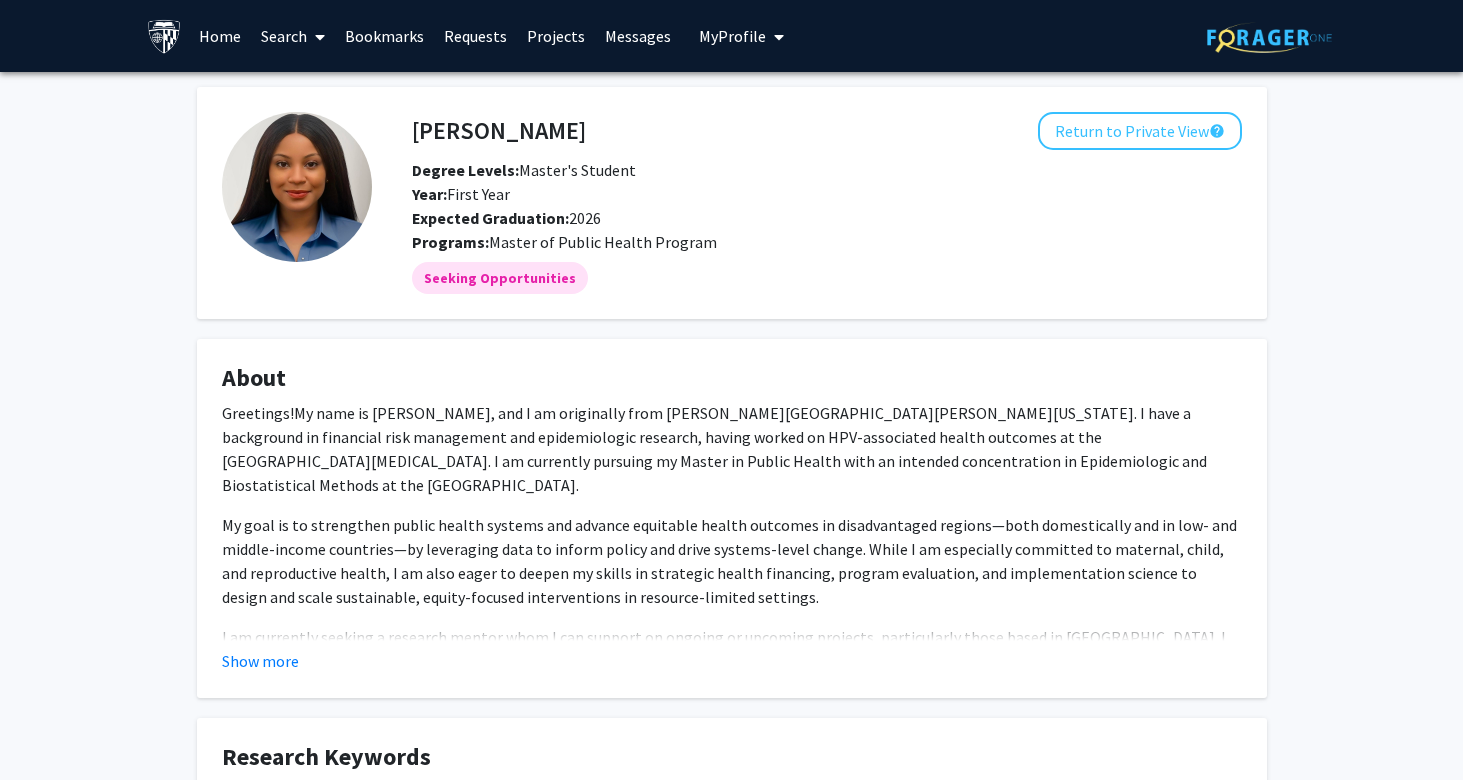 click on "Messages" at bounding box center [638, 36] 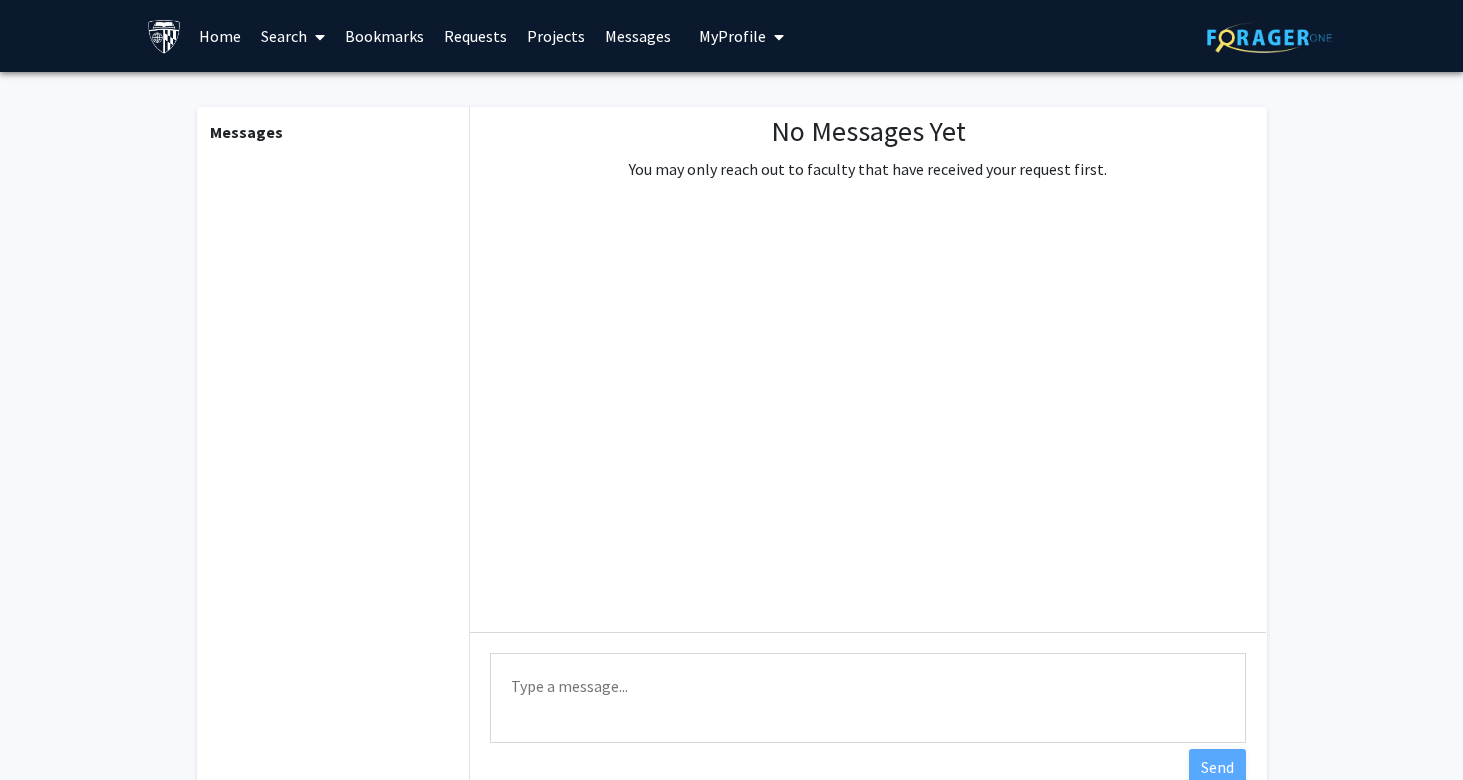 scroll, scrollTop: 0, scrollLeft: 0, axis: both 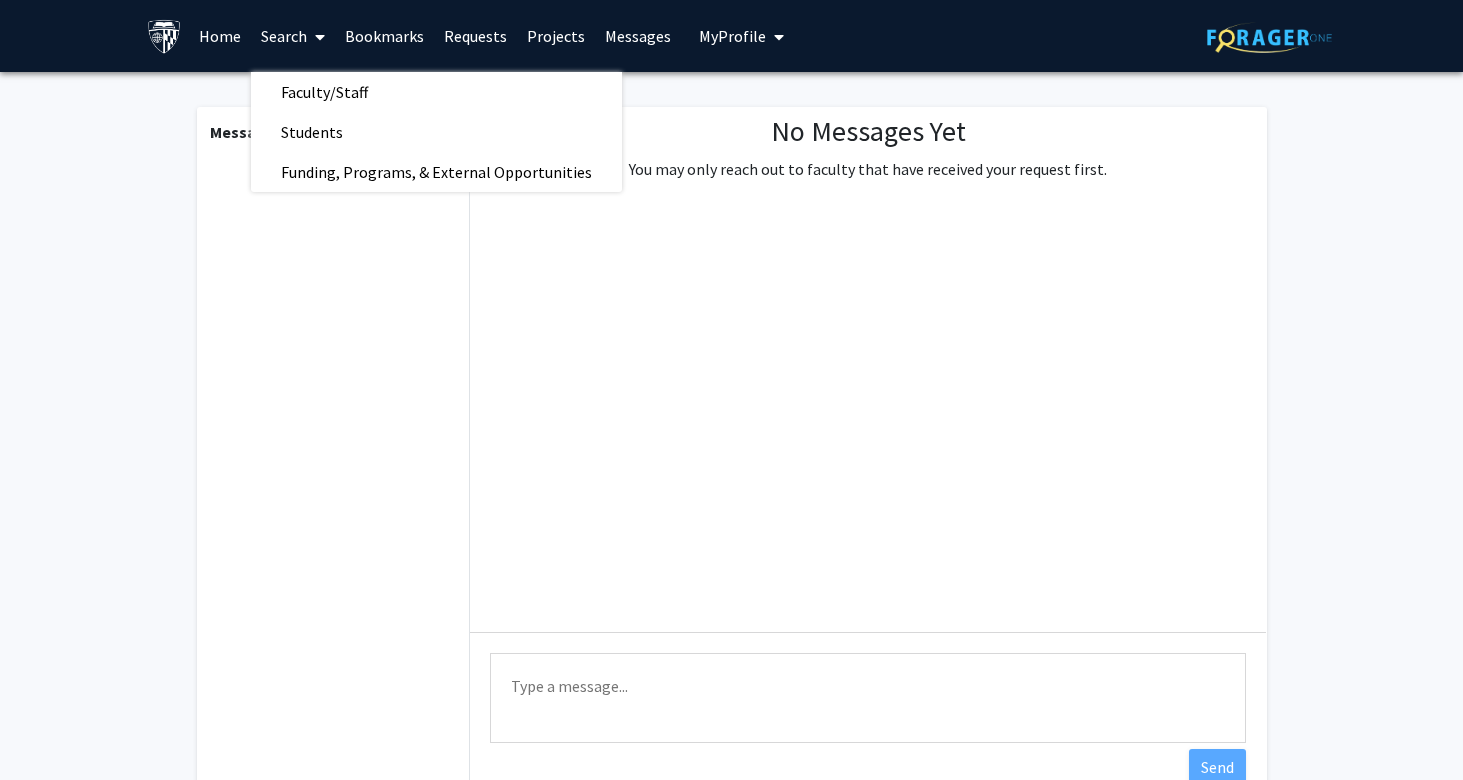 click on "Home" at bounding box center [220, 36] 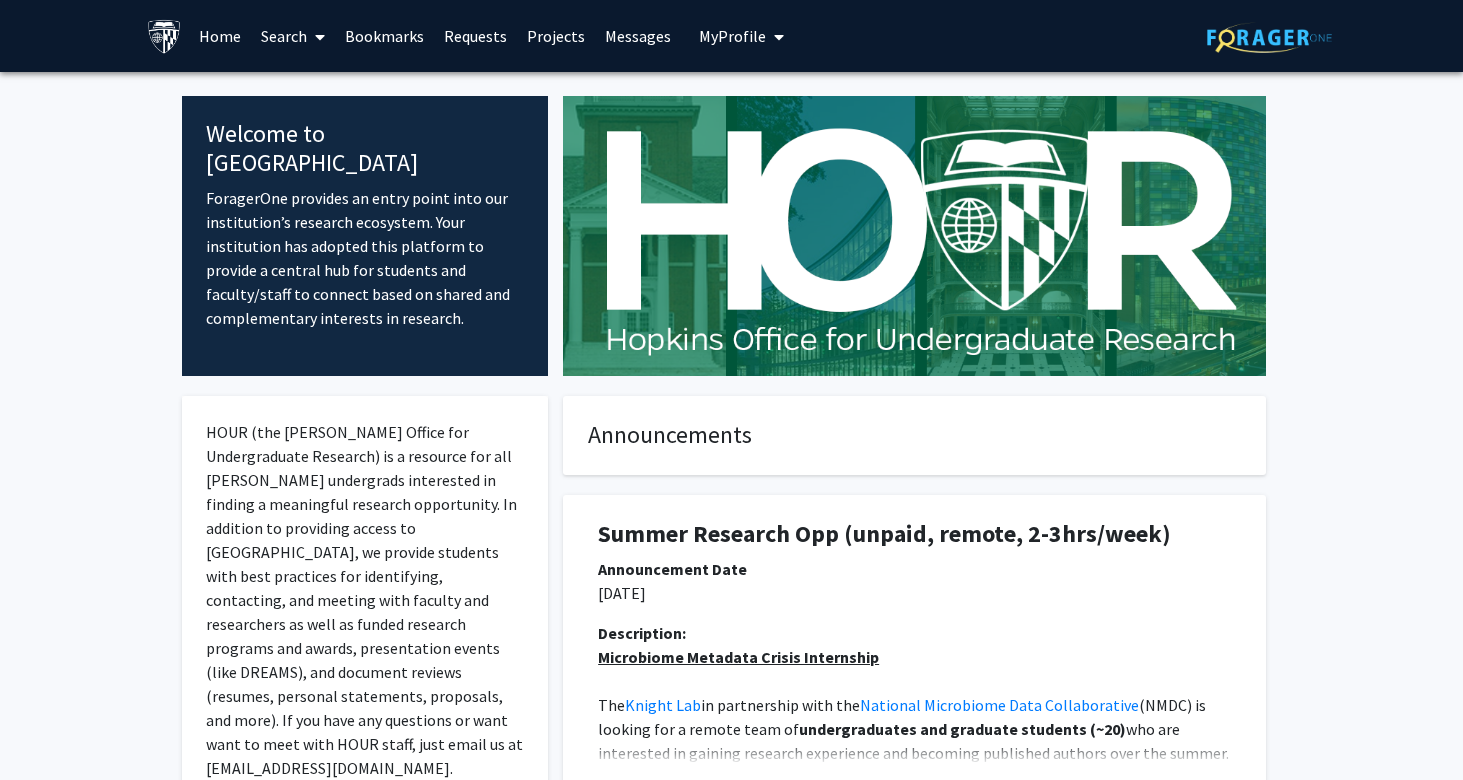 scroll, scrollTop: 0, scrollLeft: 0, axis: both 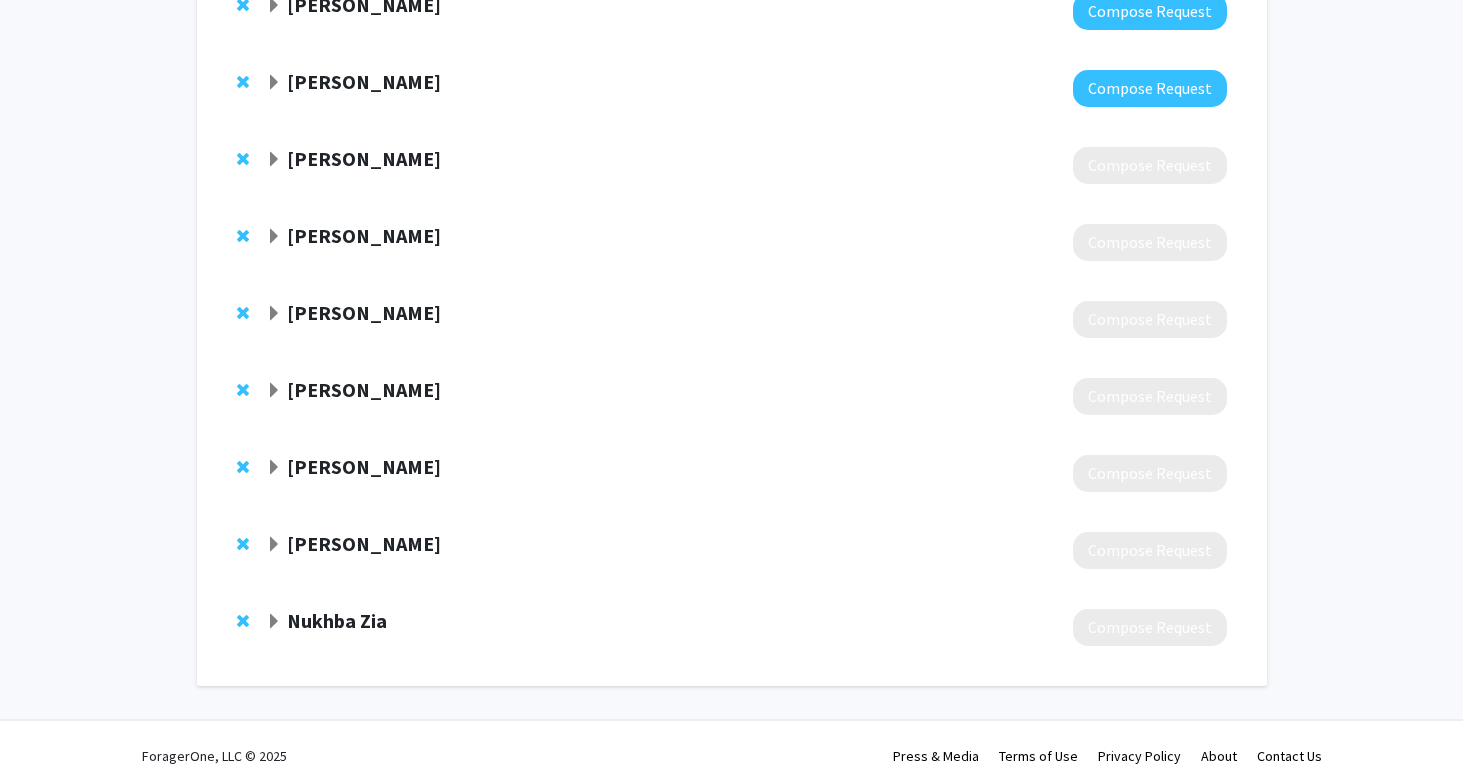 click 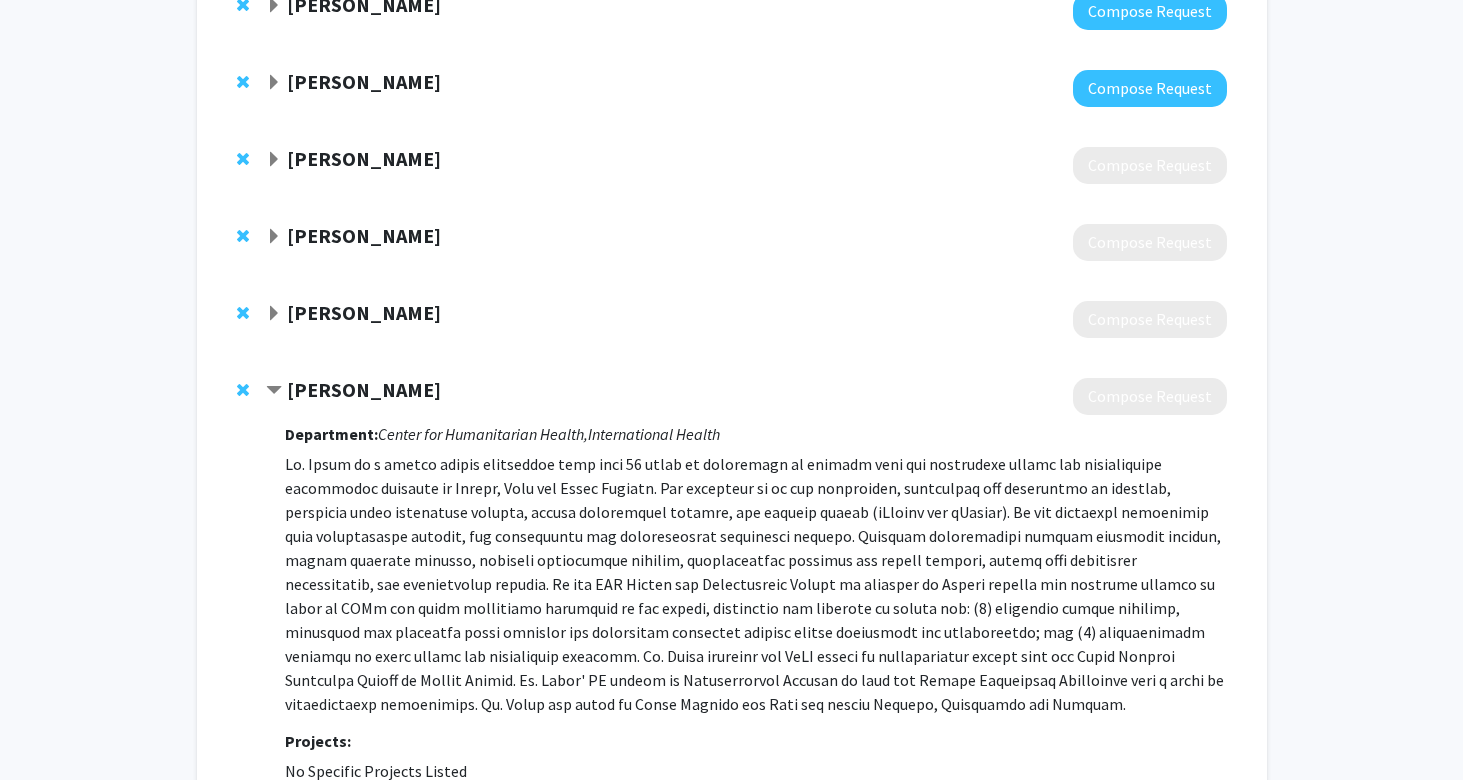 click 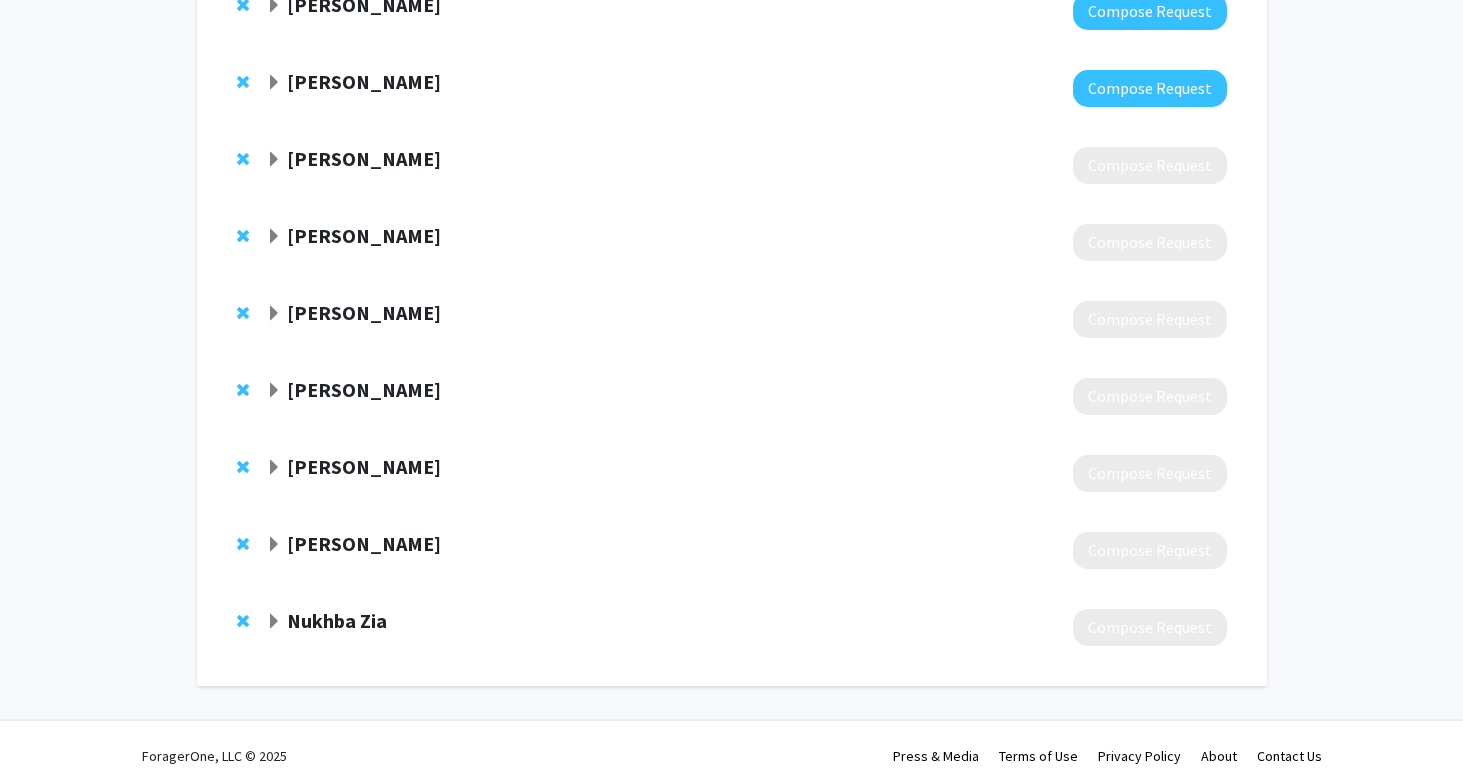 click 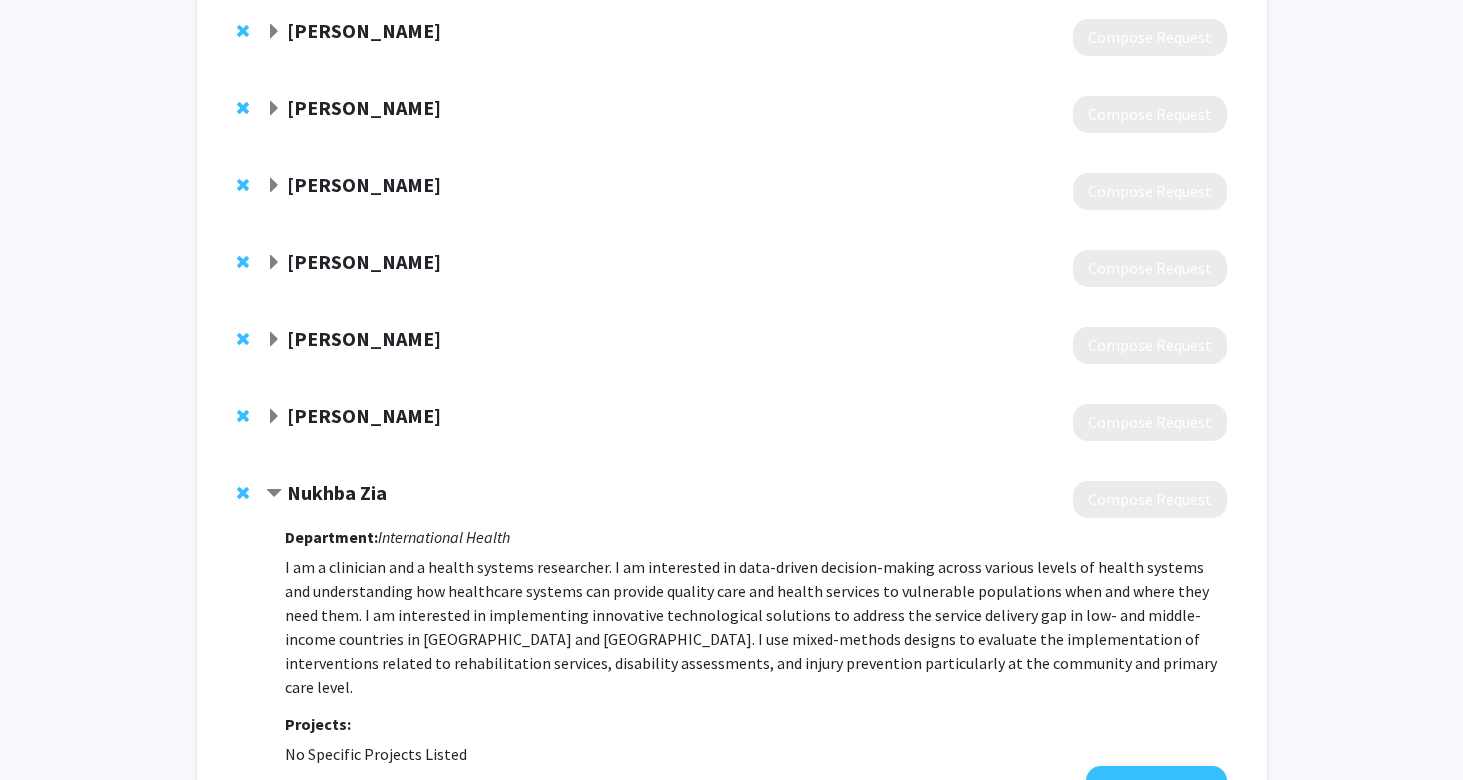 scroll, scrollTop: 3316, scrollLeft: 0, axis: vertical 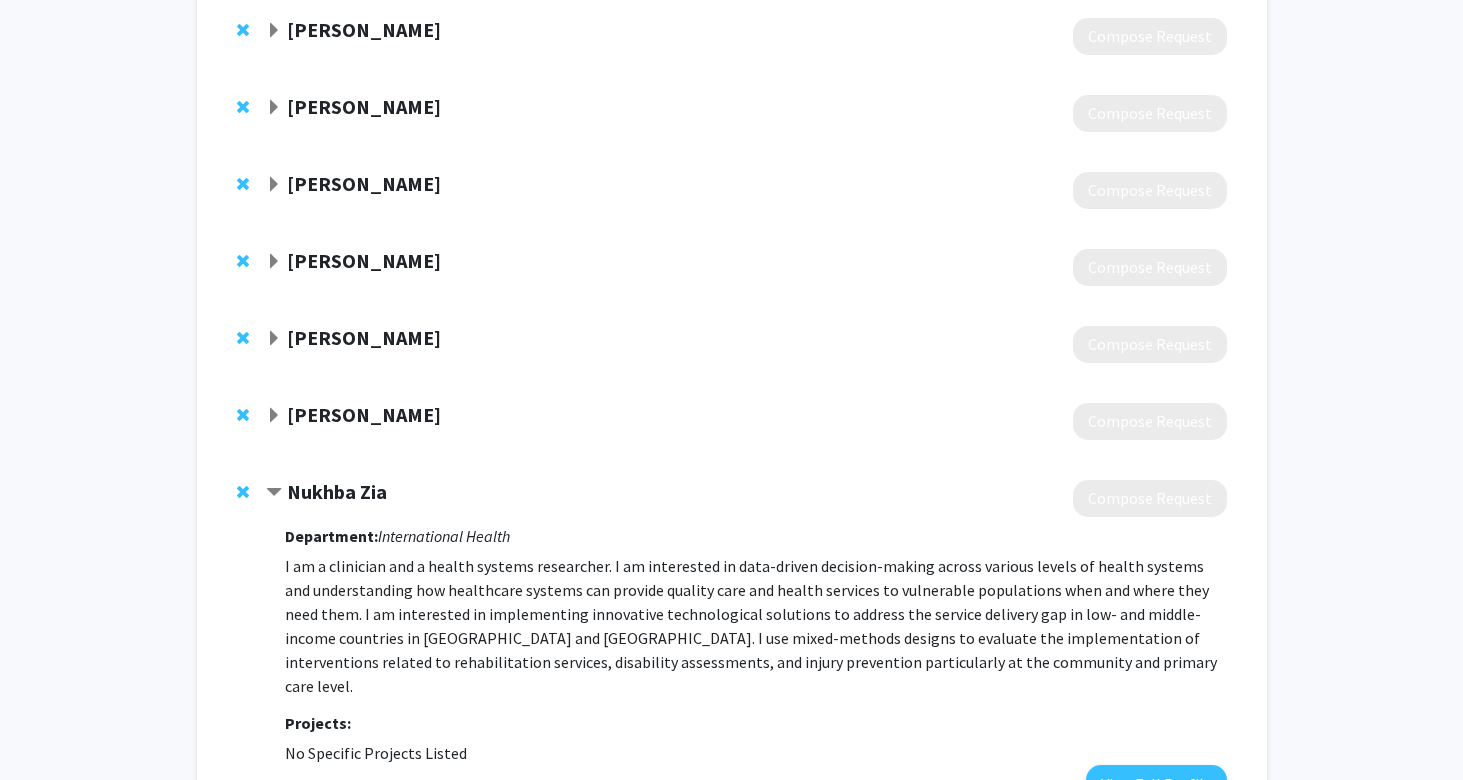 click 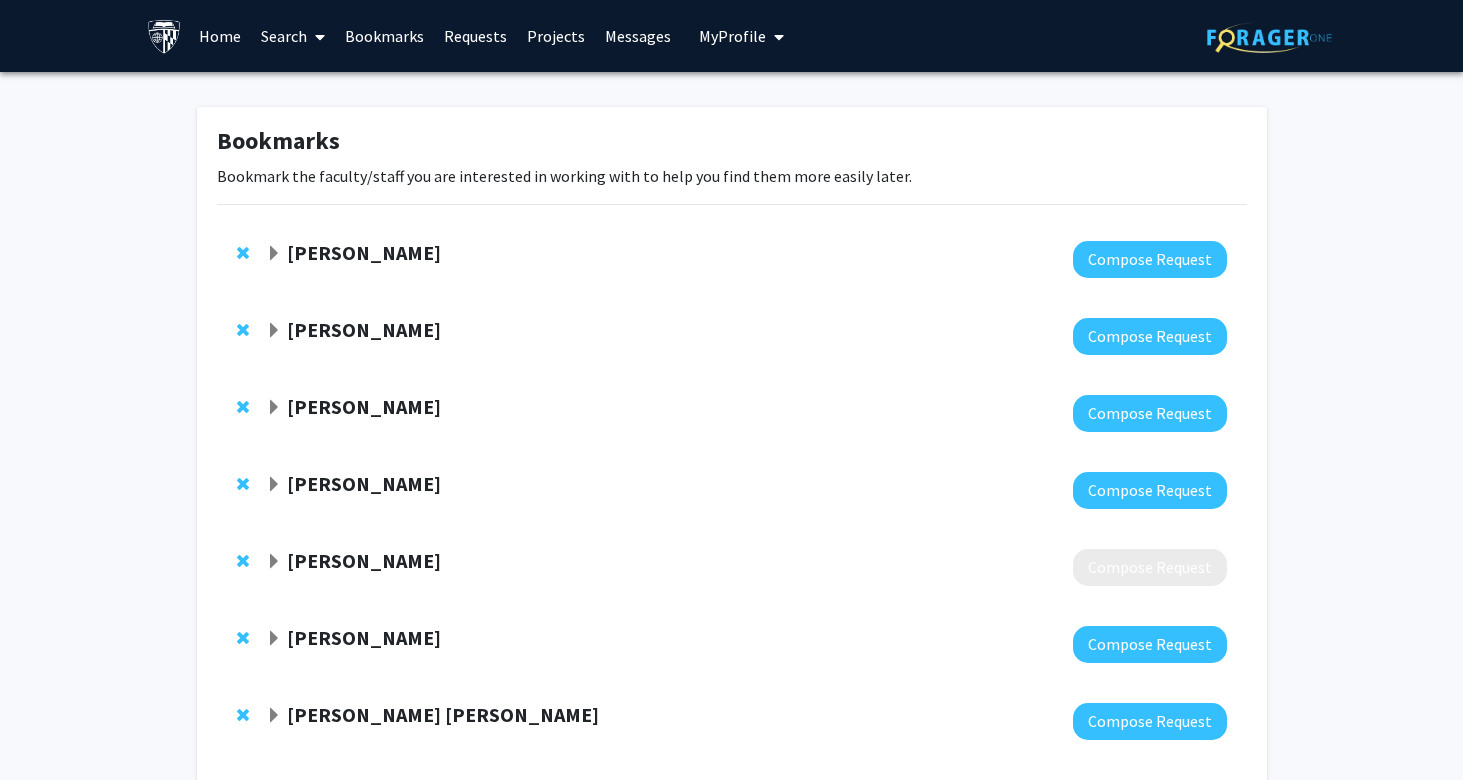 scroll, scrollTop: 0, scrollLeft: 0, axis: both 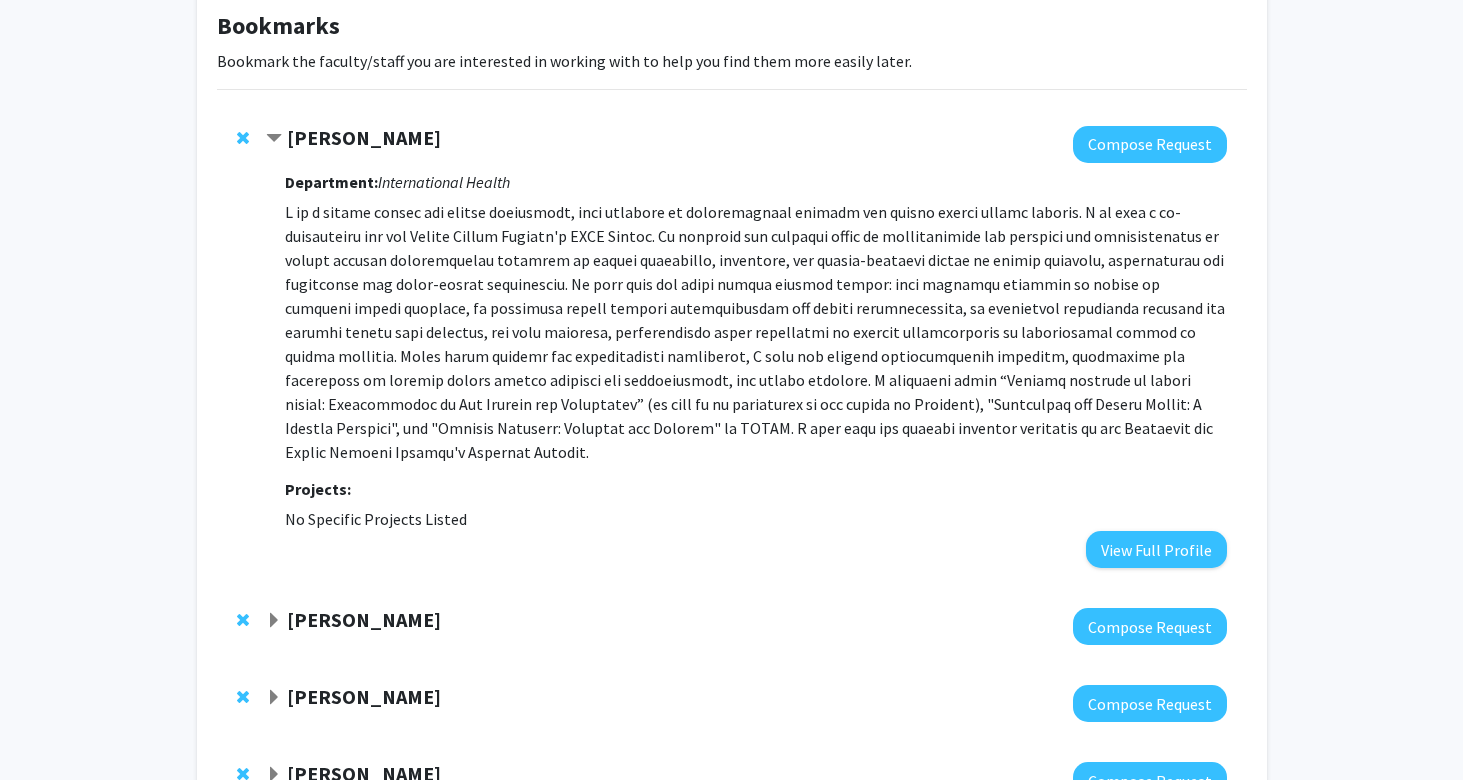 drag, startPoint x: 467, startPoint y: 502, endPoint x: 274, endPoint y: 138, distance: 412.00122 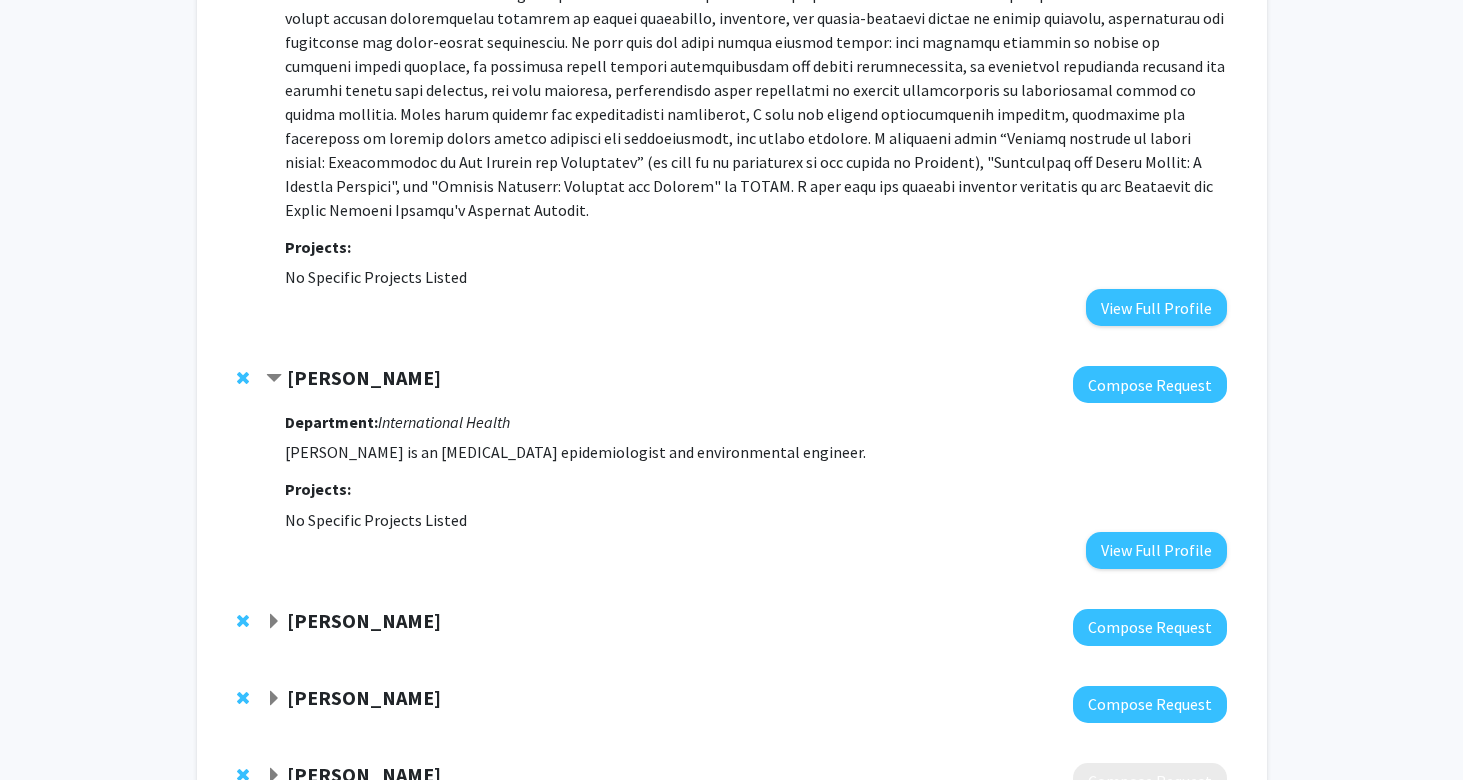 scroll, scrollTop: 396, scrollLeft: 0, axis: vertical 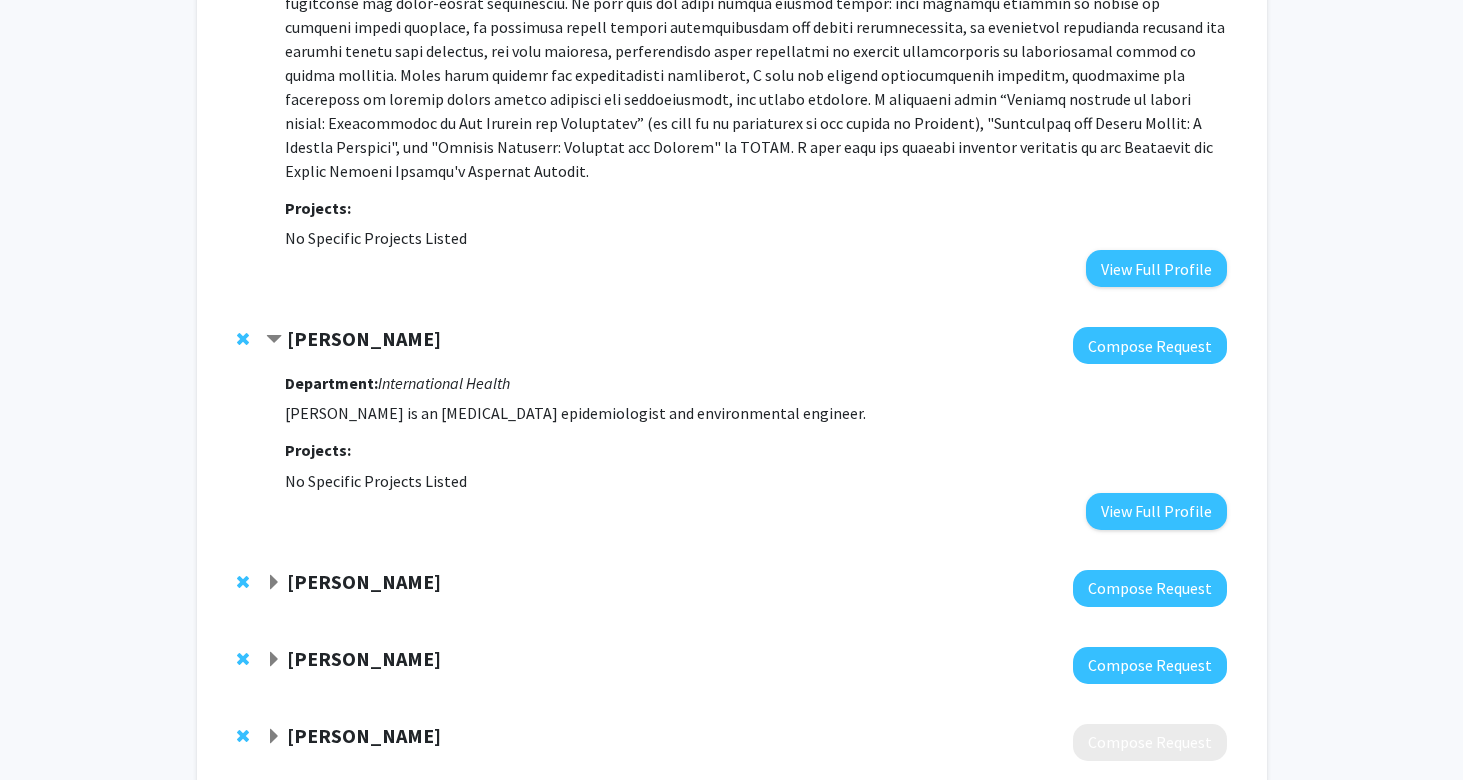 click 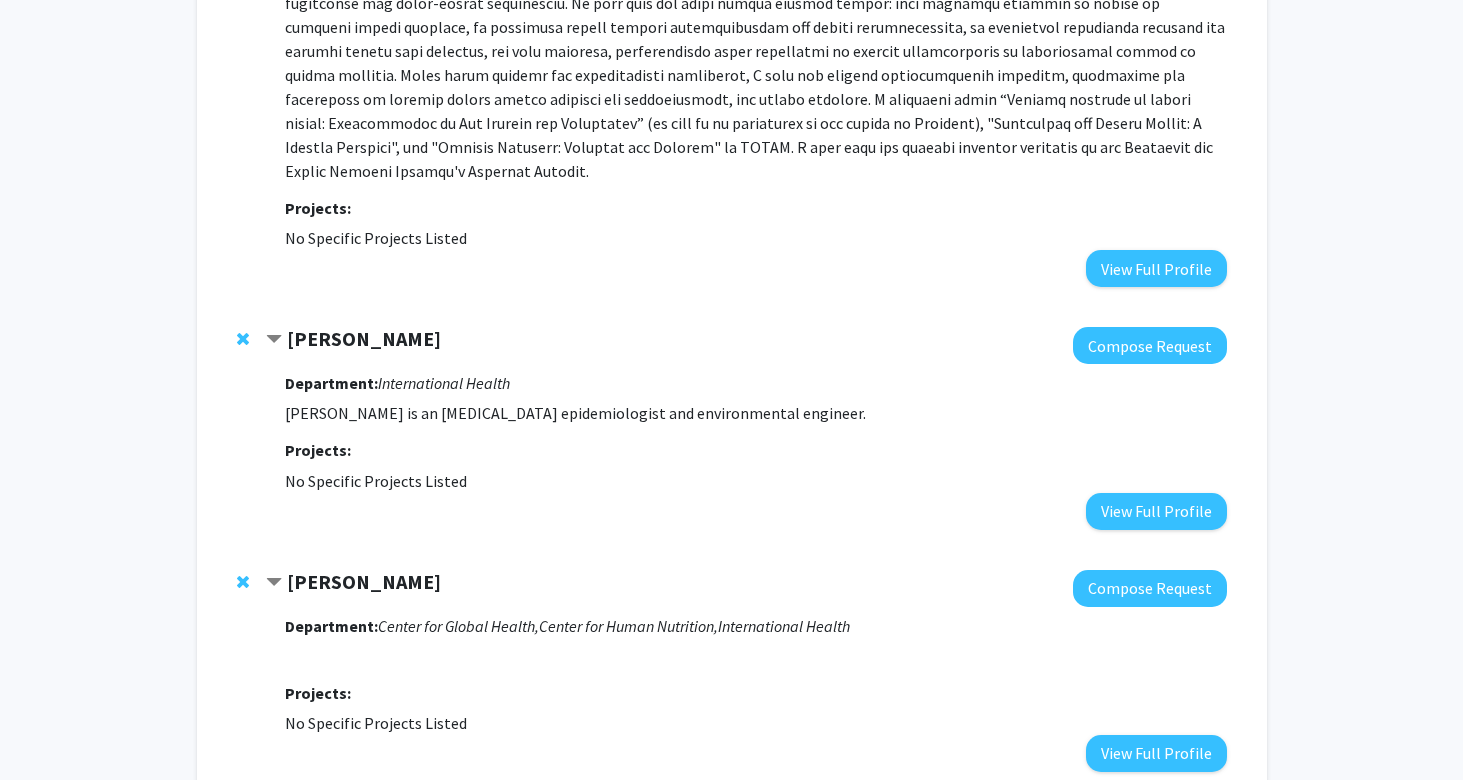 drag, startPoint x: 284, startPoint y: 361, endPoint x: 886, endPoint y: 608, distance: 650.7019 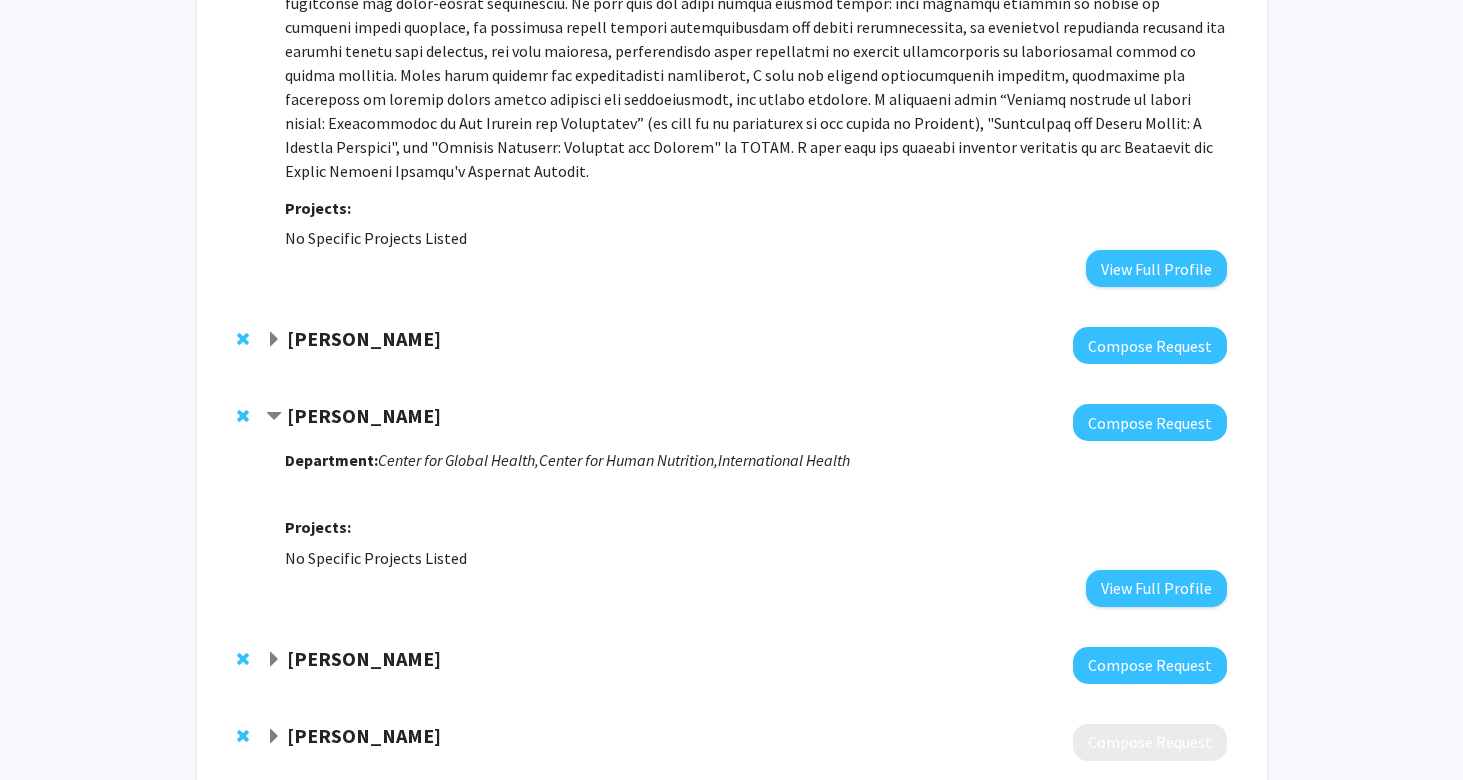 click on "[PERSON_NAME]" 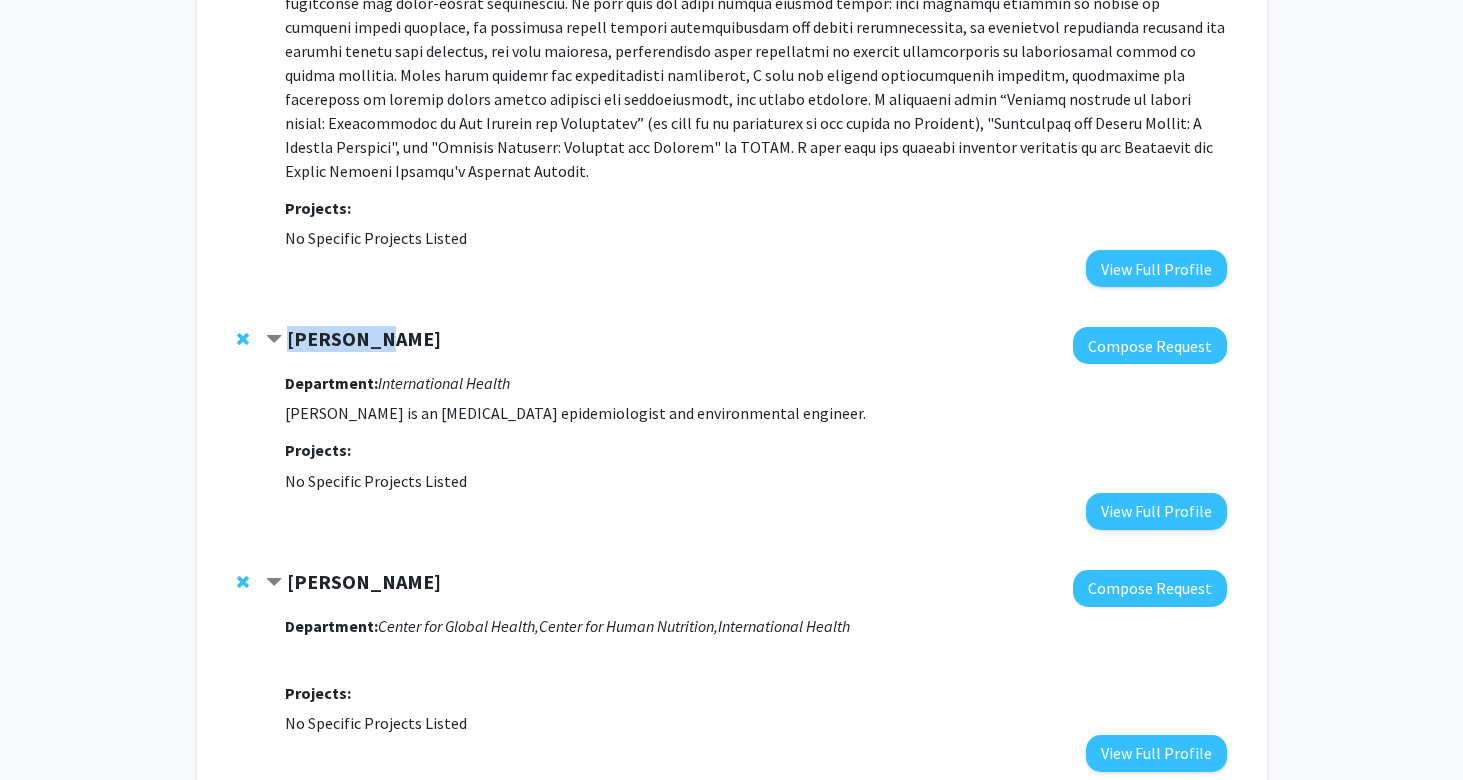 click on "[PERSON_NAME]" 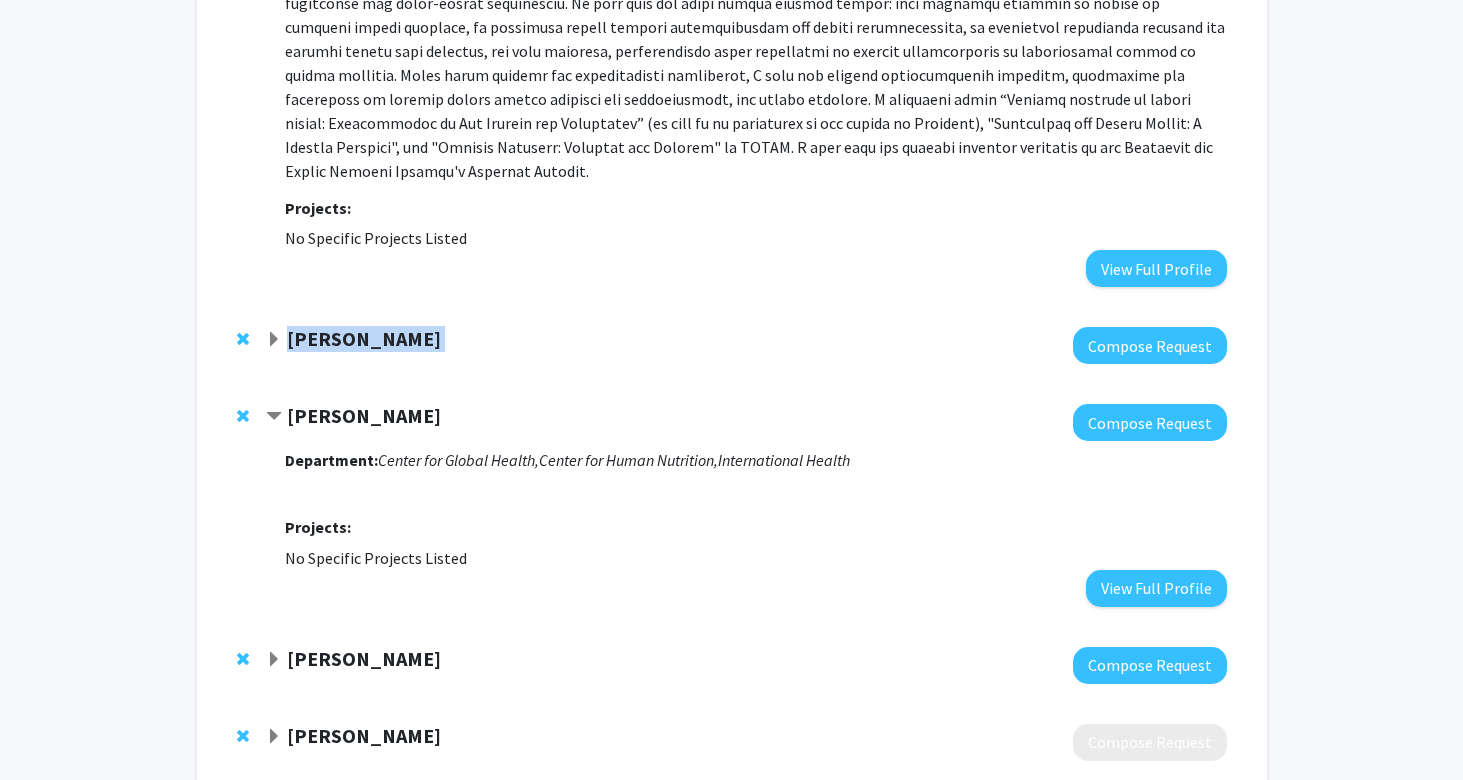 click on "[PERSON_NAME]" 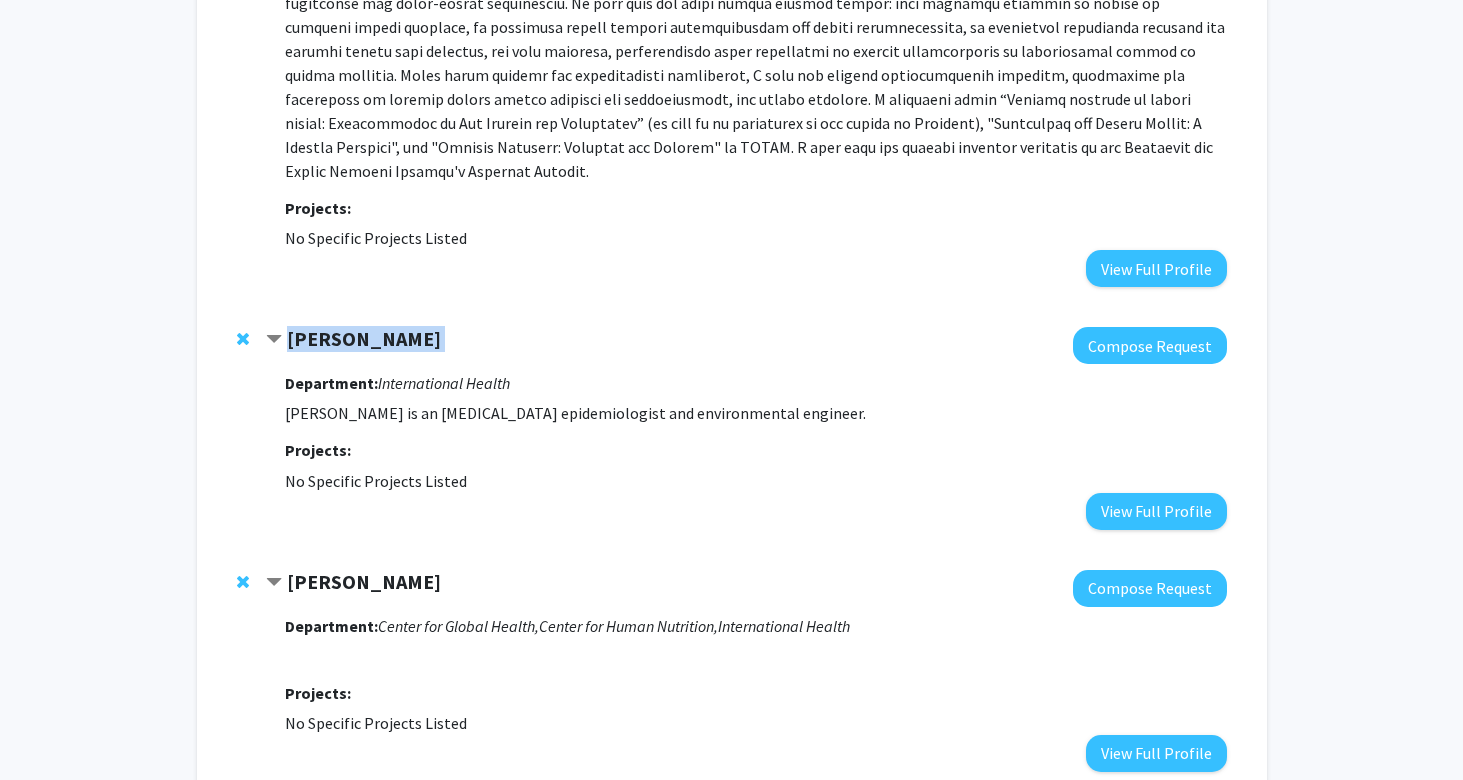 copy on "[PERSON_NAME]" 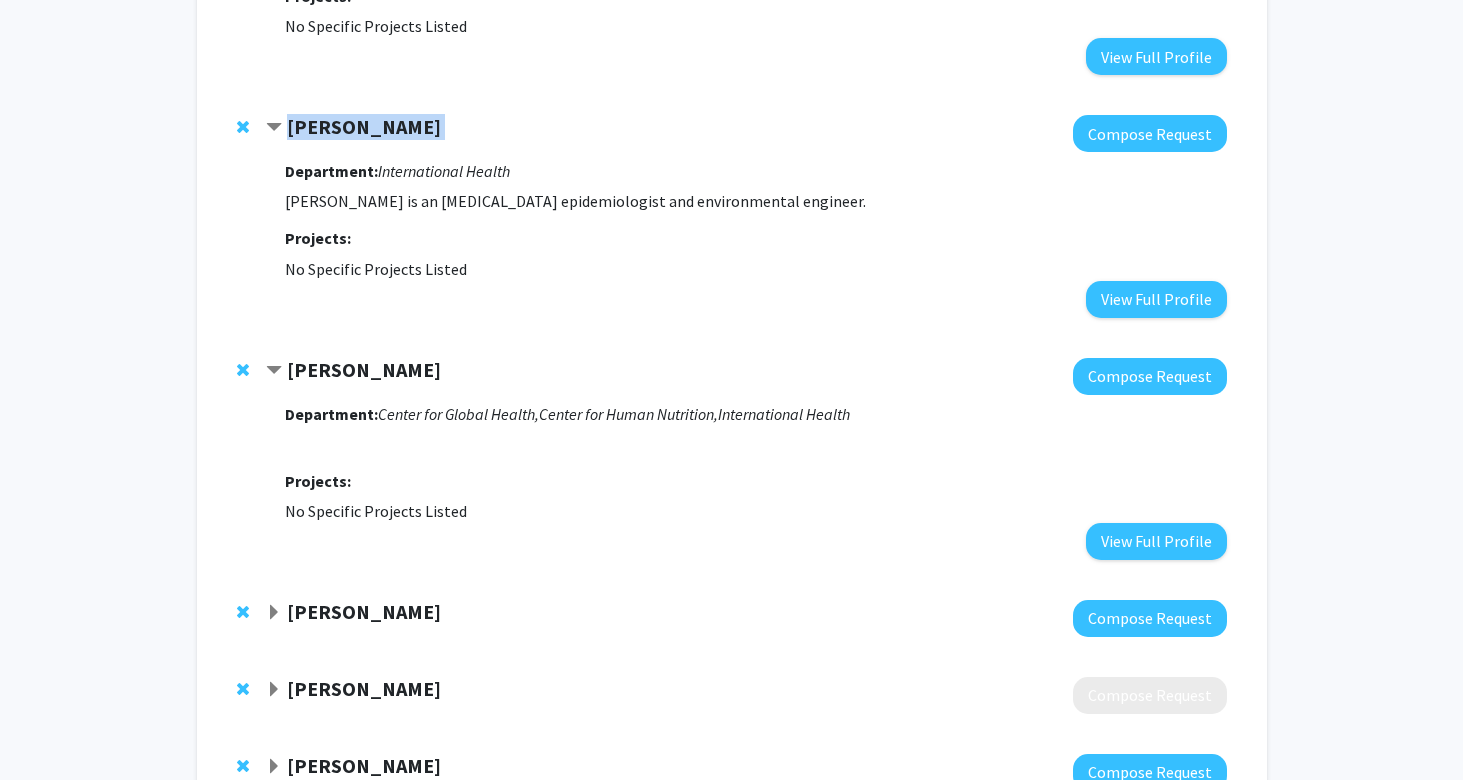 scroll, scrollTop: 669, scrollLeft: 0, axis: vertical 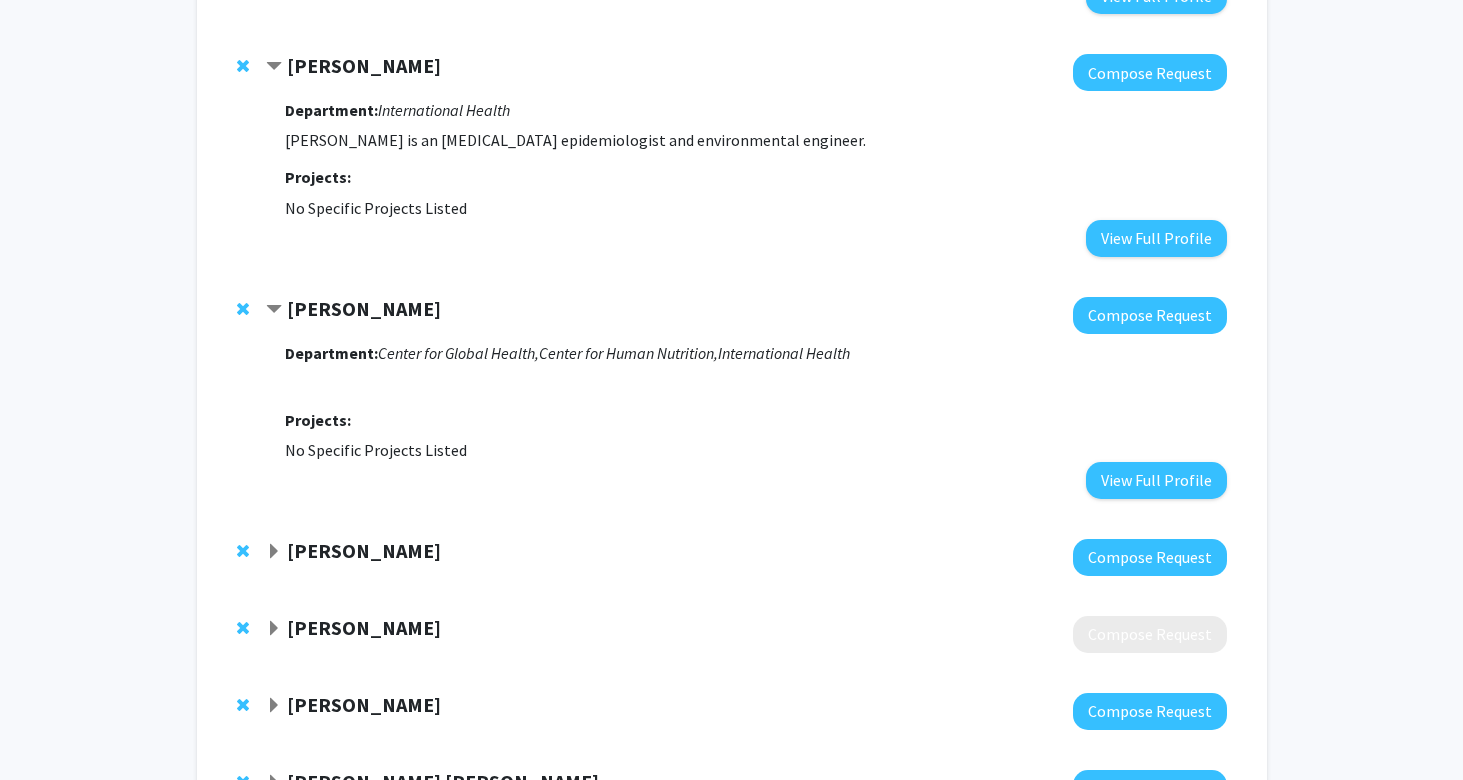click on "[PERSON_NAME]" 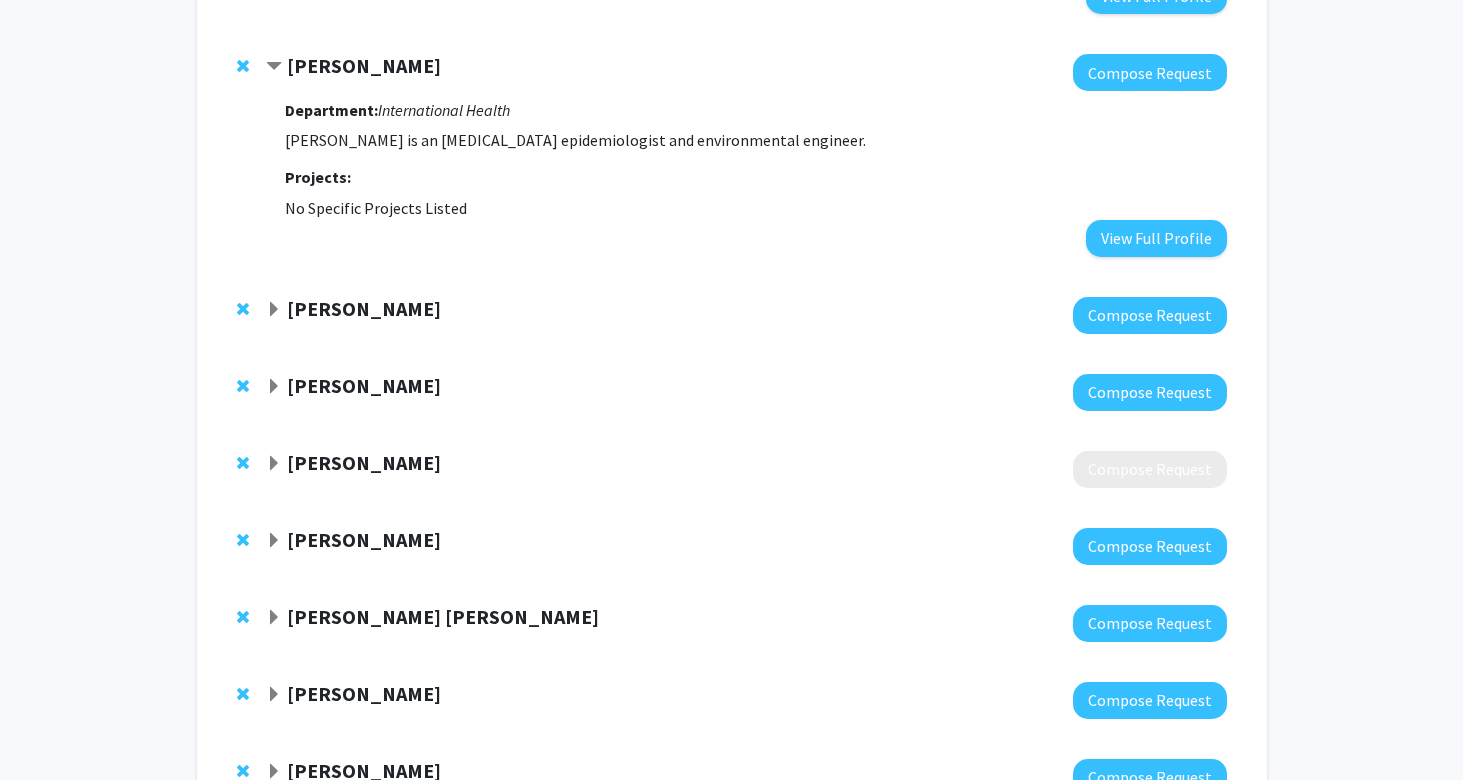 click on "[PERSON_NAME]" 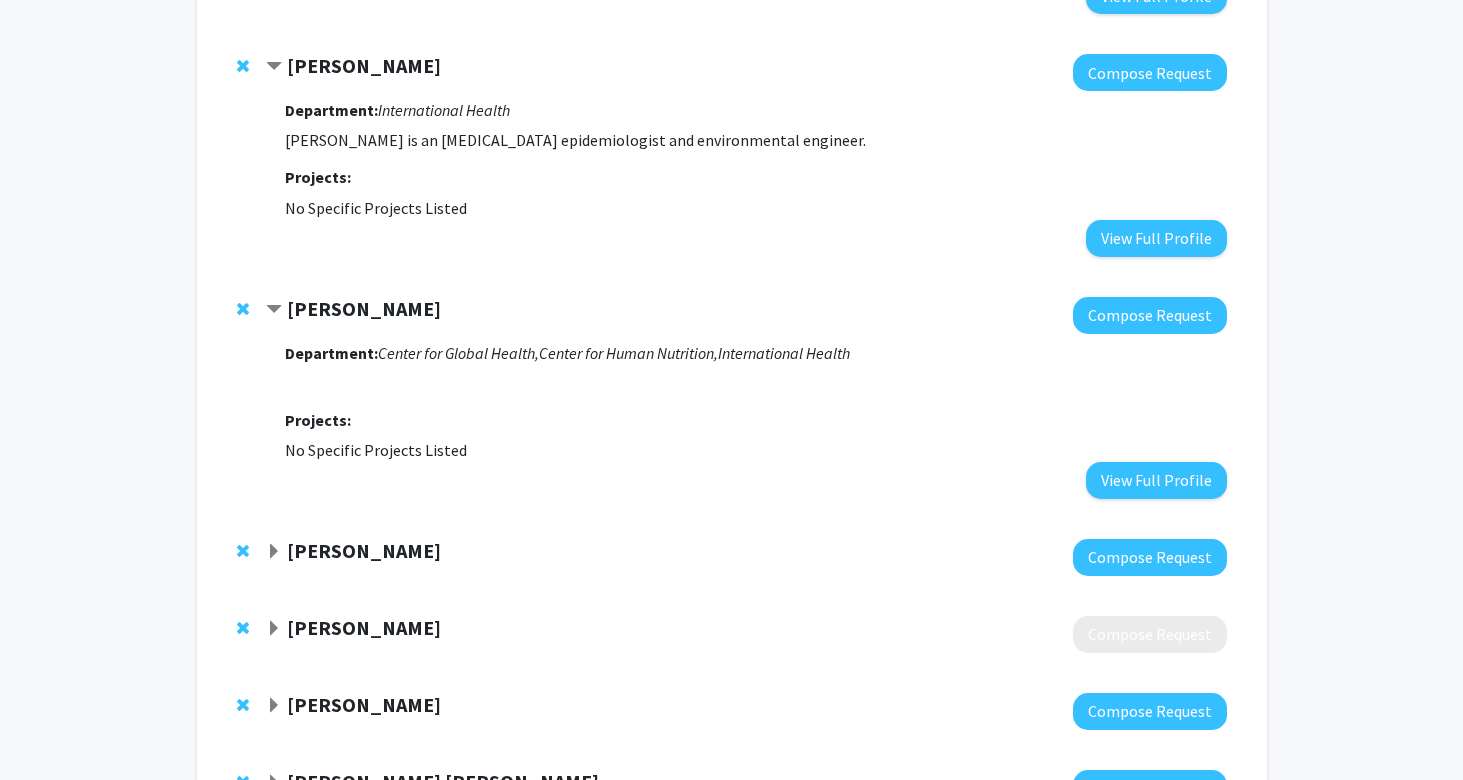 click on "[PERSON_NAME]" 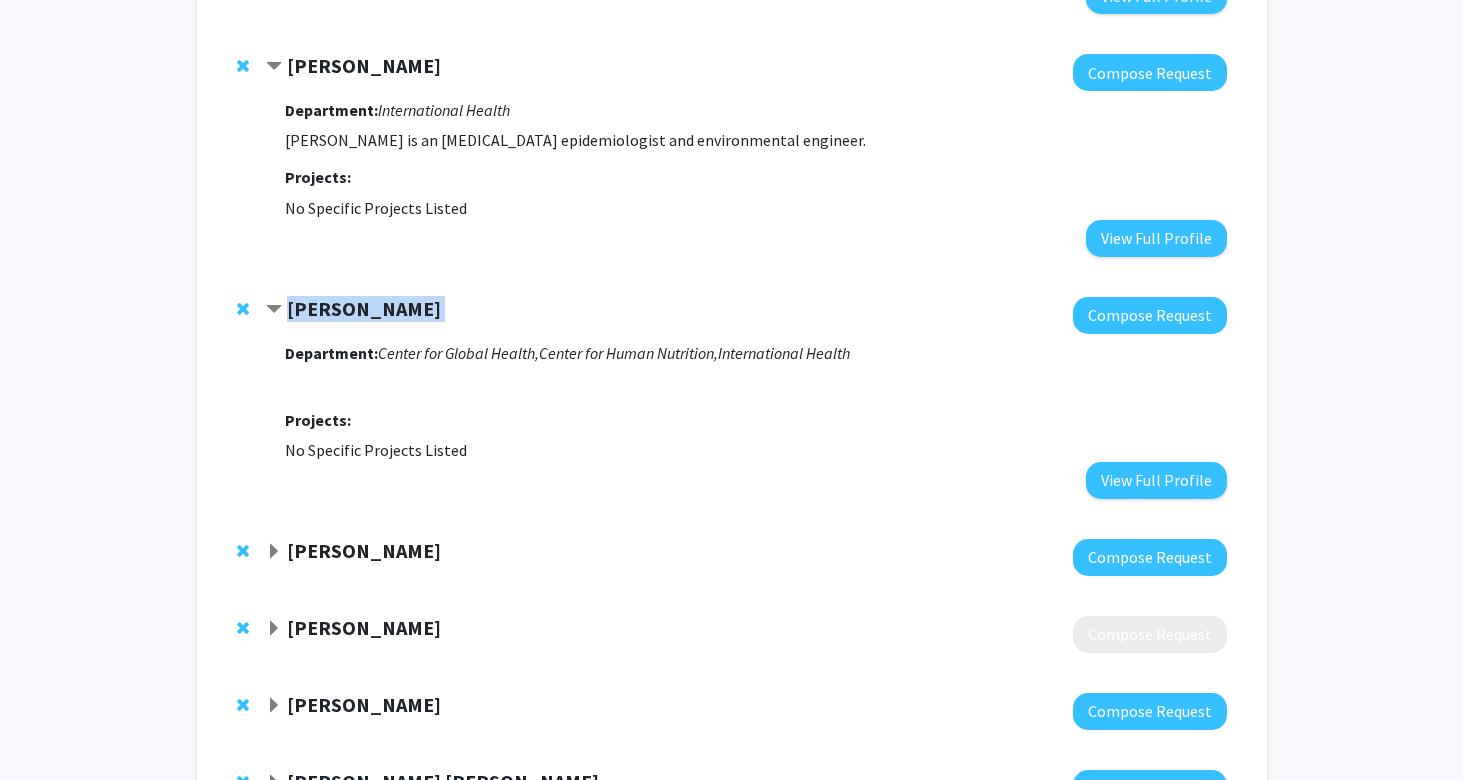 click on "[PERSON_NAME]" 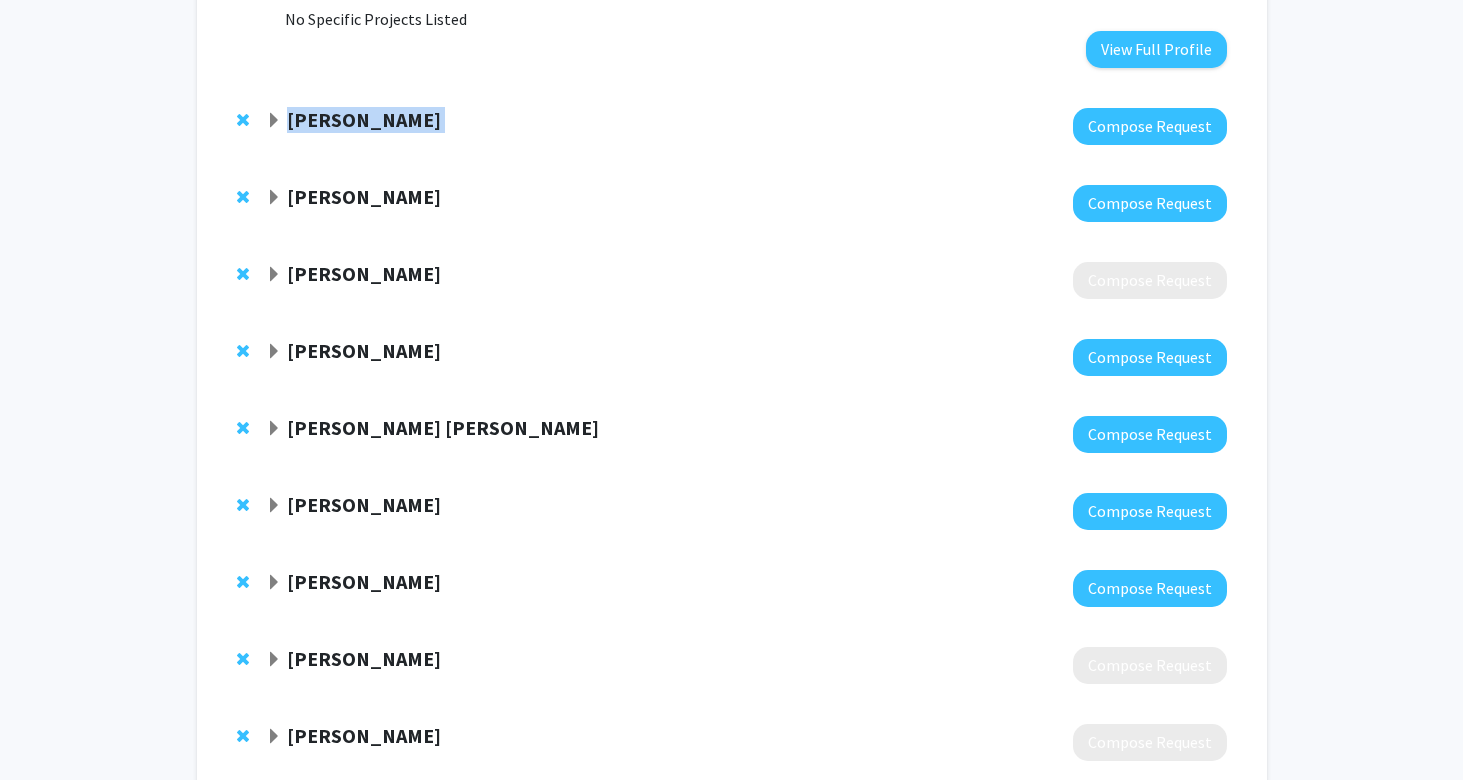 scroll, scrollTop: 866, scrollLeft: 0, axis: vertical 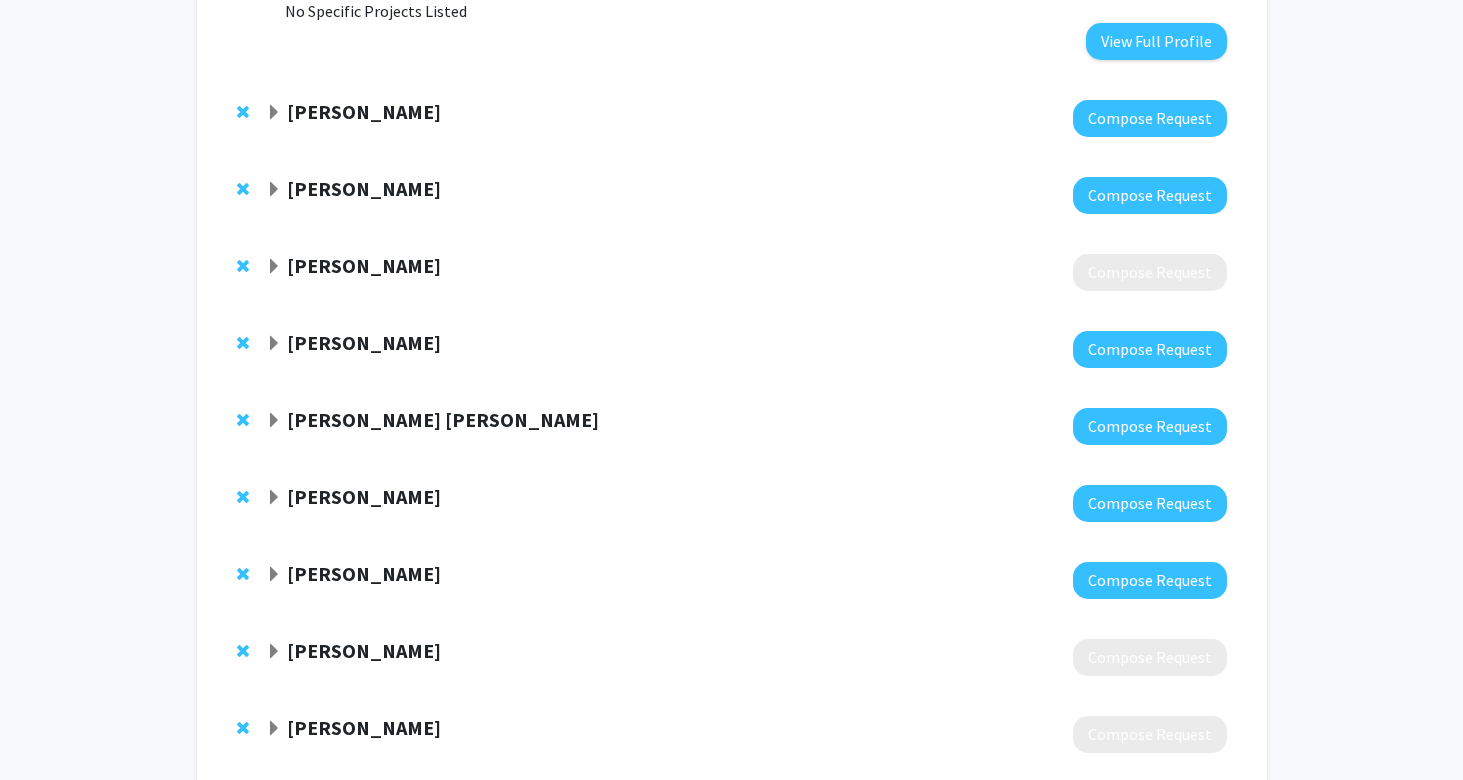 click on "[PERSON_NAME]  Compose Request" 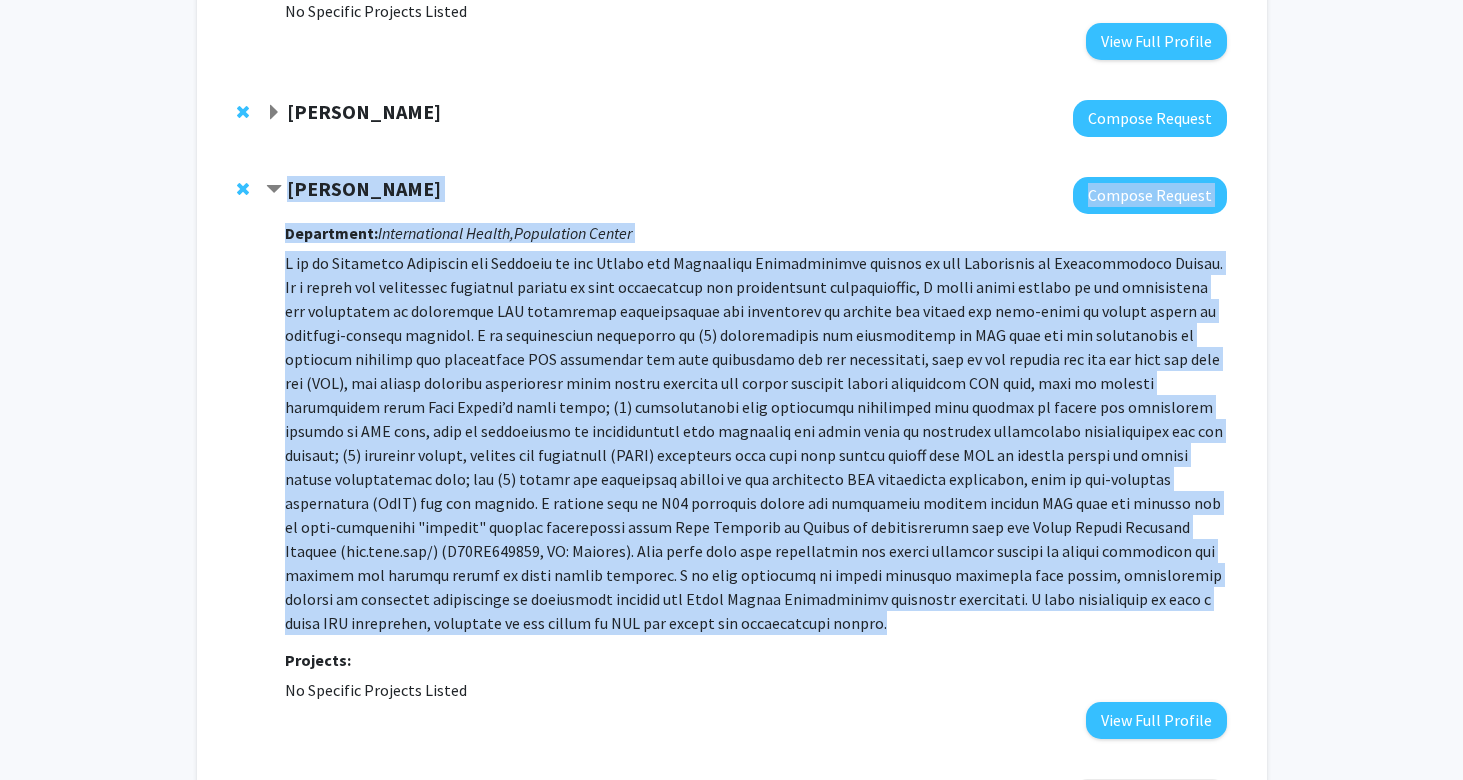 drag, startPoint x: 290, startPoint y: 164, endPoint x: 434, endPoint y: 602, distance: 461.064 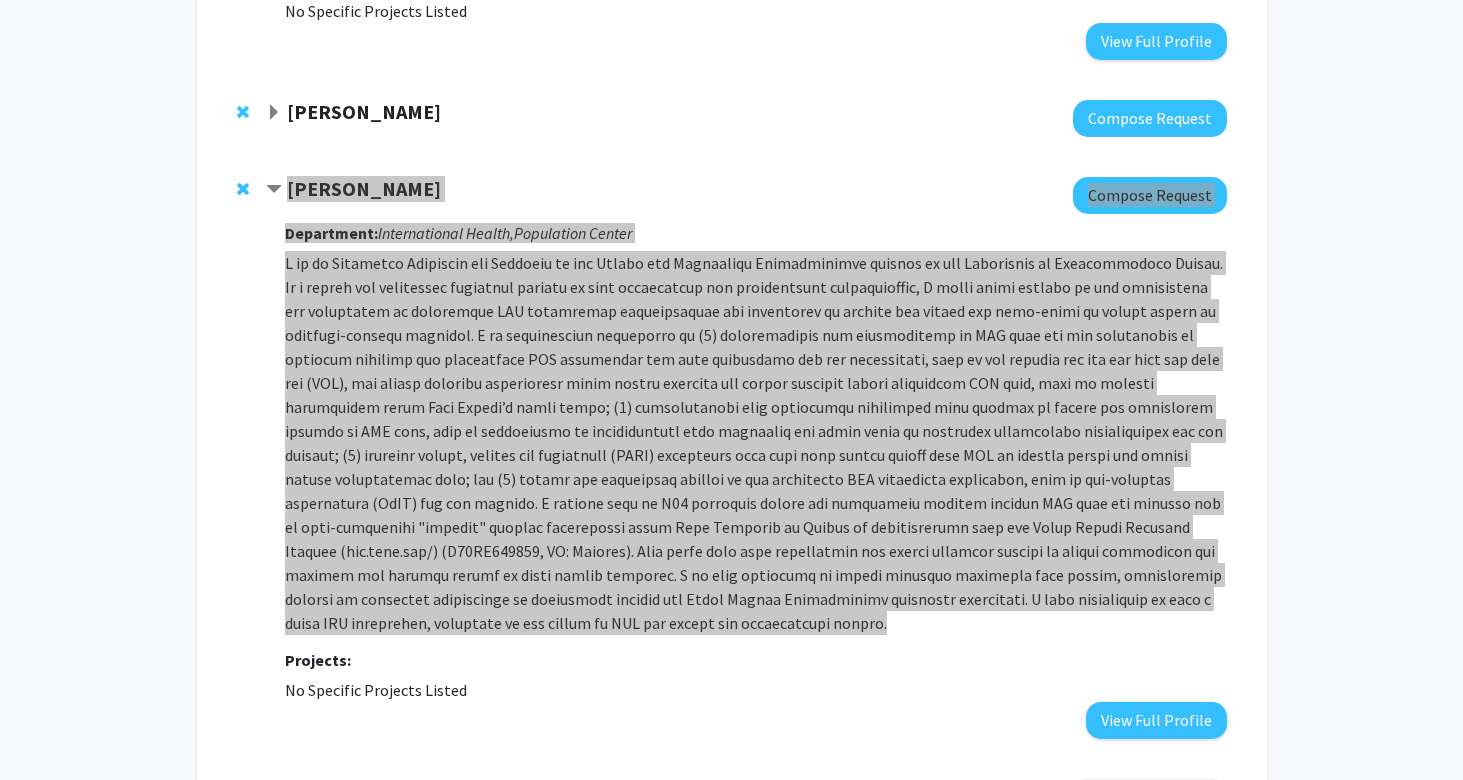 click at bounding box center (755, 443) 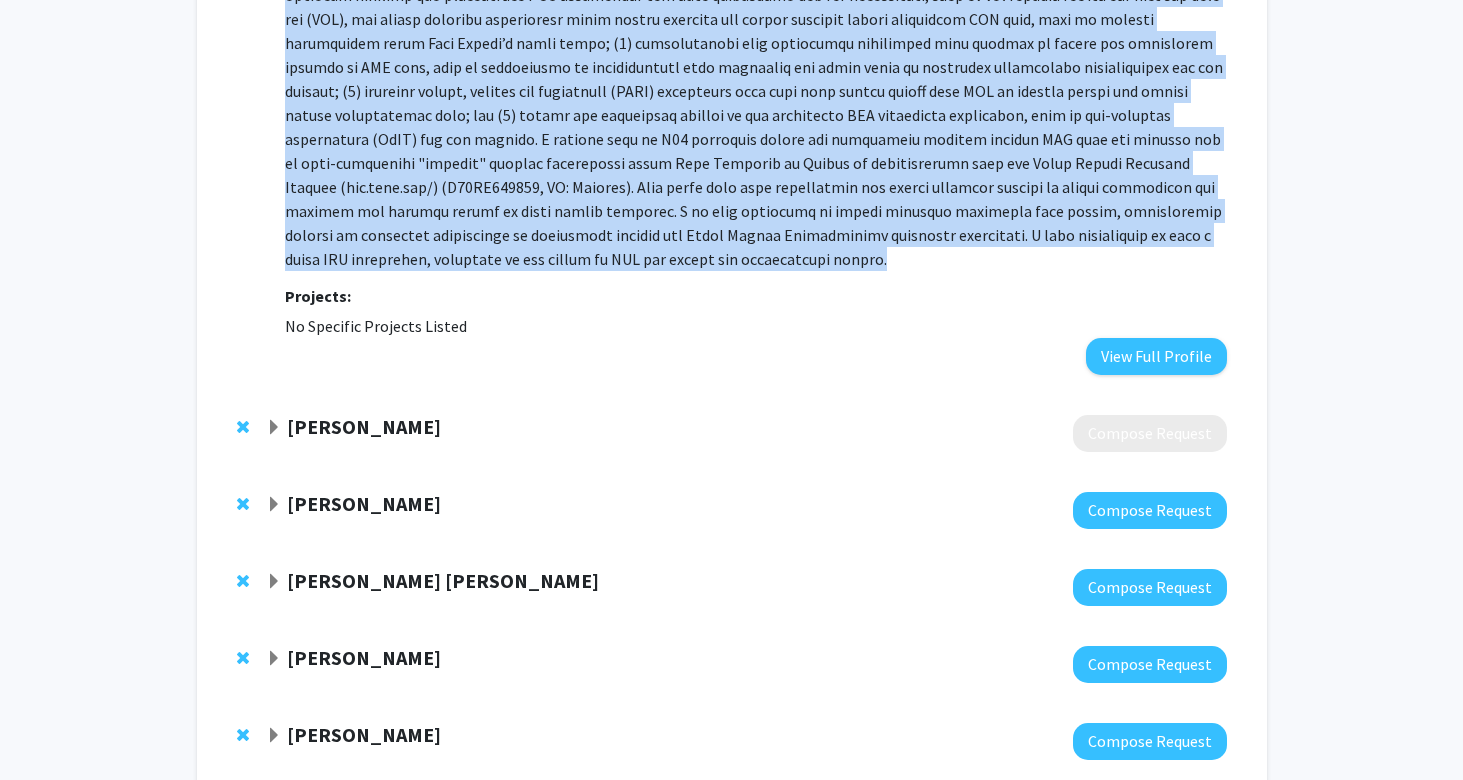 scroll, scrollTop: 1258, scrollLeft: 0, axis: vertical 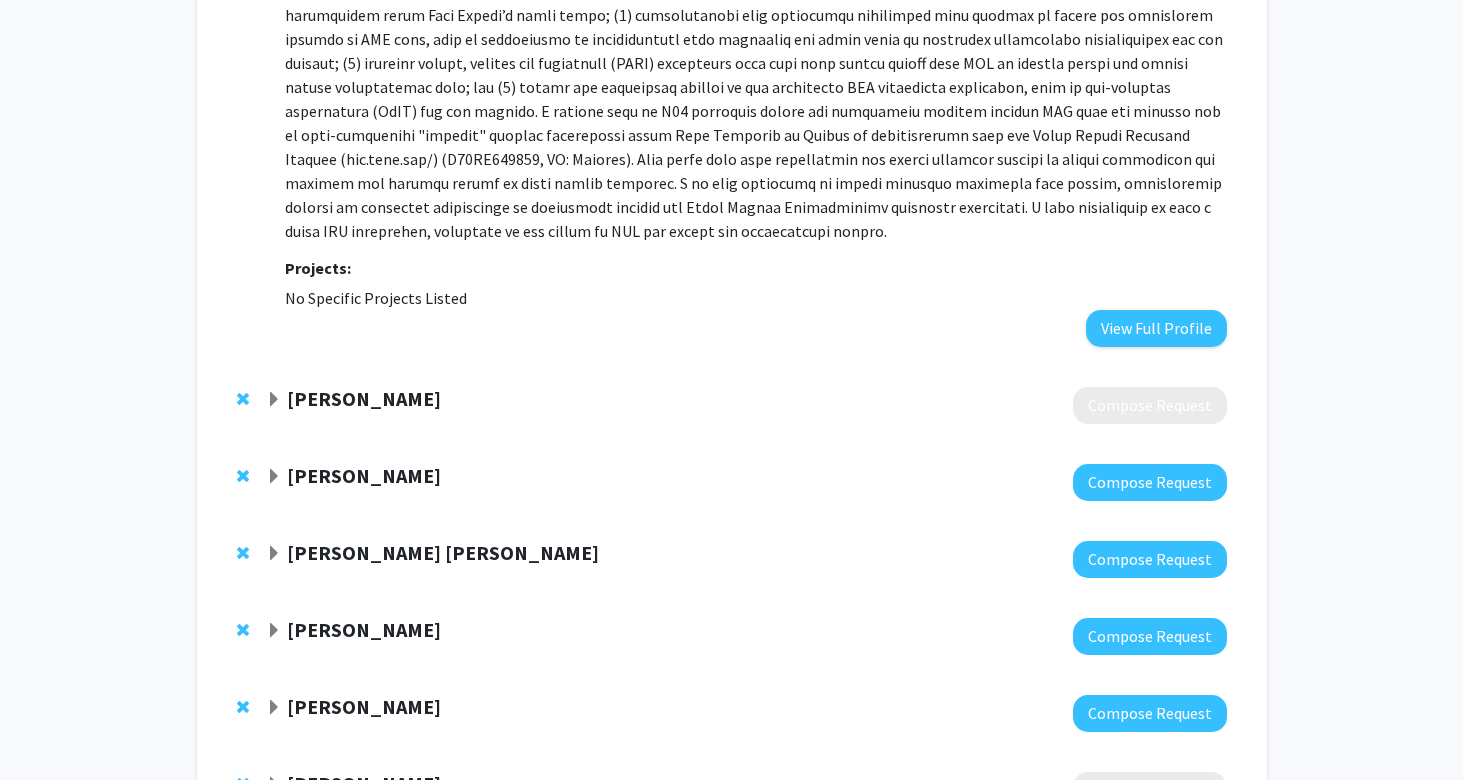 click 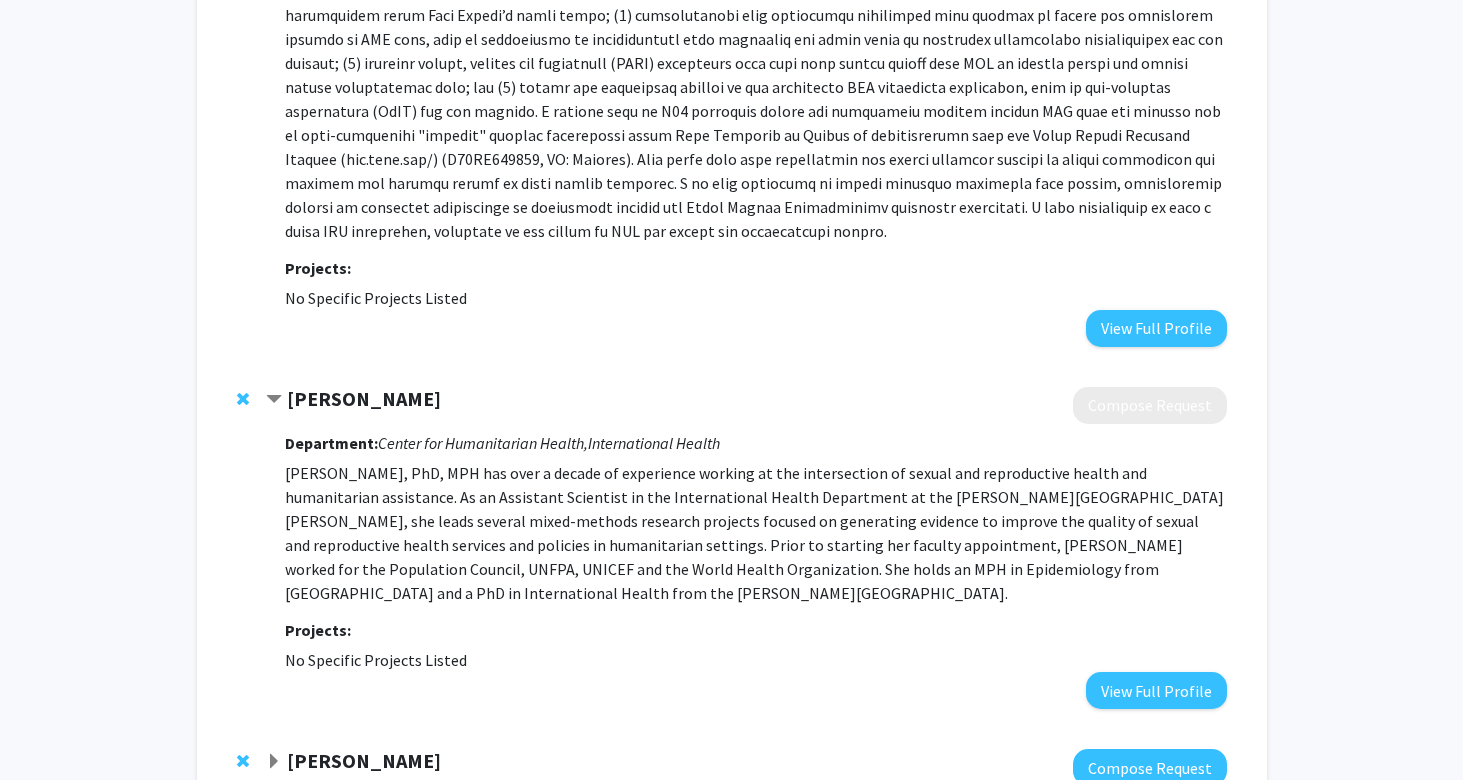 click 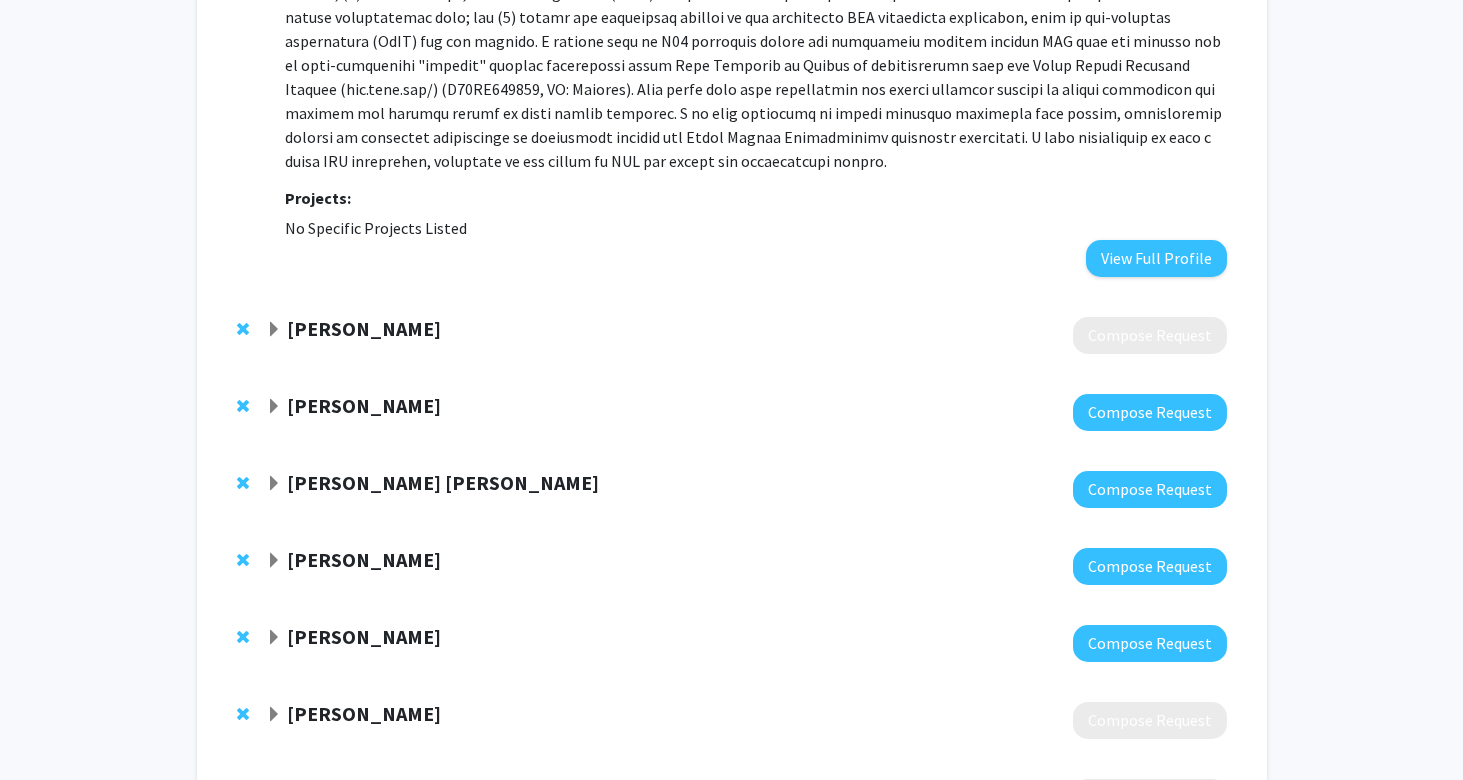 scroll, scrollTop: 1330, scrollLeft: 0, axis: vertical 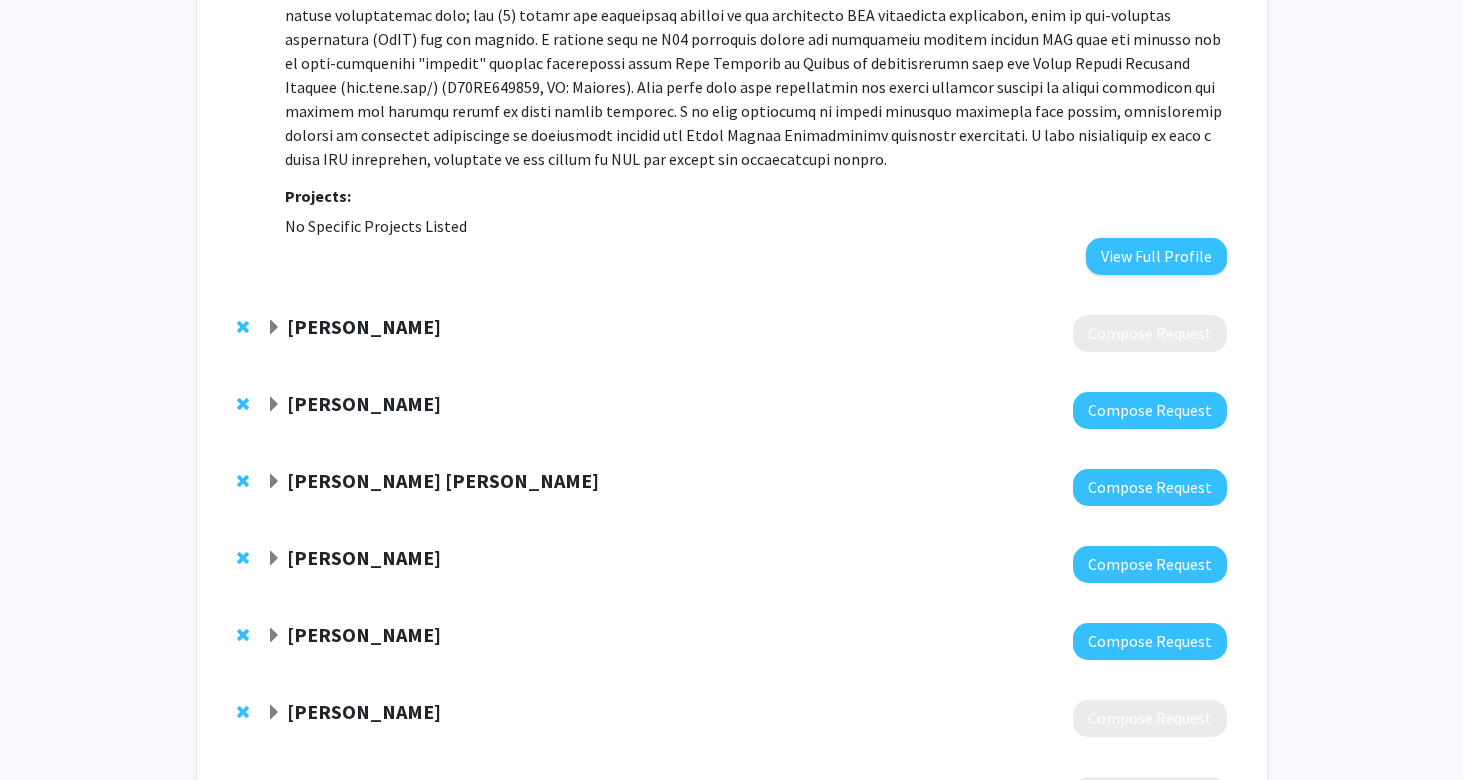 click 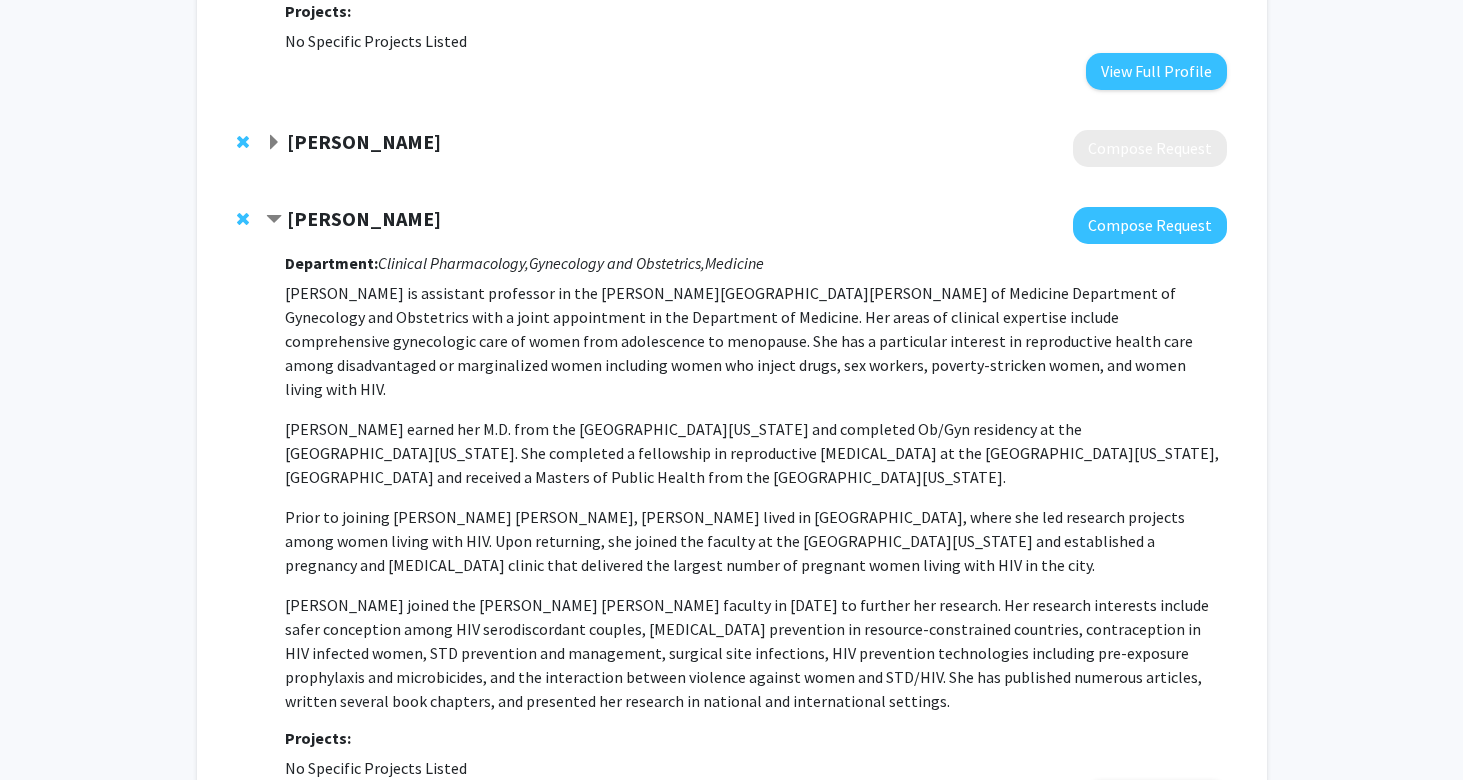 scroll, scrollTop: 1519, scrollLeft: 0, axis: vertical 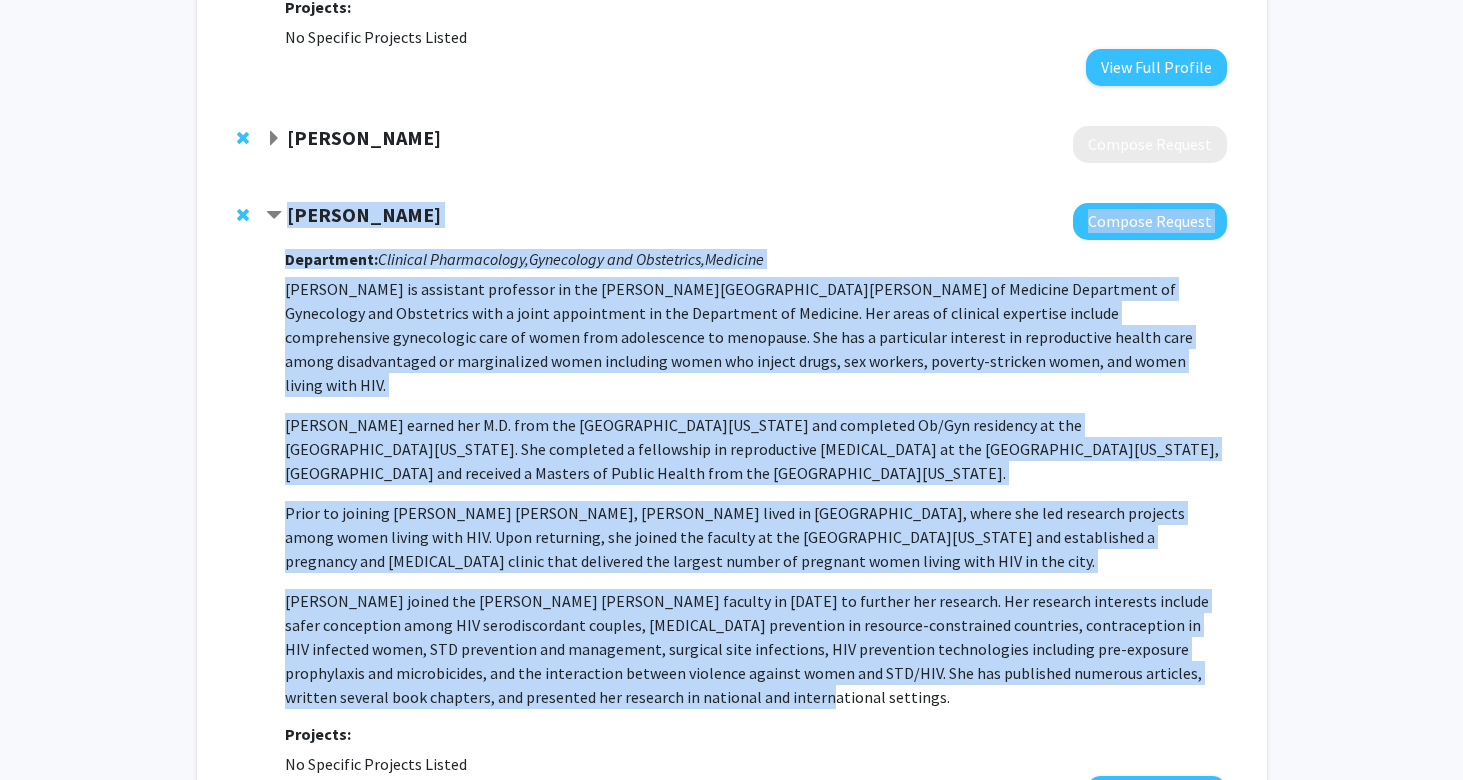 drag, startPoint x: 694, startPoint y: 656, endPoint x: 288, endPoint y: 193, distance: 615.7962 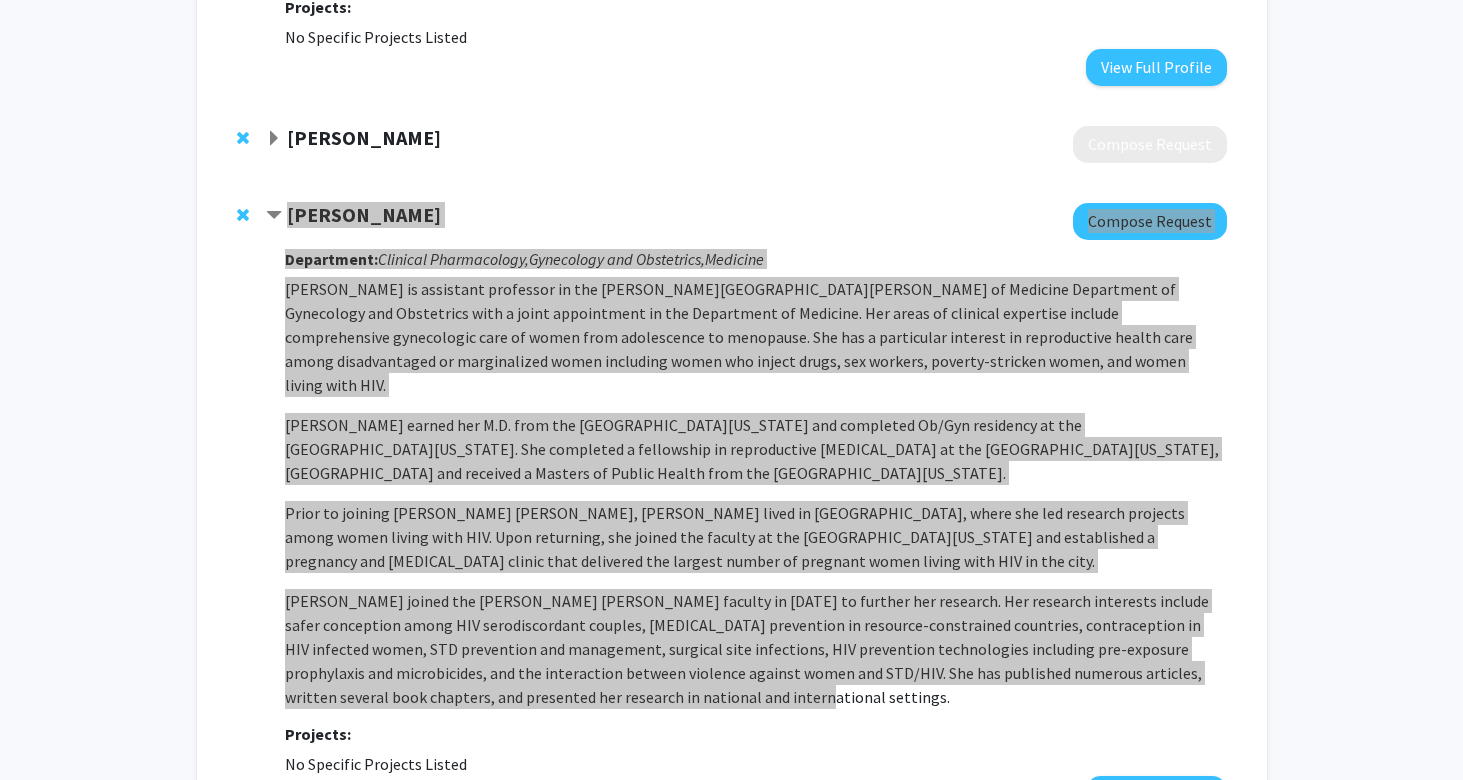 drag, startPoint x: 823, startPoint y: 762, endPoint x: 983, endPoint y: 493, distance: 312.9872 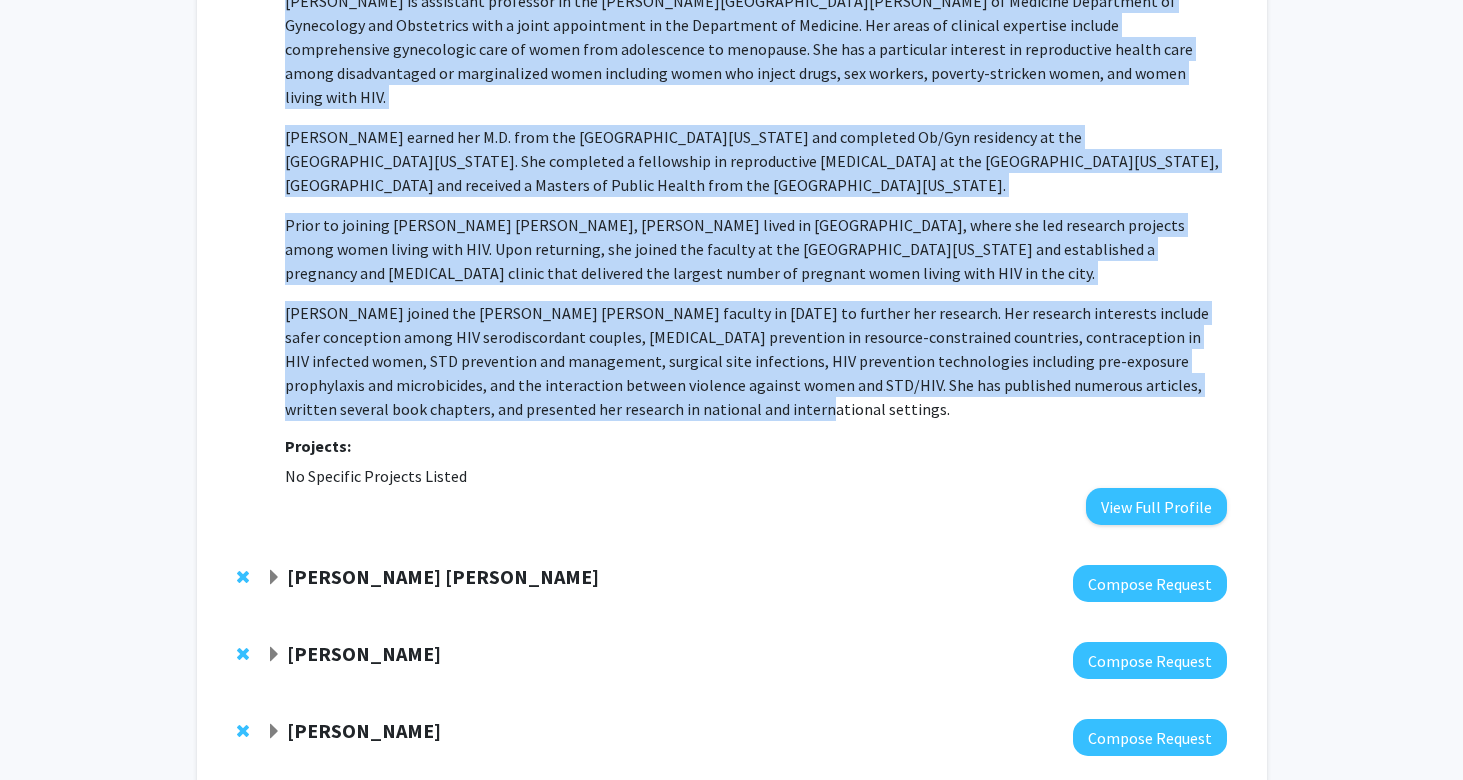 scroll, scrollTop: 1866, scrollLeft: 0, axis: vertical 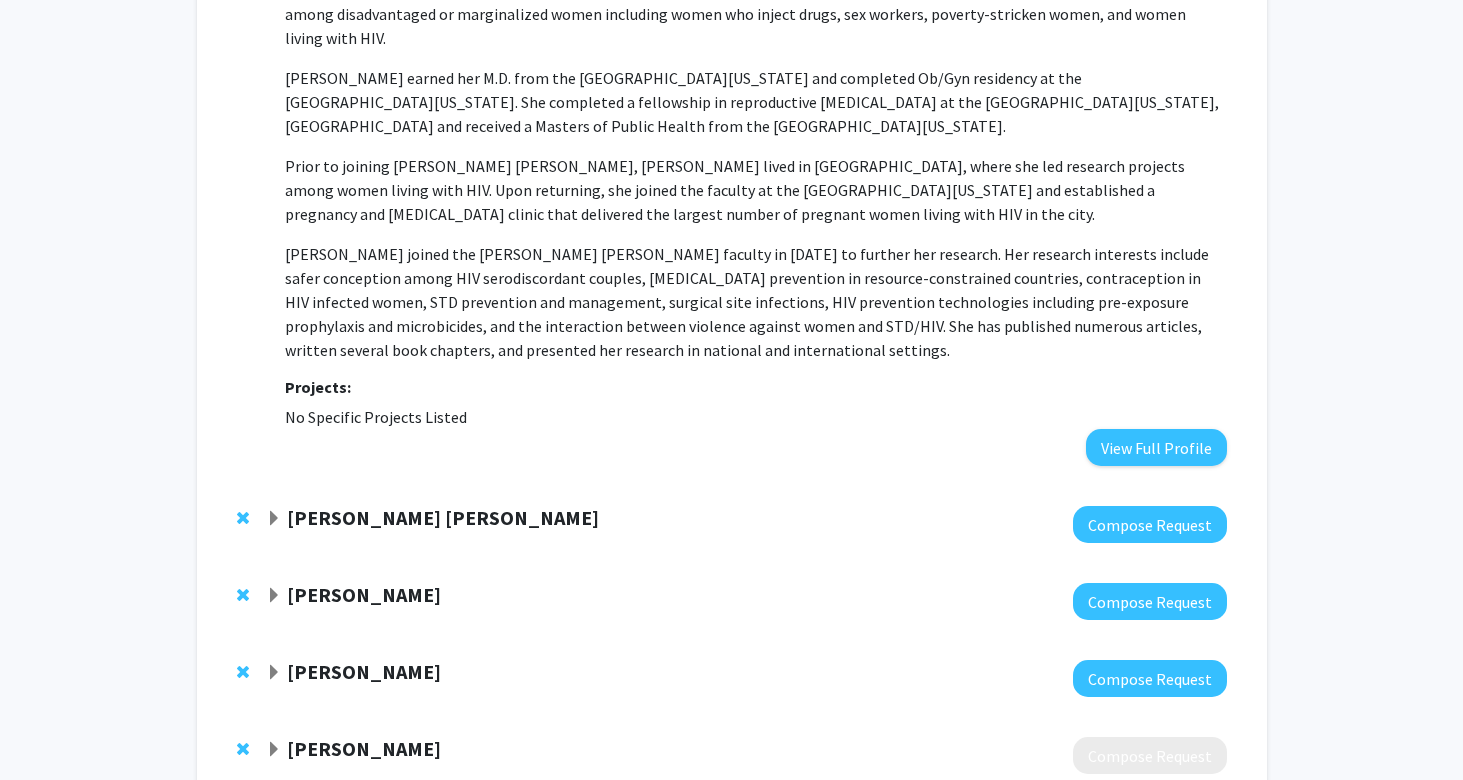 click 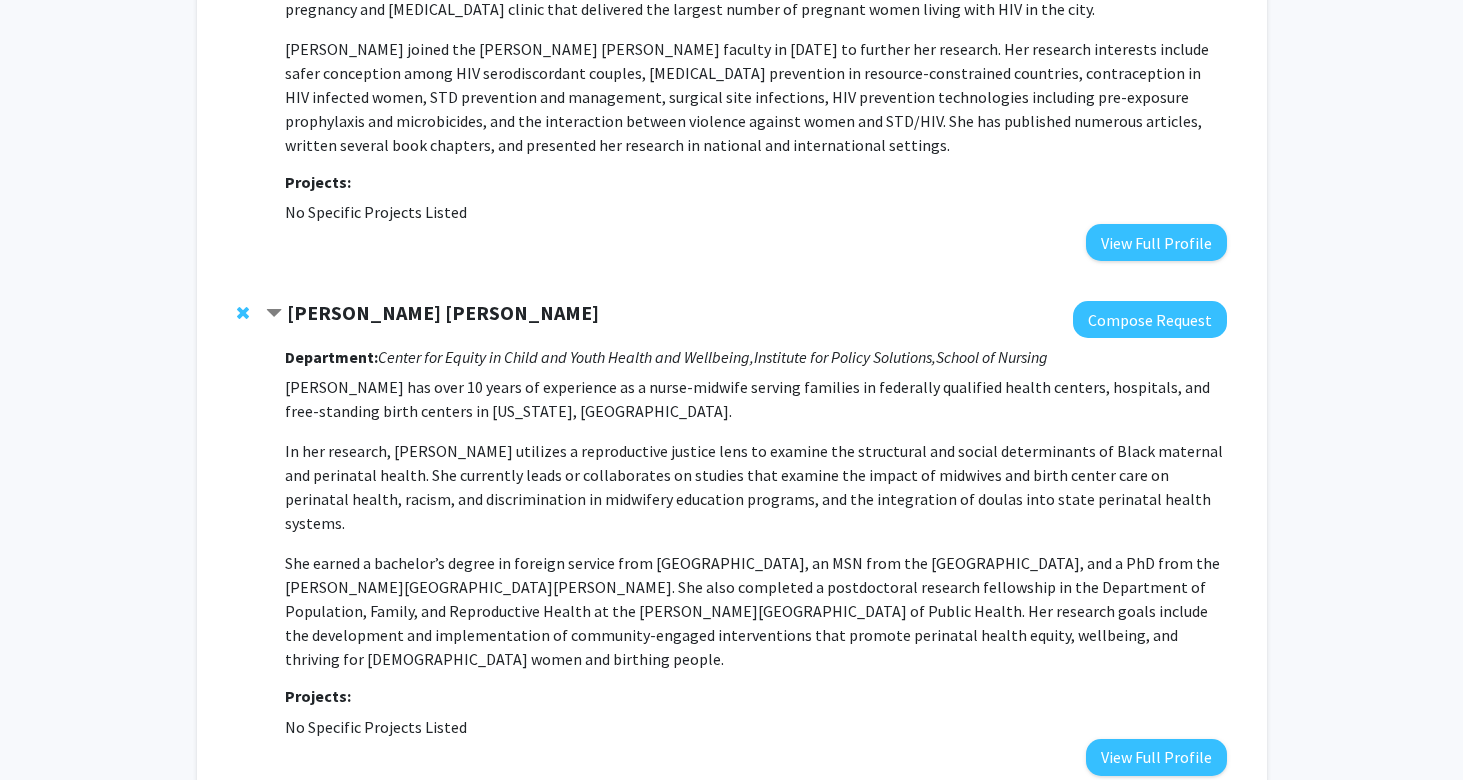scroll, scrollTop: 2144, scrollLeft: 0, axis: vertical 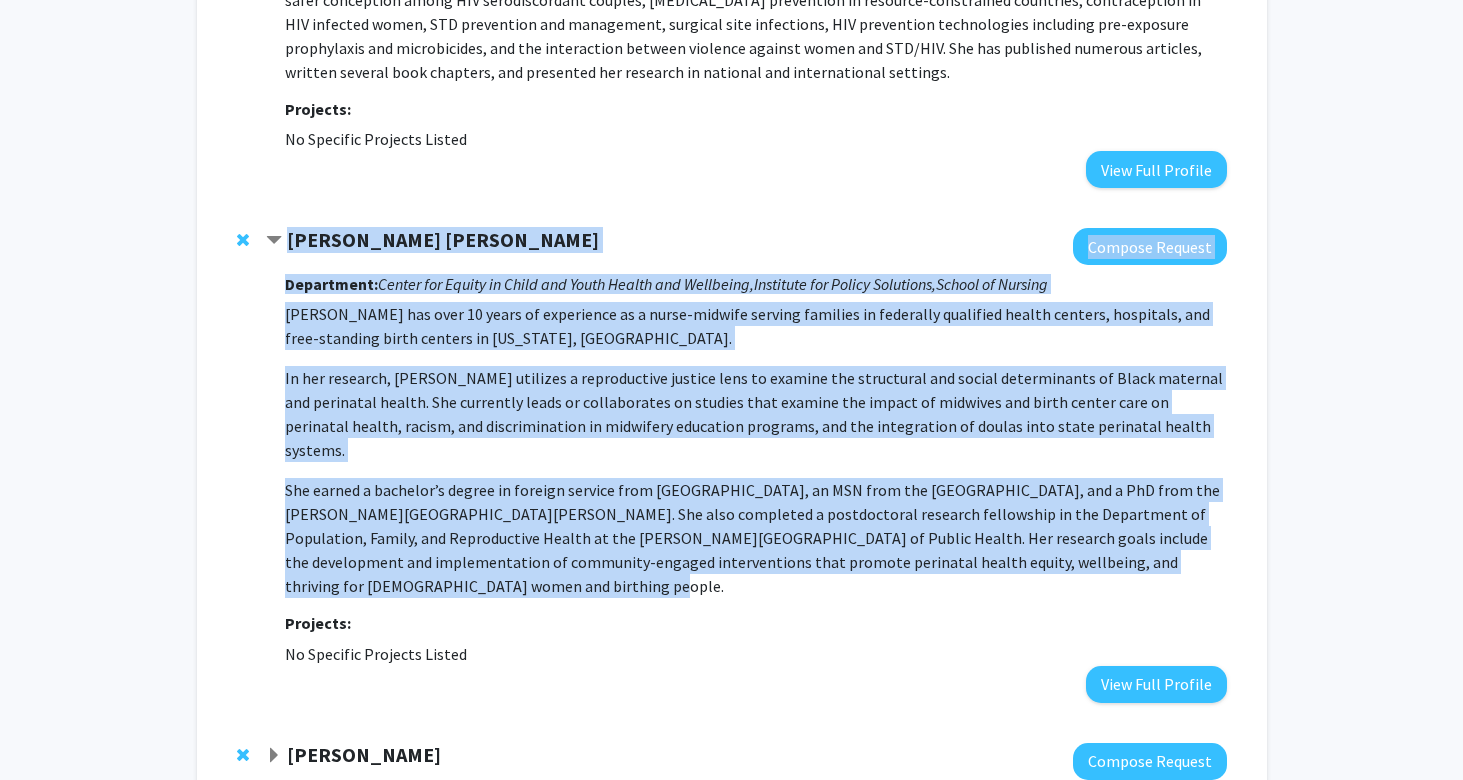 drag, startPoint x: 400, startPoint y: 516, endPoint x: 289, endPoint y: 183, distance: 351.01282 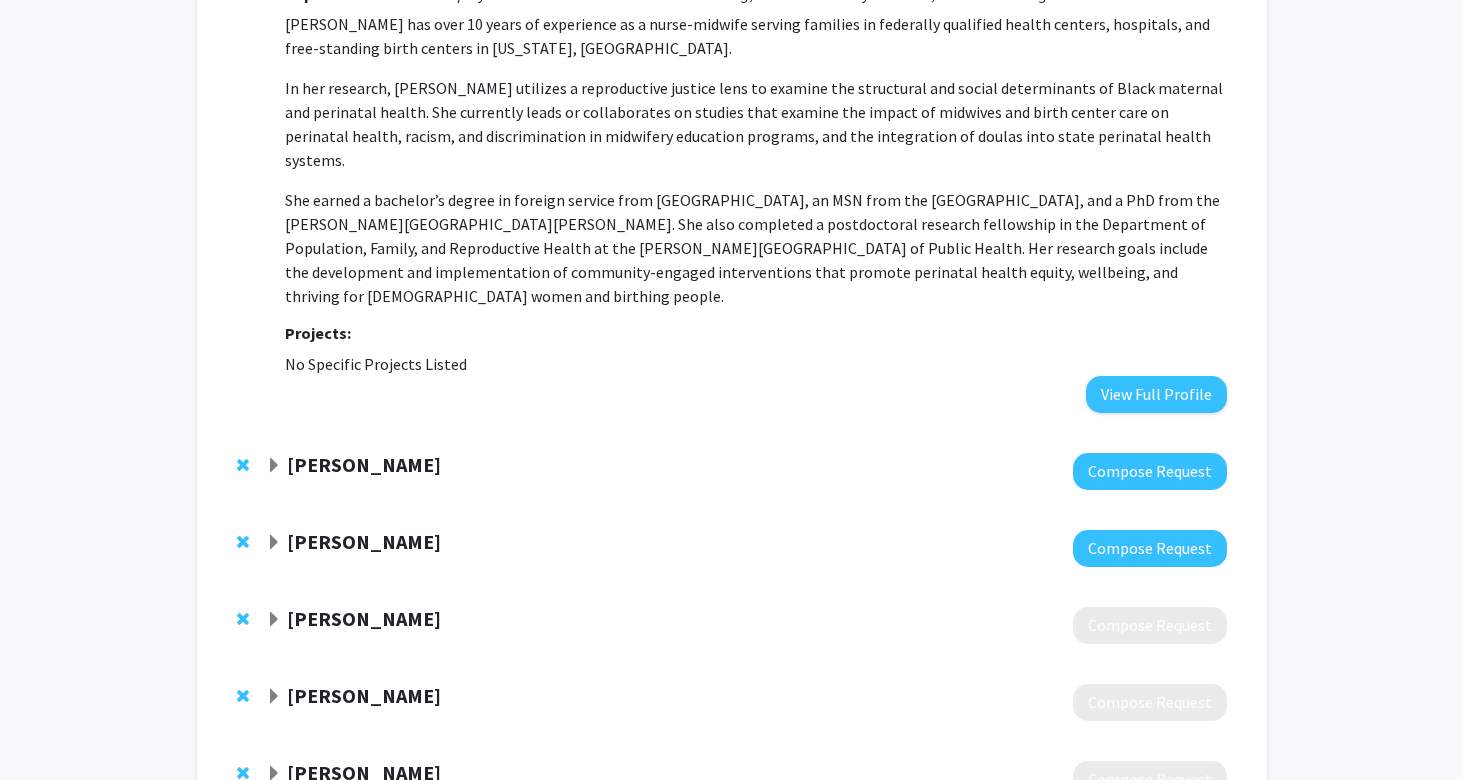 click 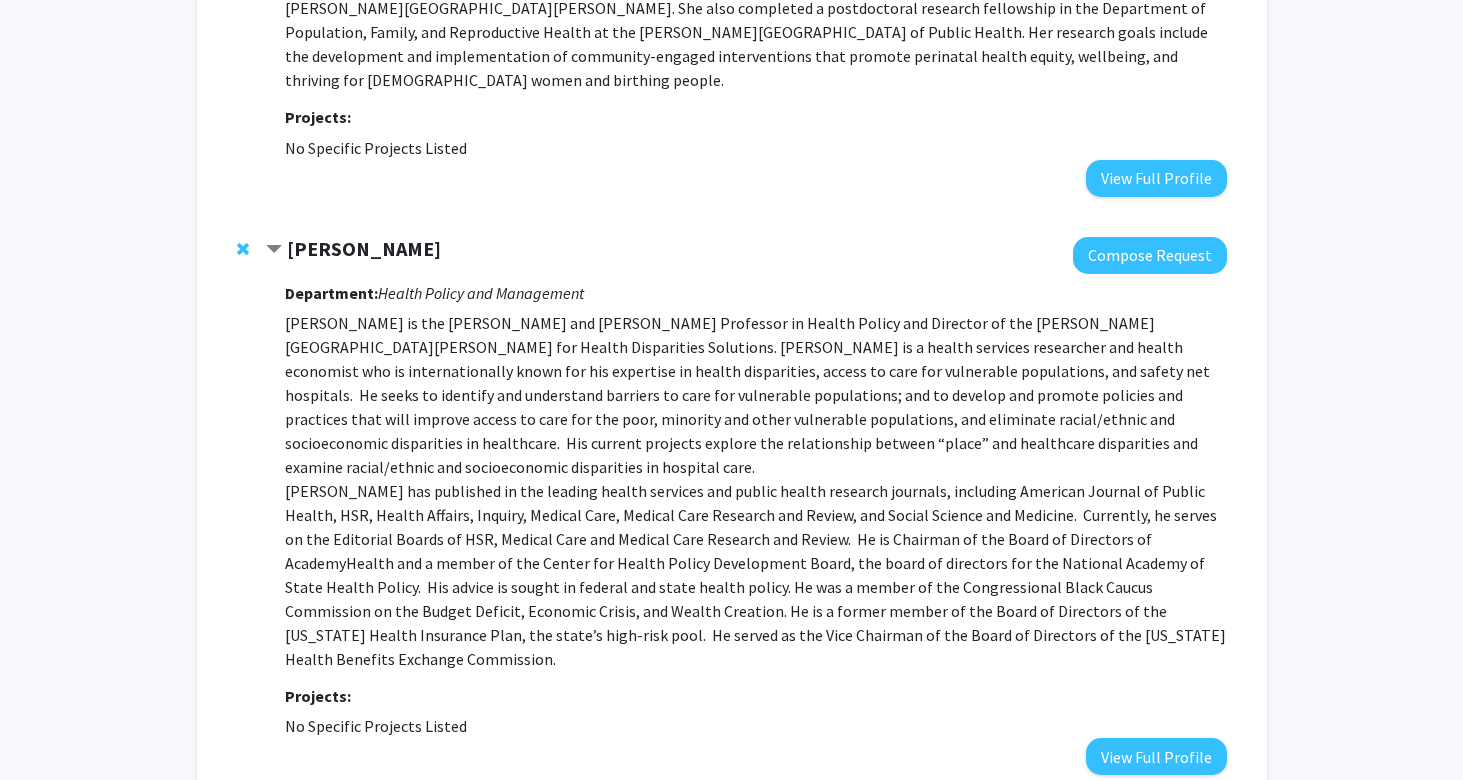 scroll, scrollTop: 2678, scrollLeft: 0, axis: vertical 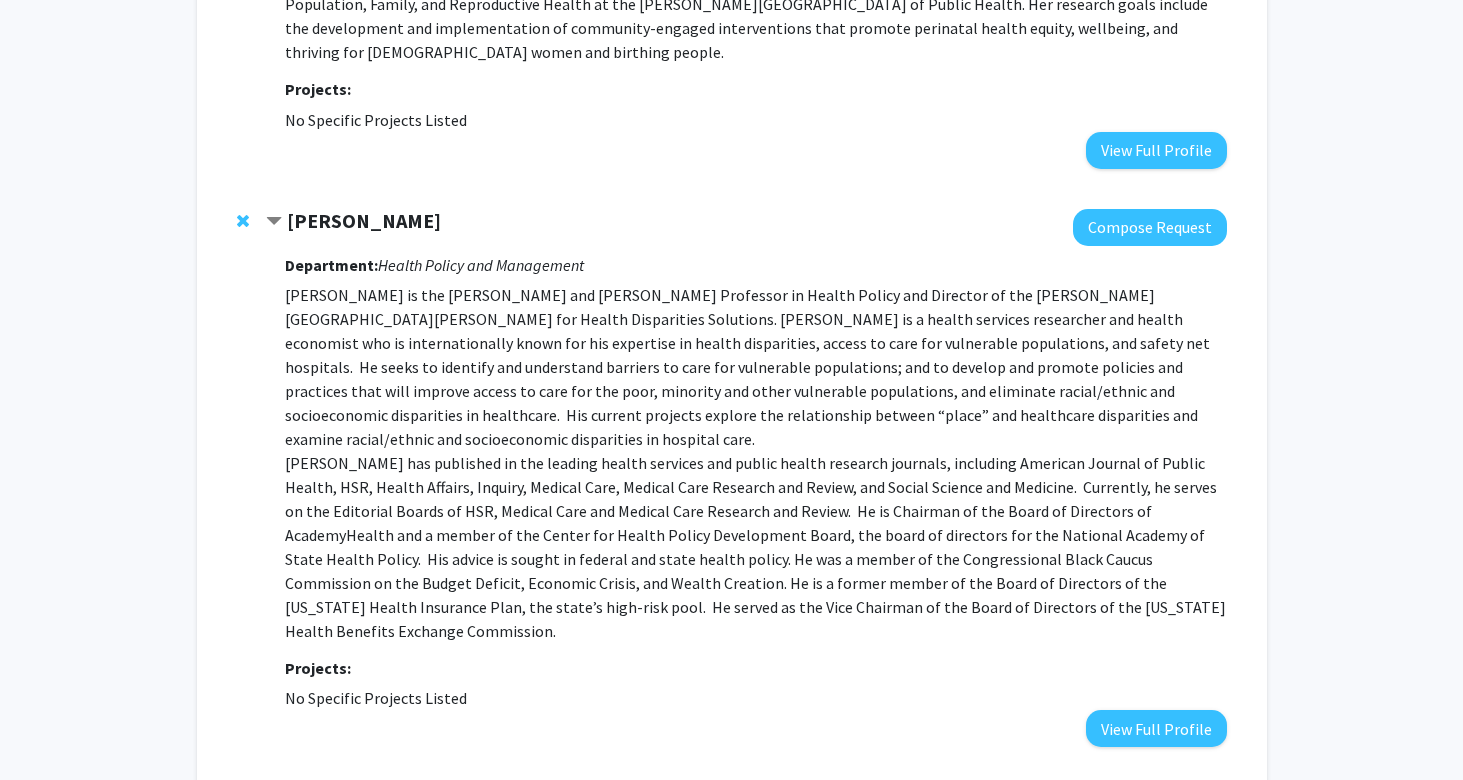 click 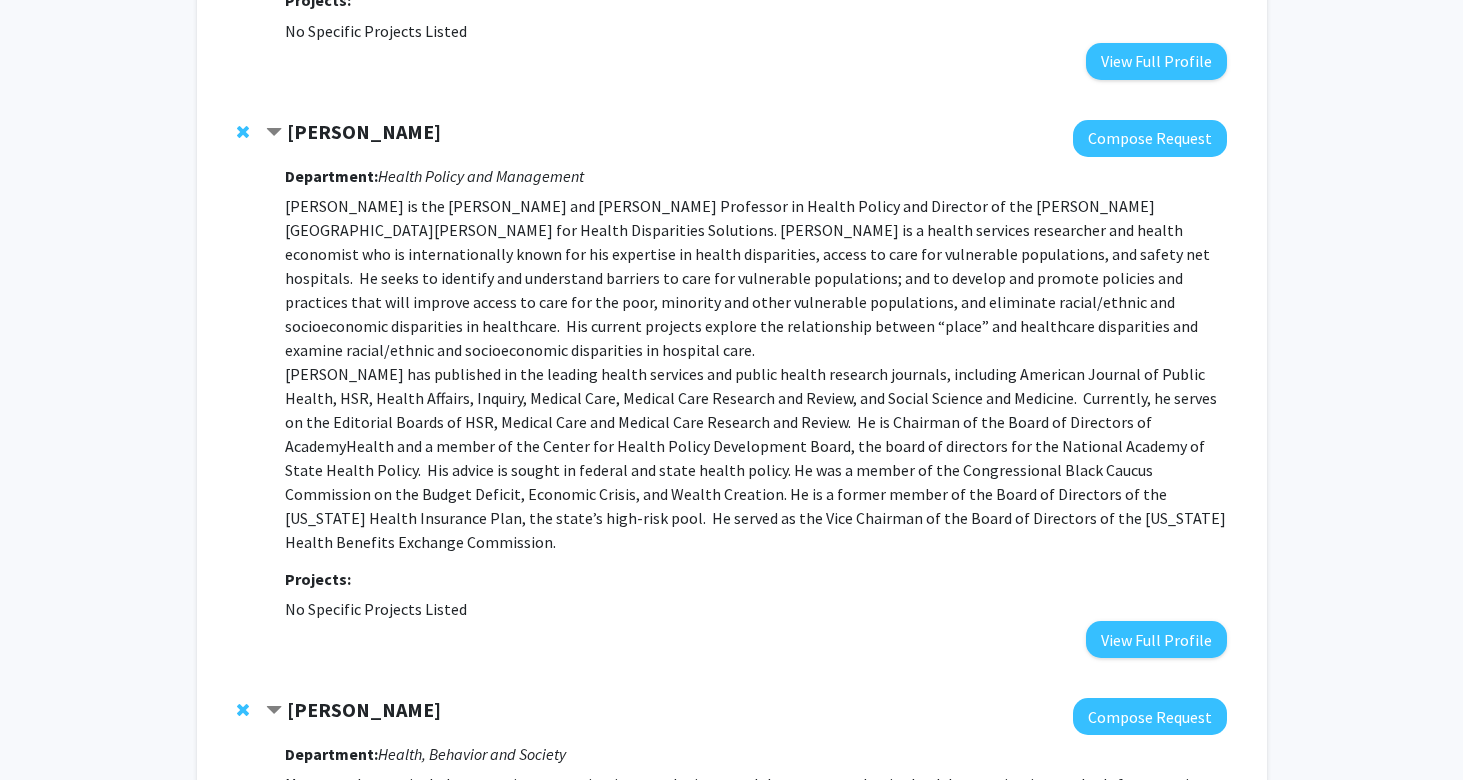scroll, scrollTop: 2769, scrollLeft: 0, axis: vertical 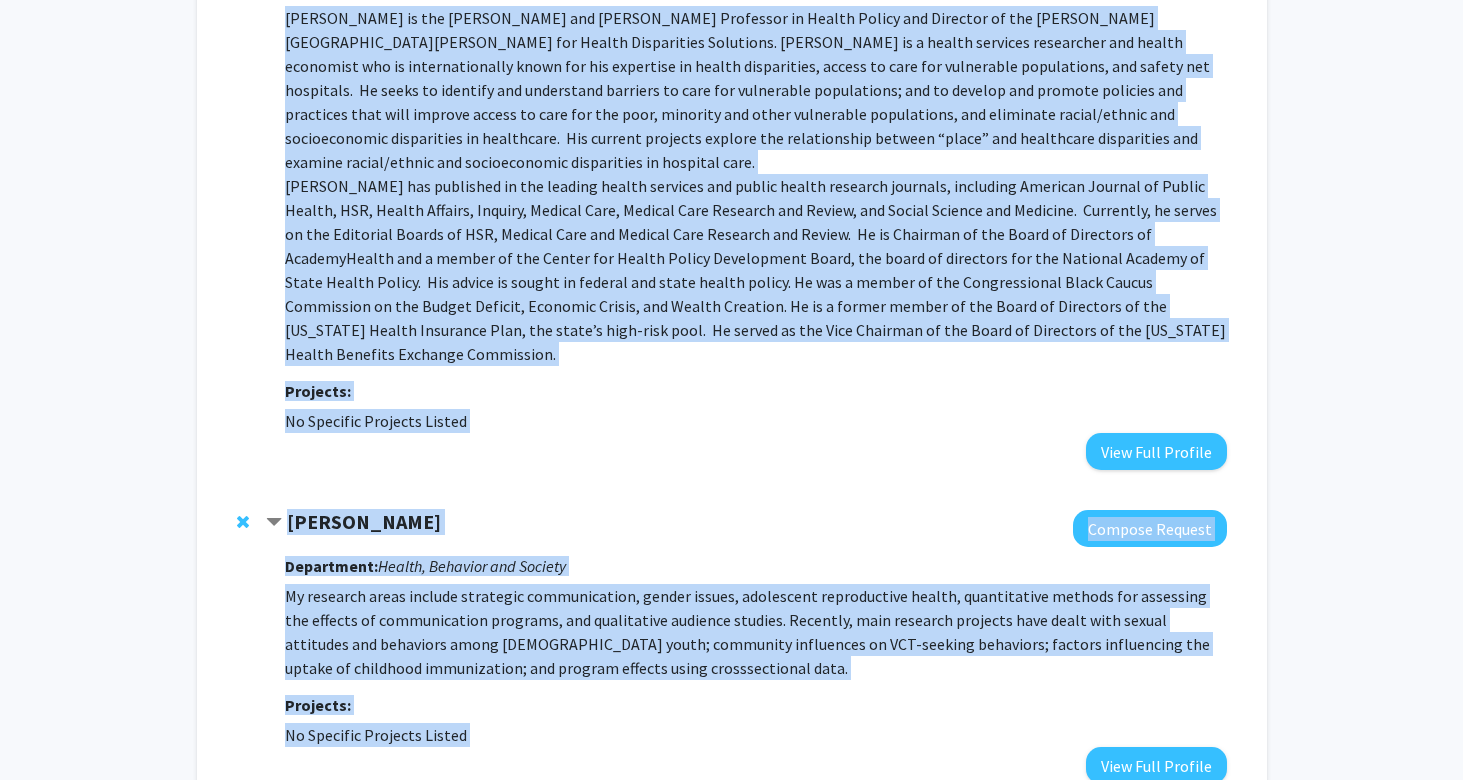 drag, startPoint x: 286, startPoint y: 54, endPoint x: 519, endPoint y: 625, distance: 616.709 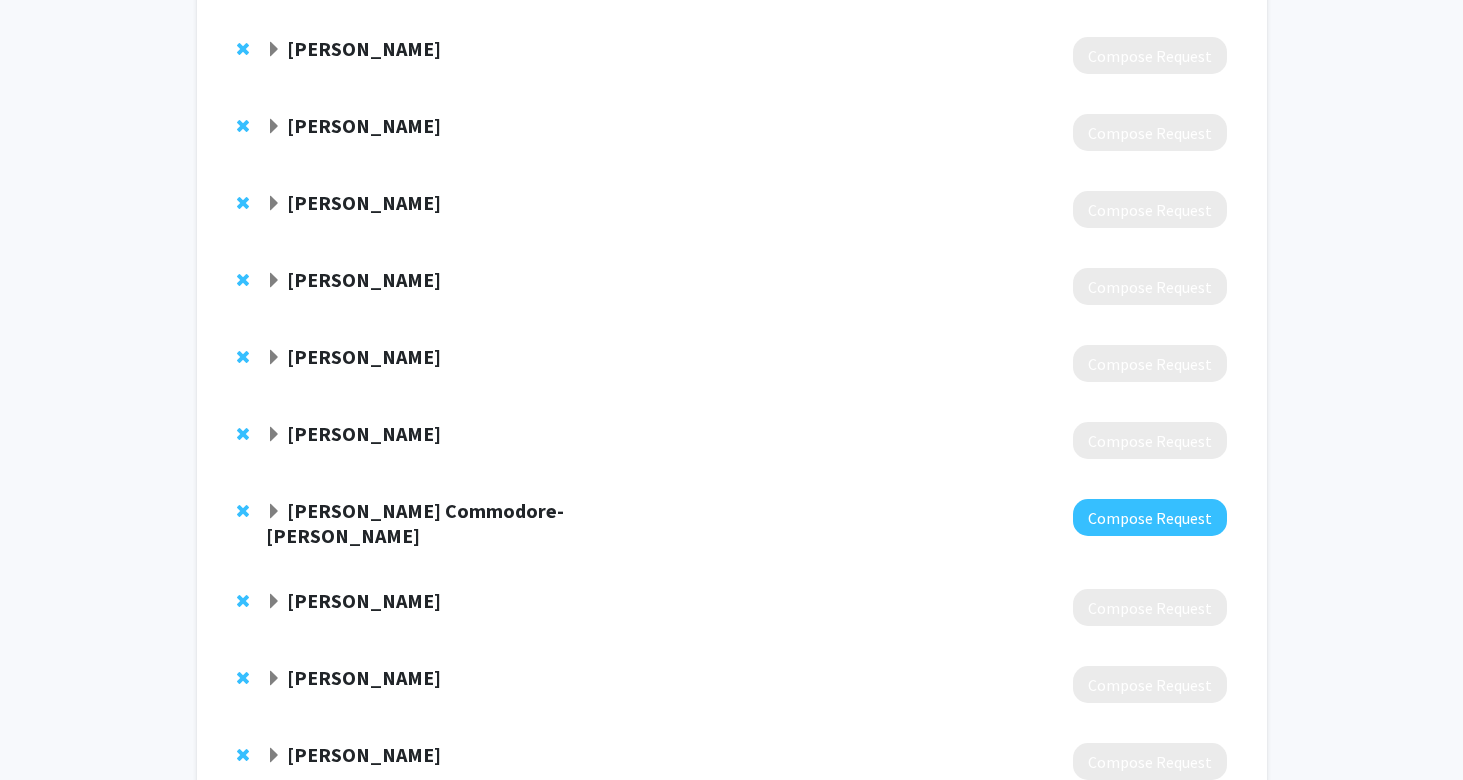 scroll, scrollTop: 3911, scrollLeft: 0, axis: vertical 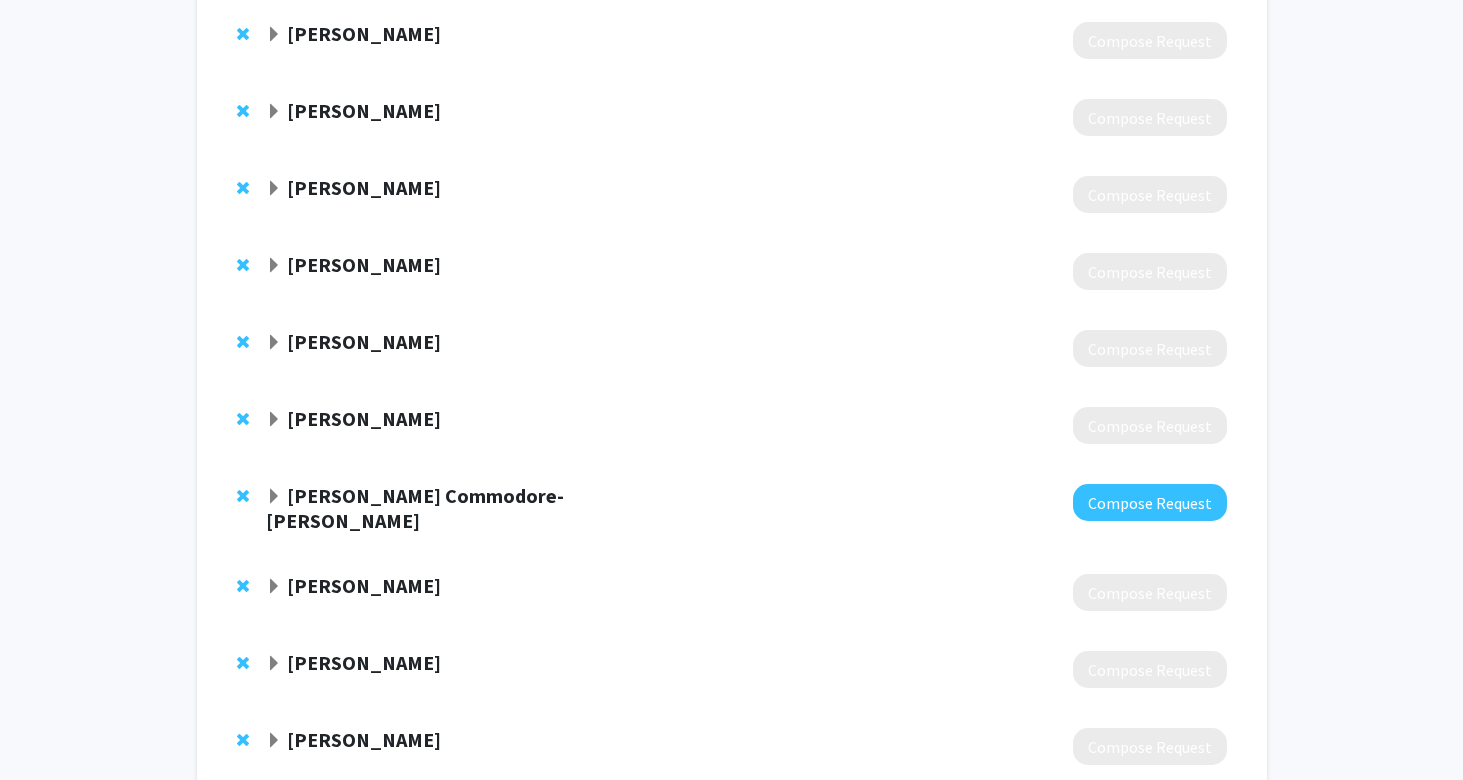 click 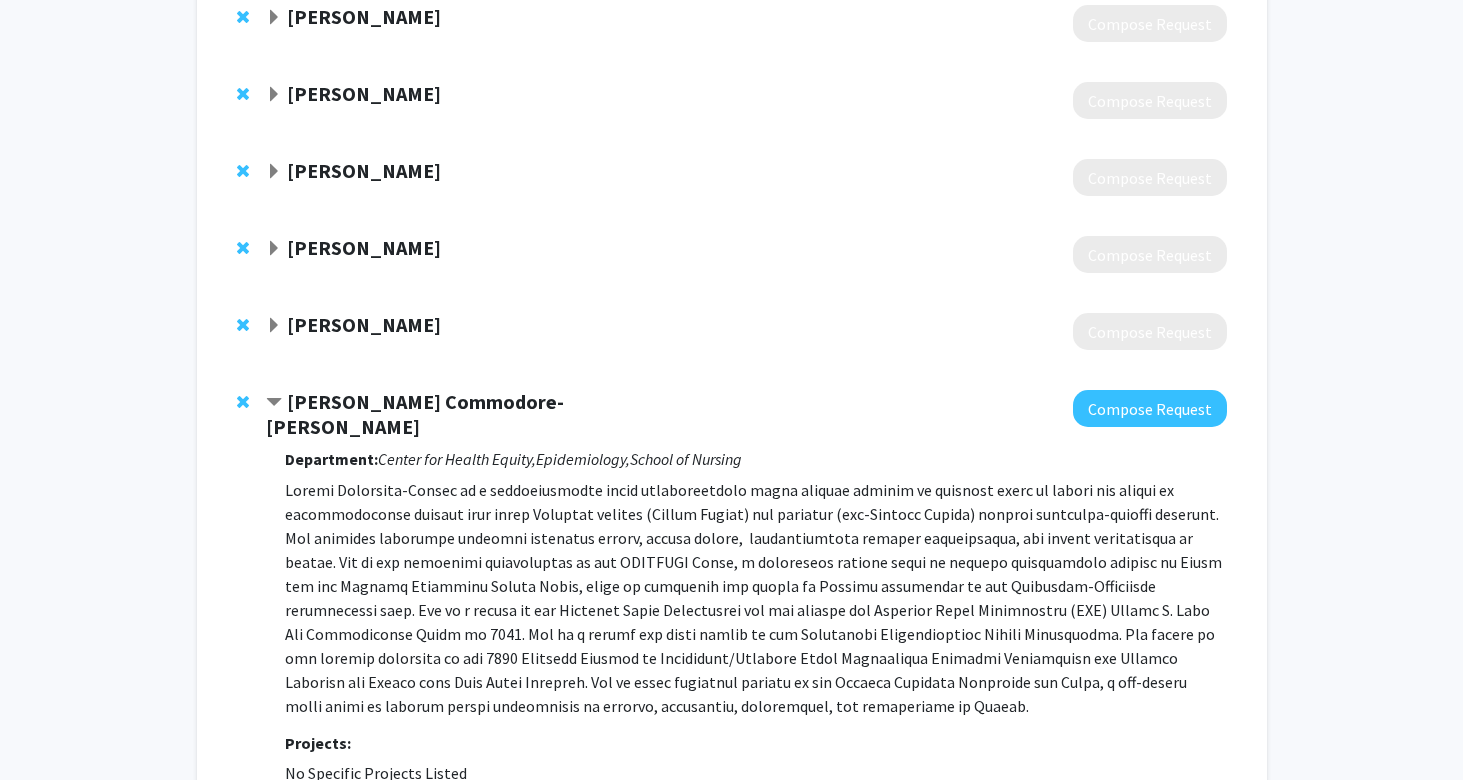 scroll, scrollTop: 4014, scrollLeft: 0, axis: vertical 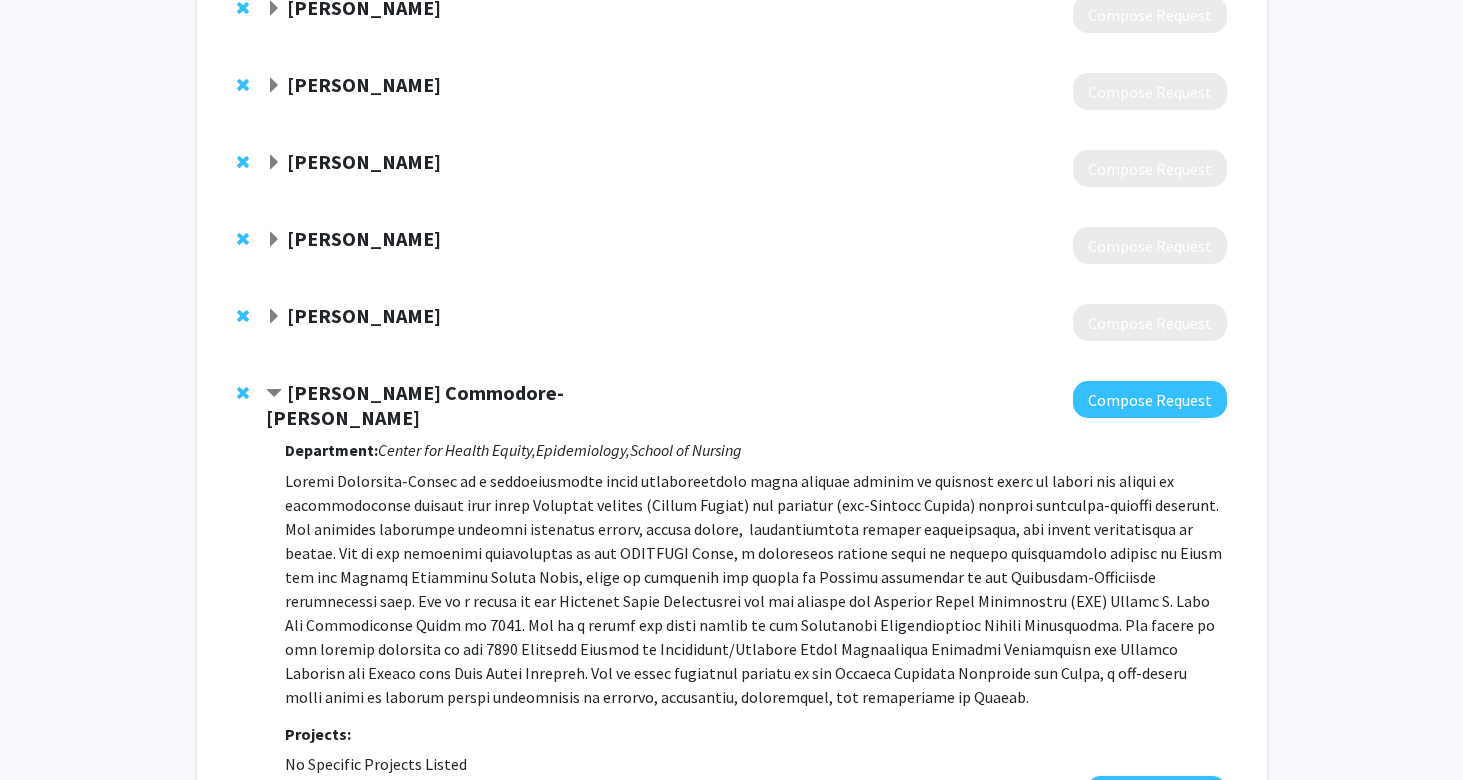 drag, startPoint x: 287, startPoint y: 270, endPoint x: 485, endPoint y: 628, distance: 409.10635 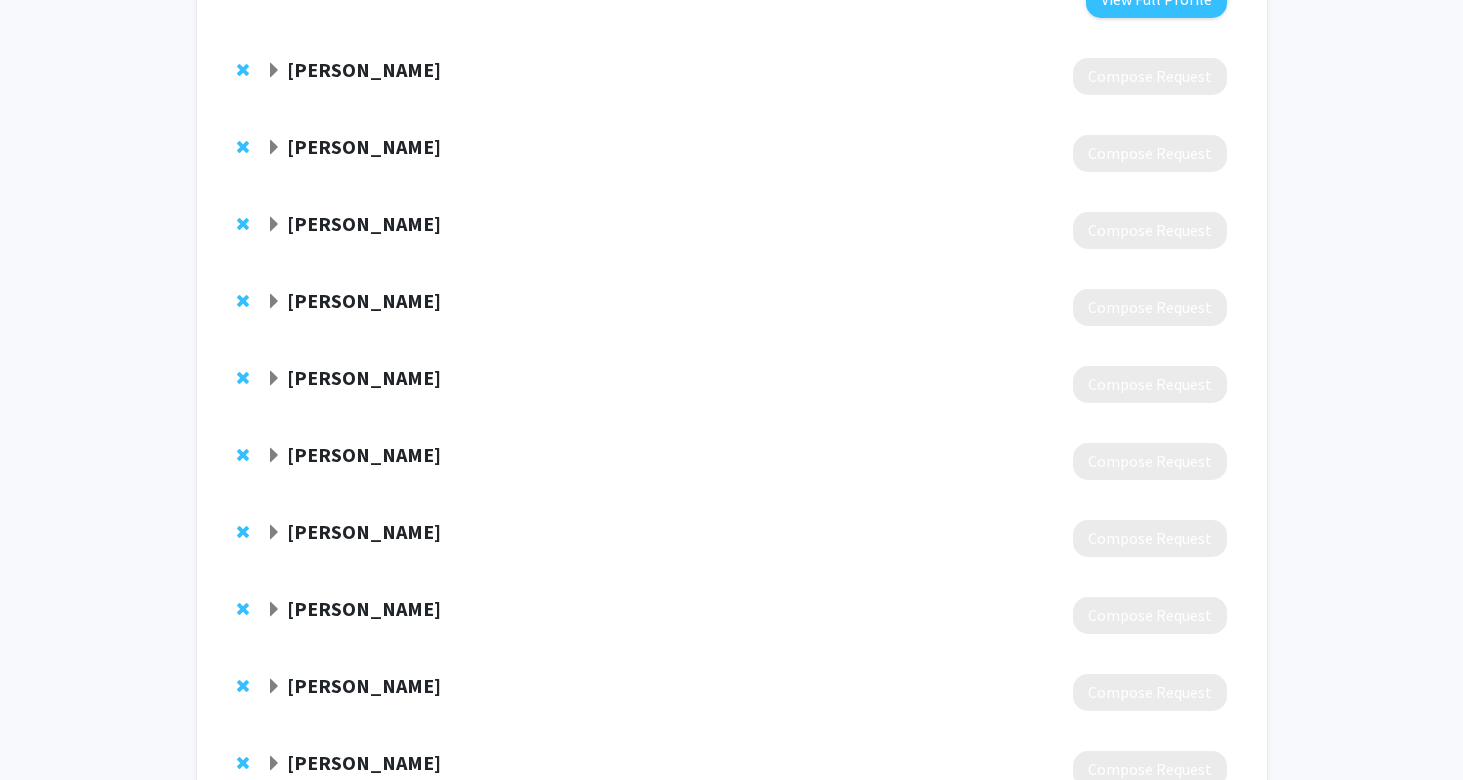 scroll, scrollTop: 4815, scrollLeft: 0, axis: vertical 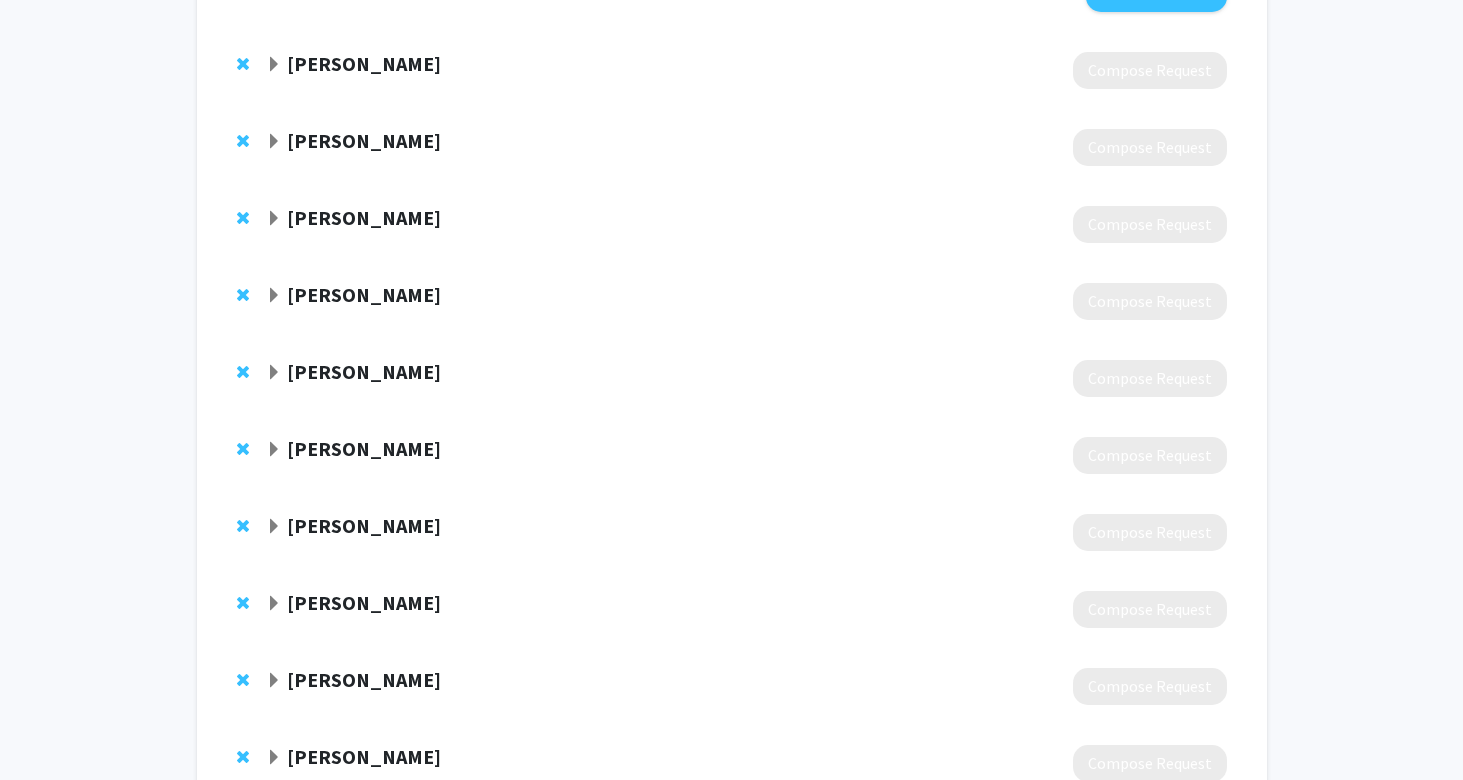 click 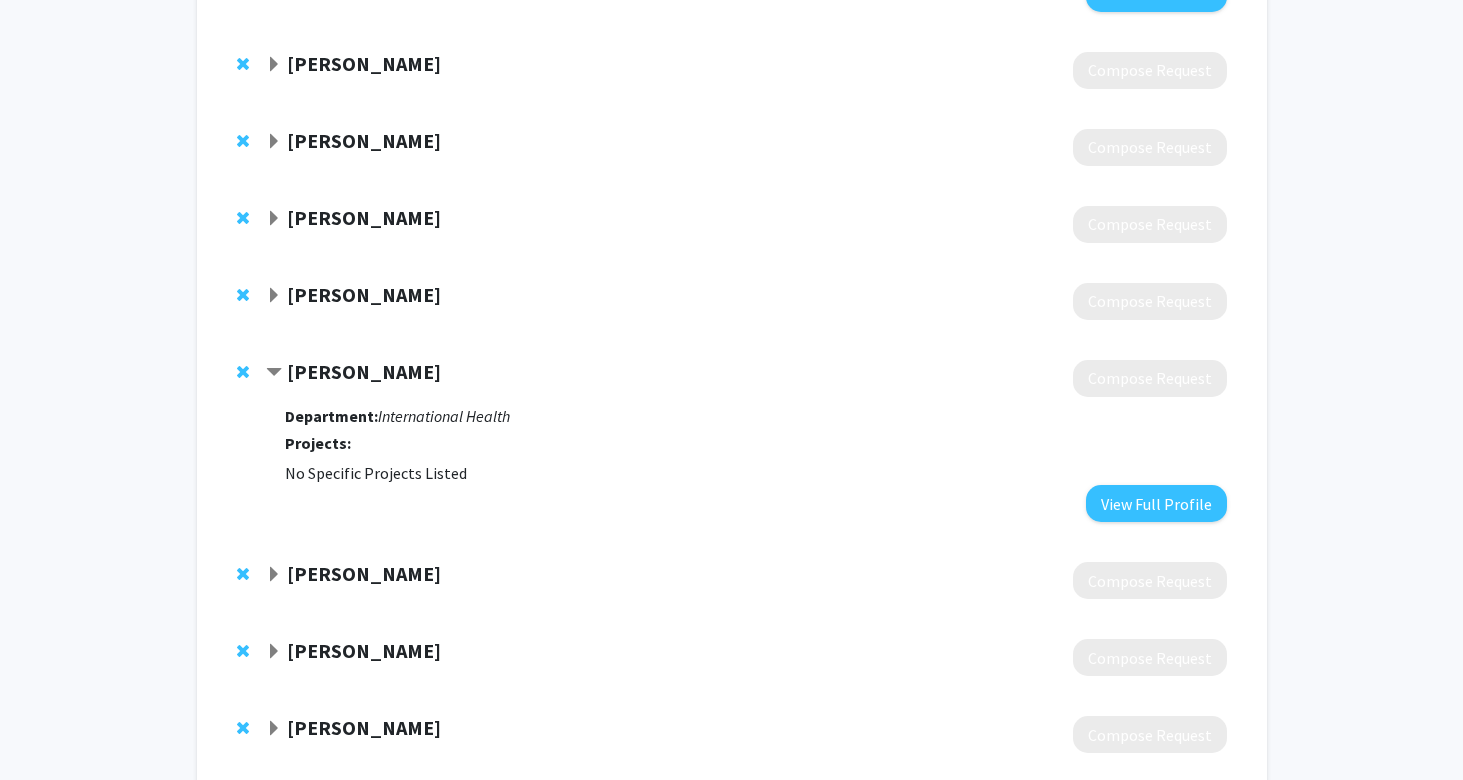 click 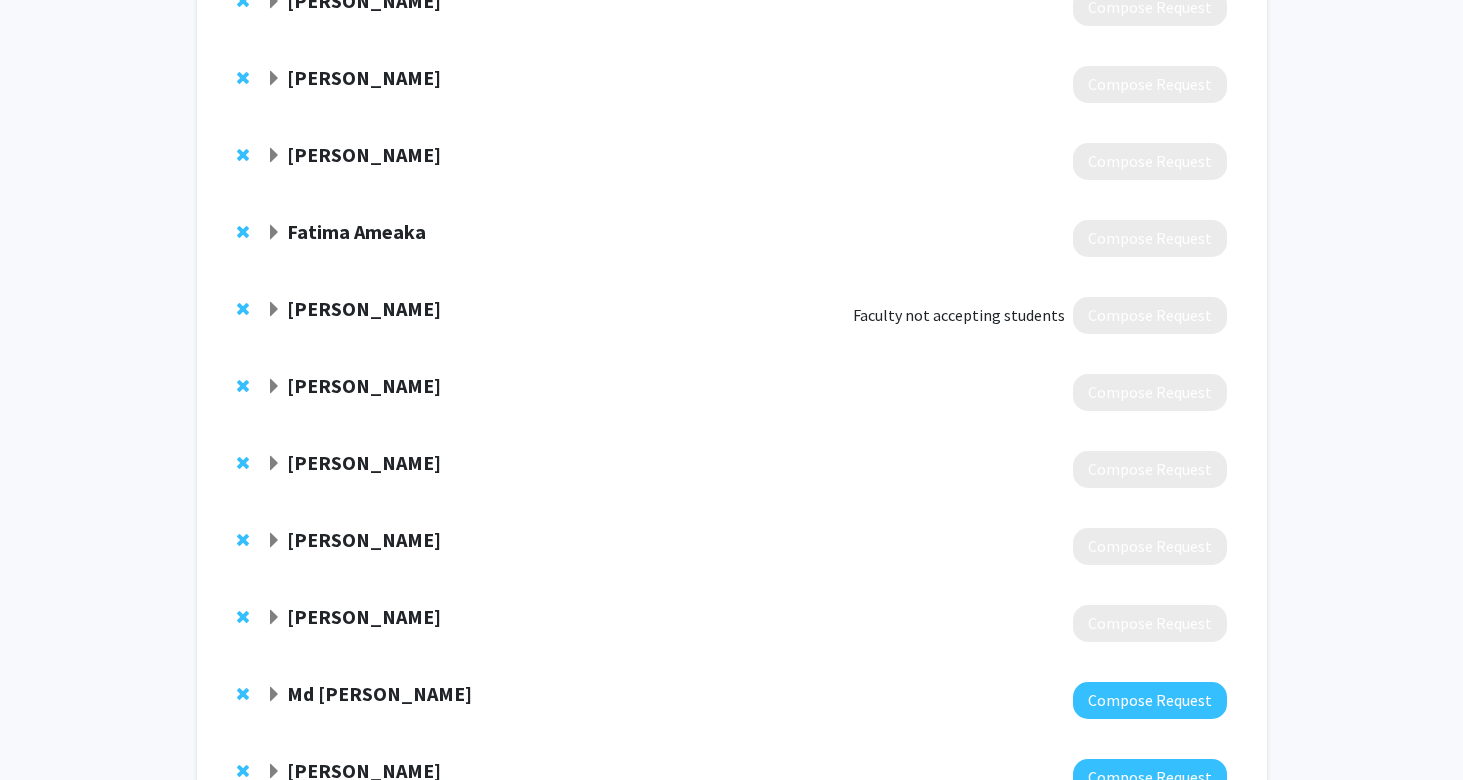 scroll, scrollTop: 5498, scrollLeft: 0, axis: vertical 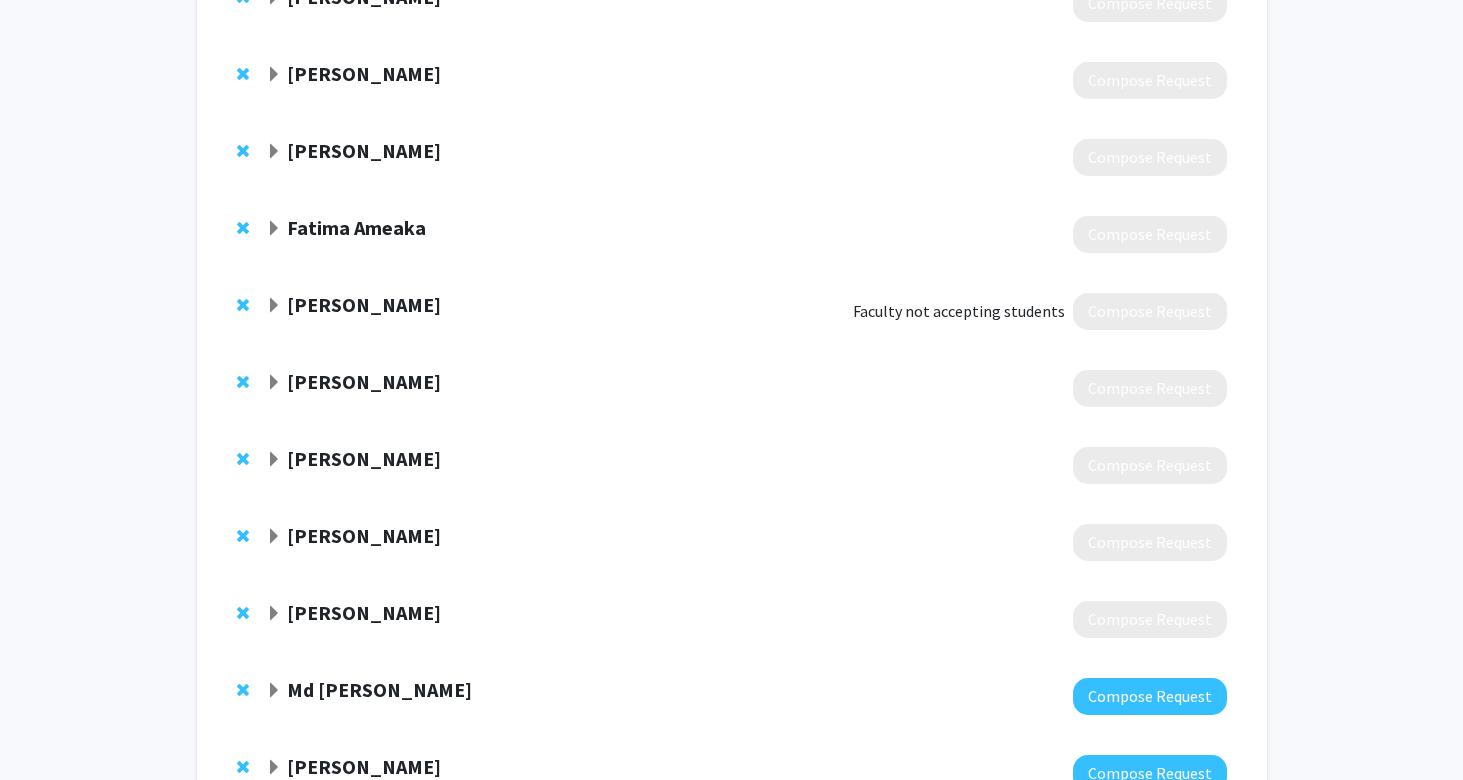 click 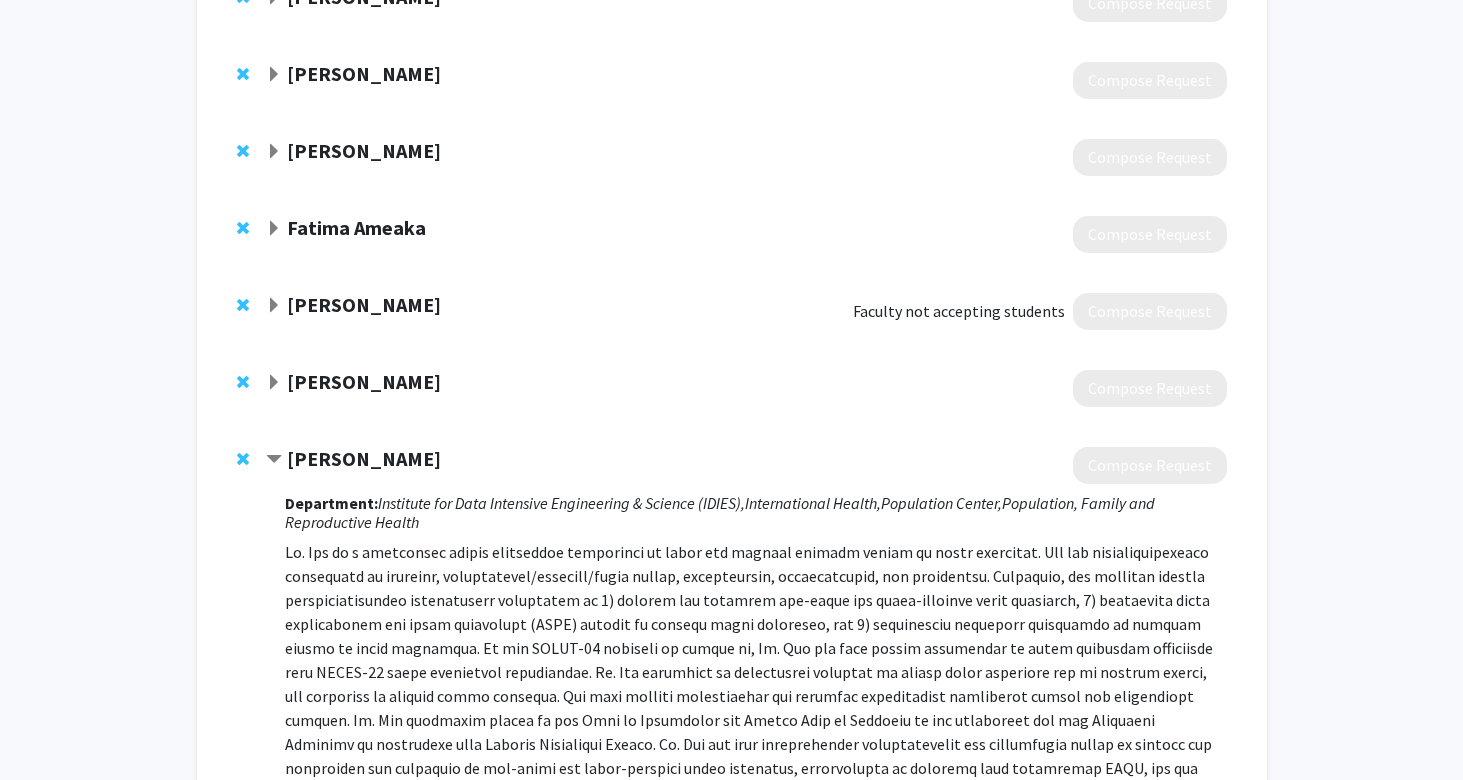 click 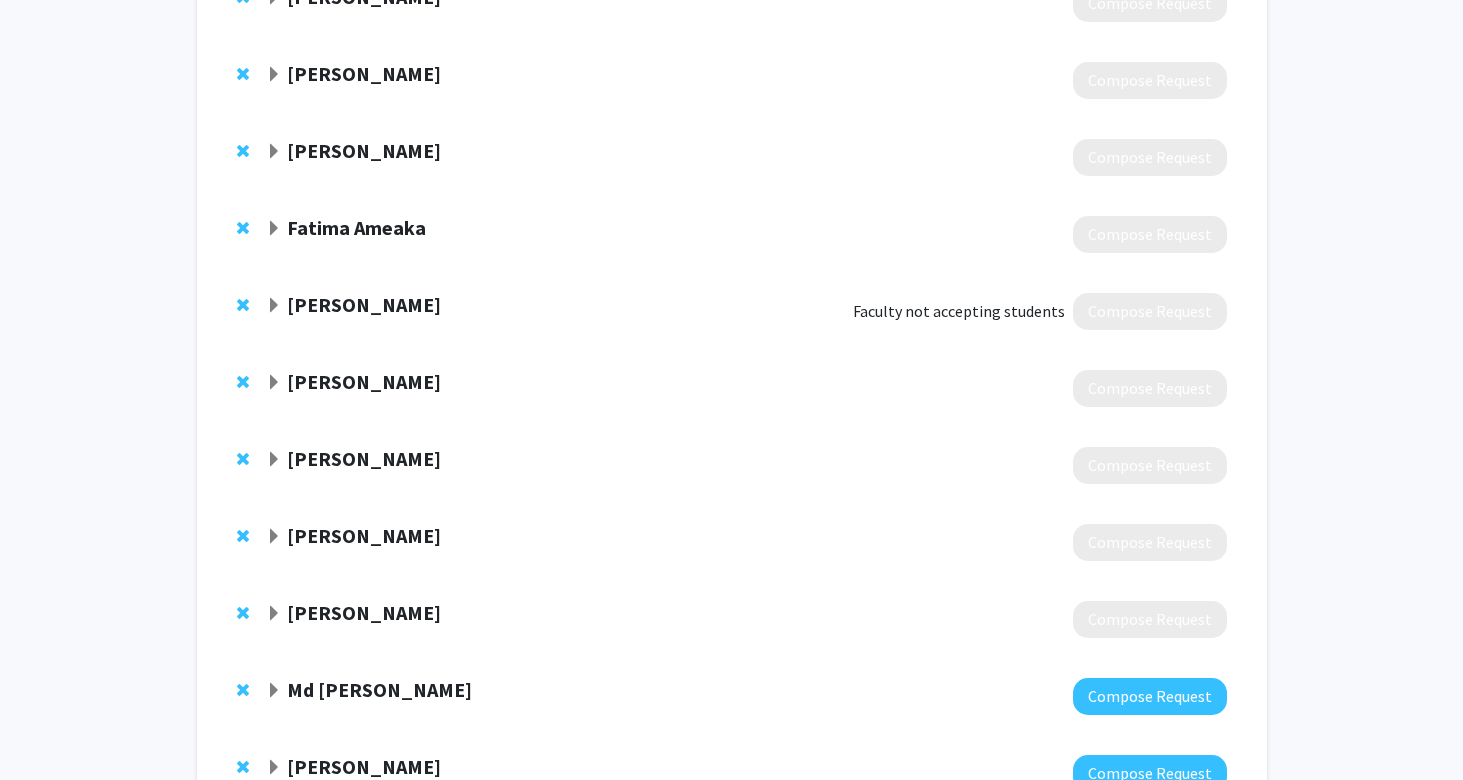 click on "[PERSON_NAME]" 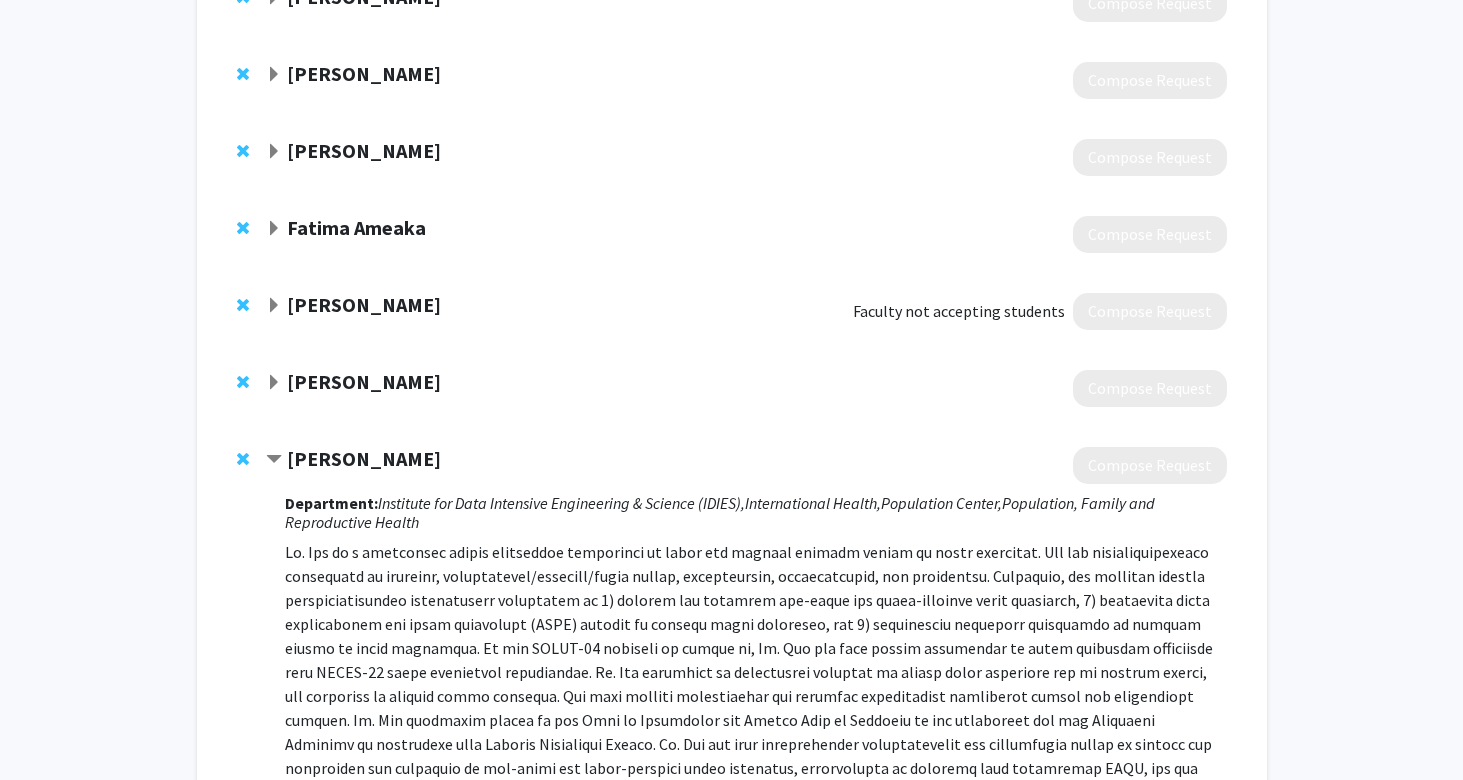 click on "[PERSON_NAME]" 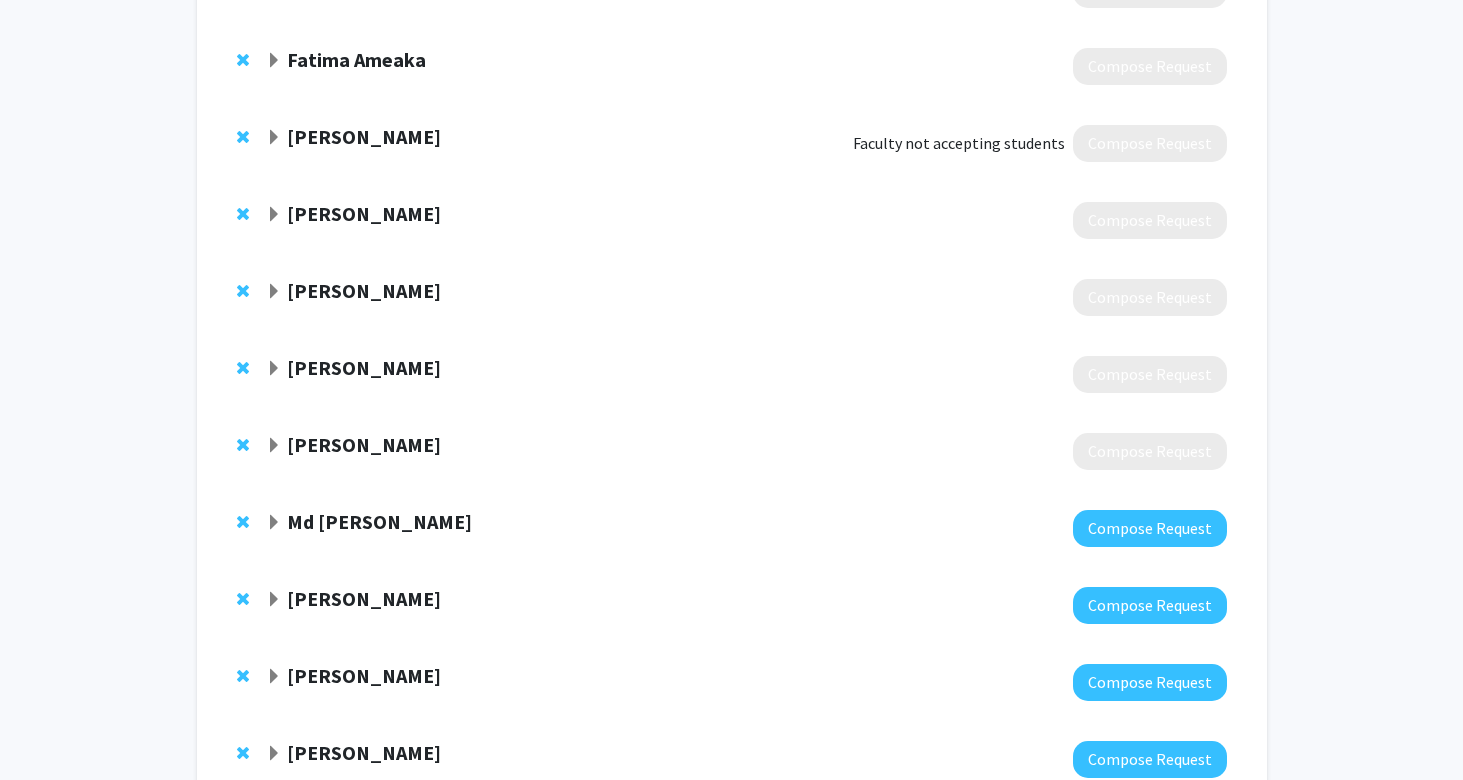 scroll, scrollTop: 5726, scrollLeft: 0, axis: vertical 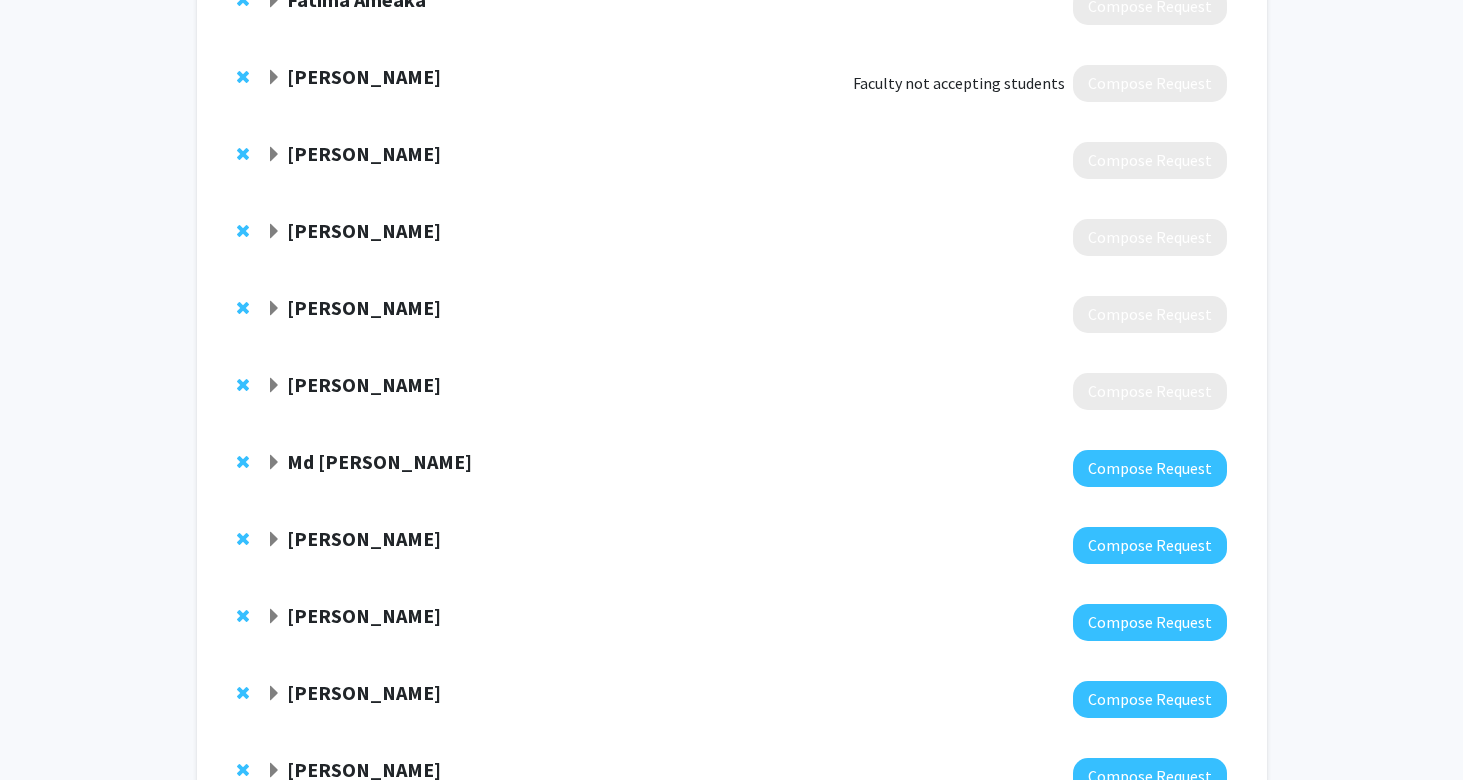 click 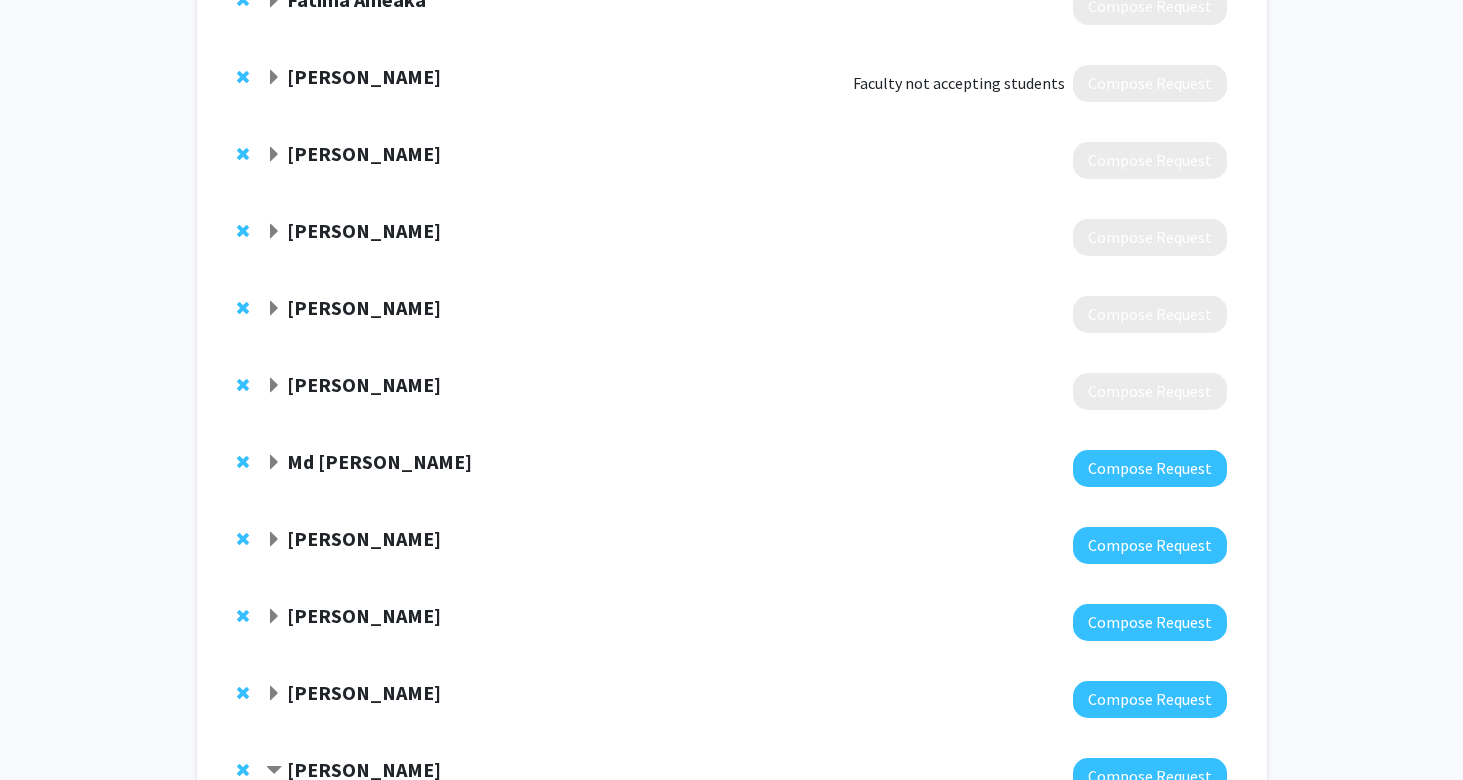 click 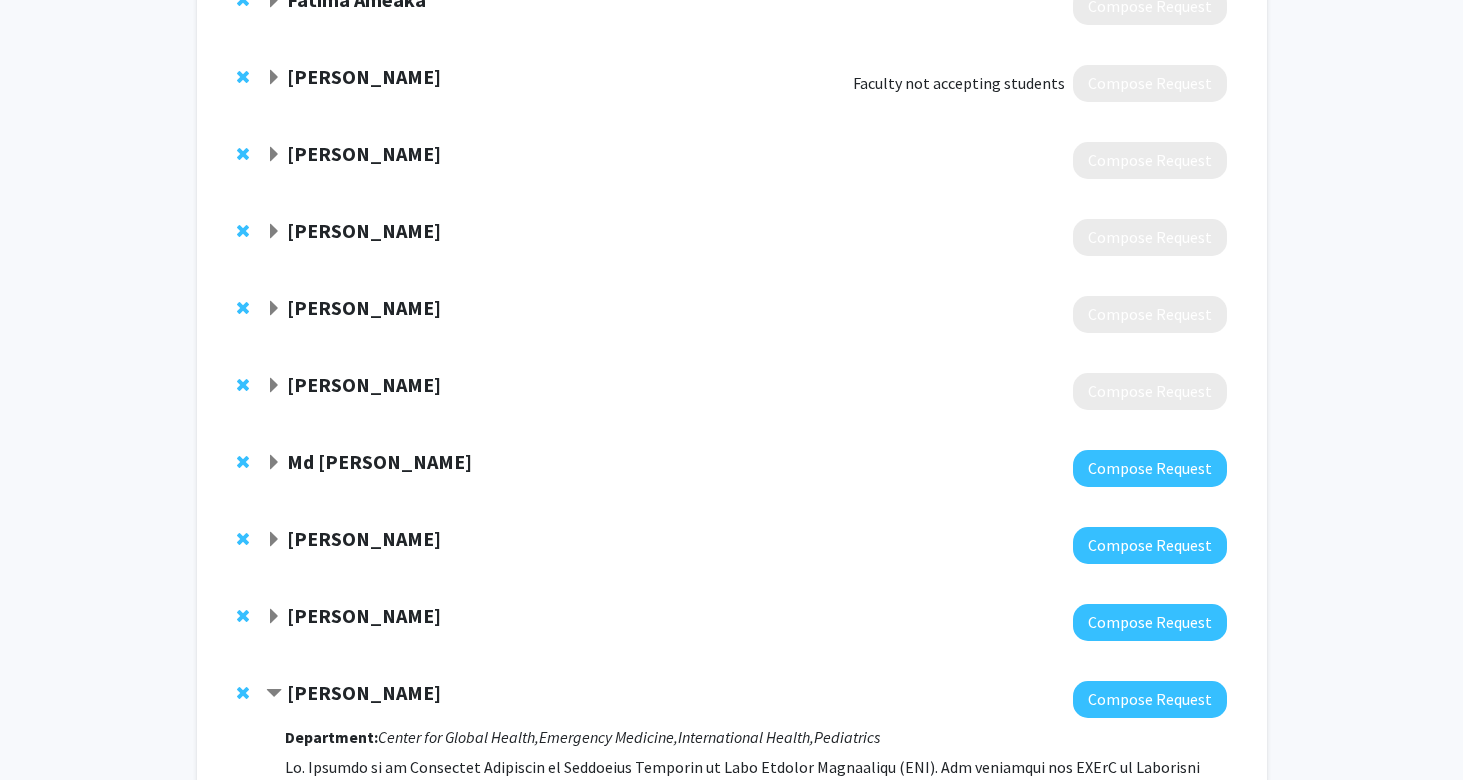 click 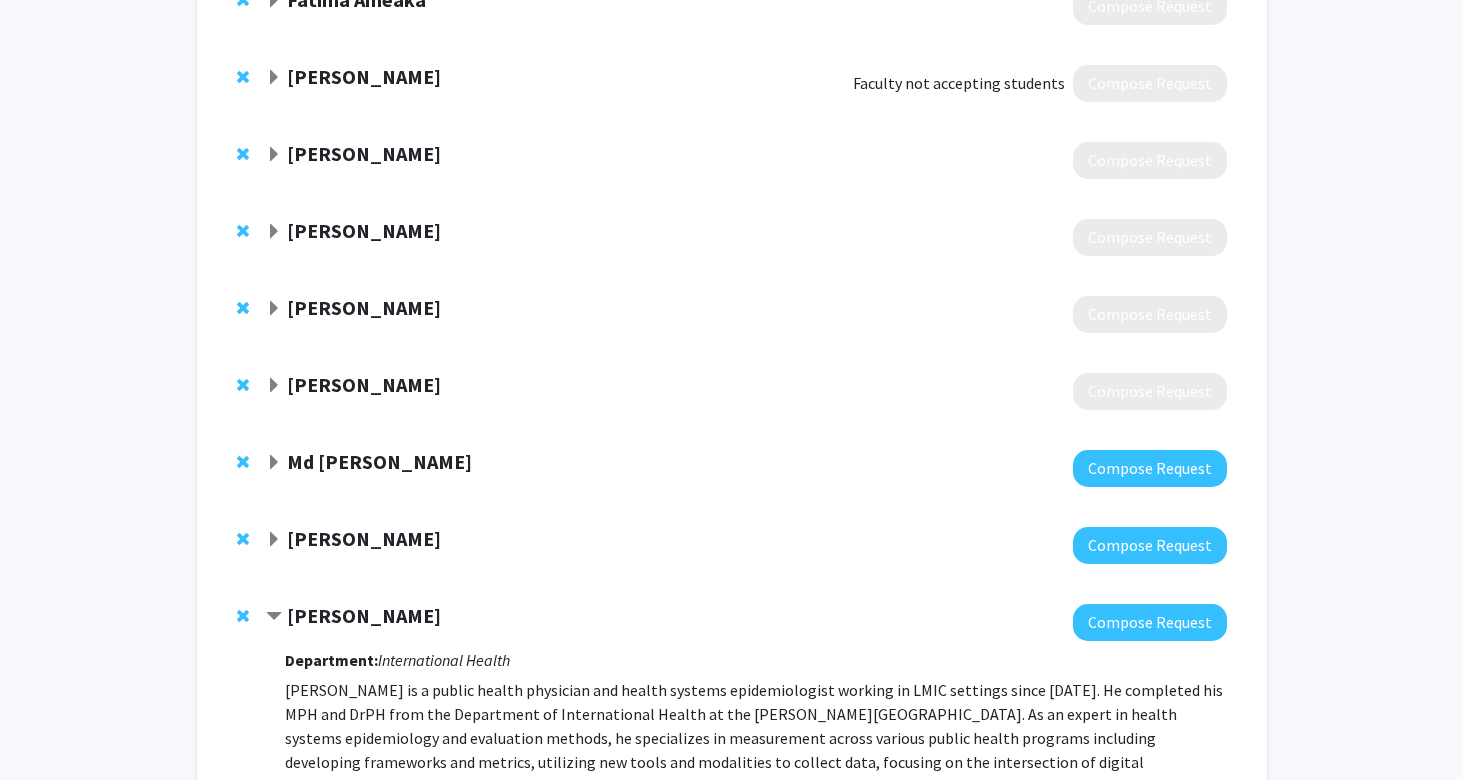 click 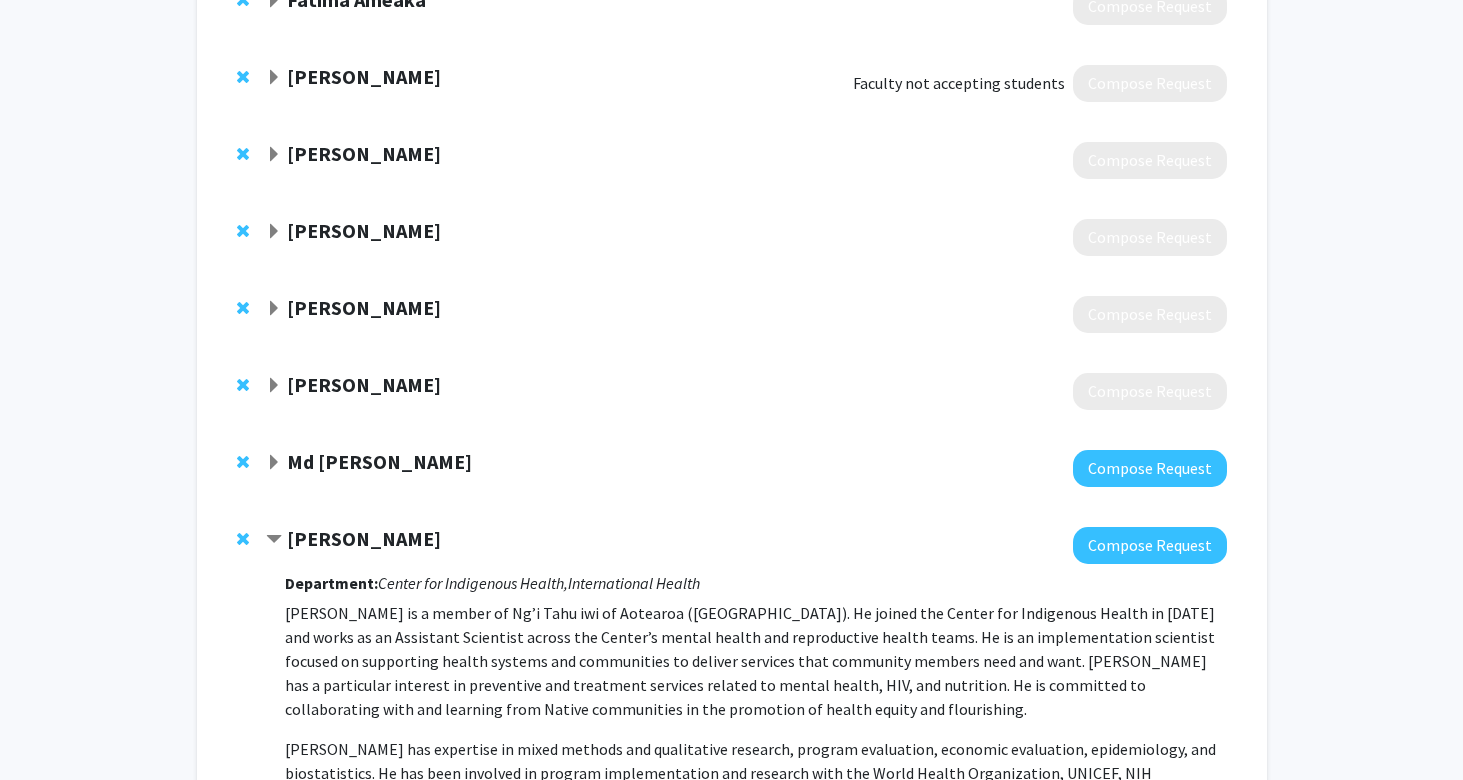 click 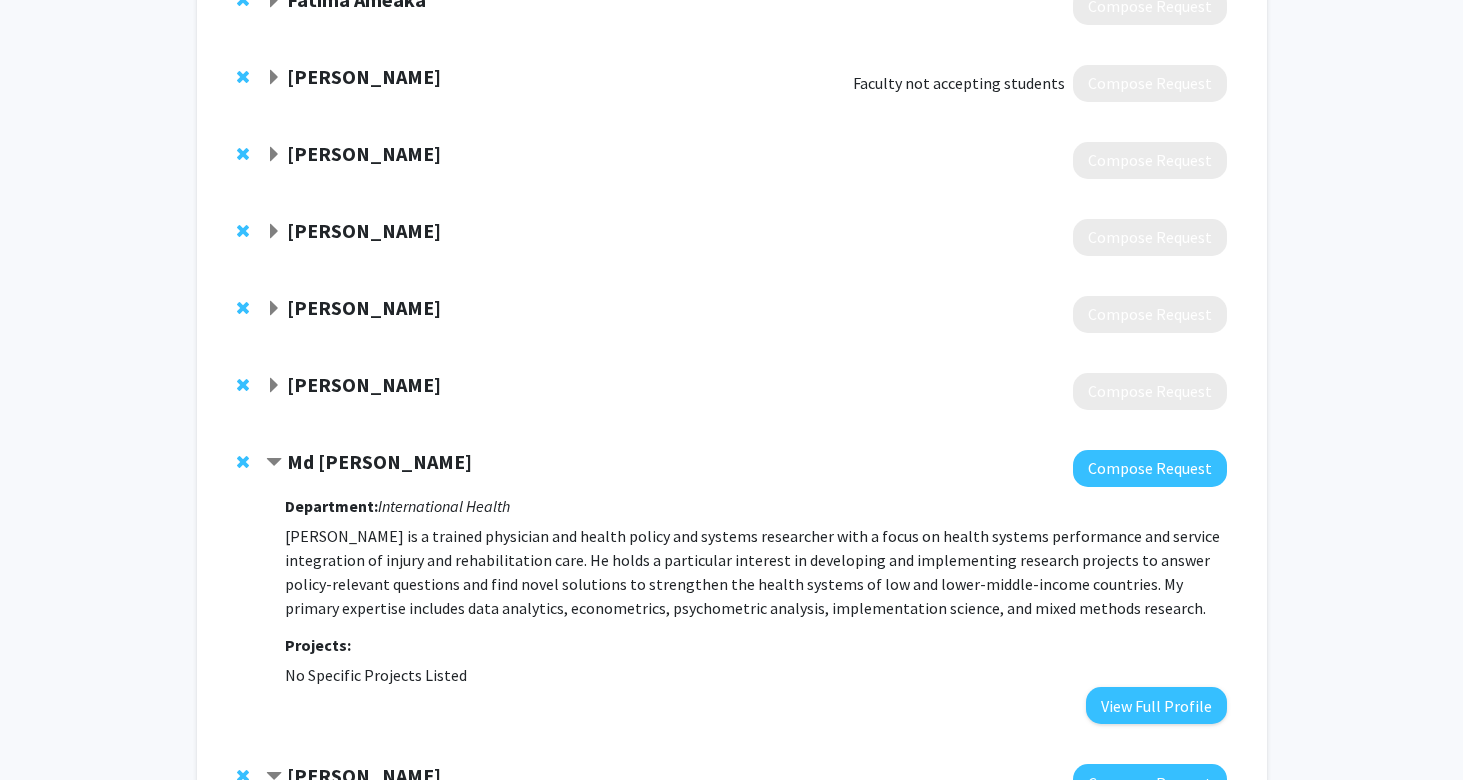 click 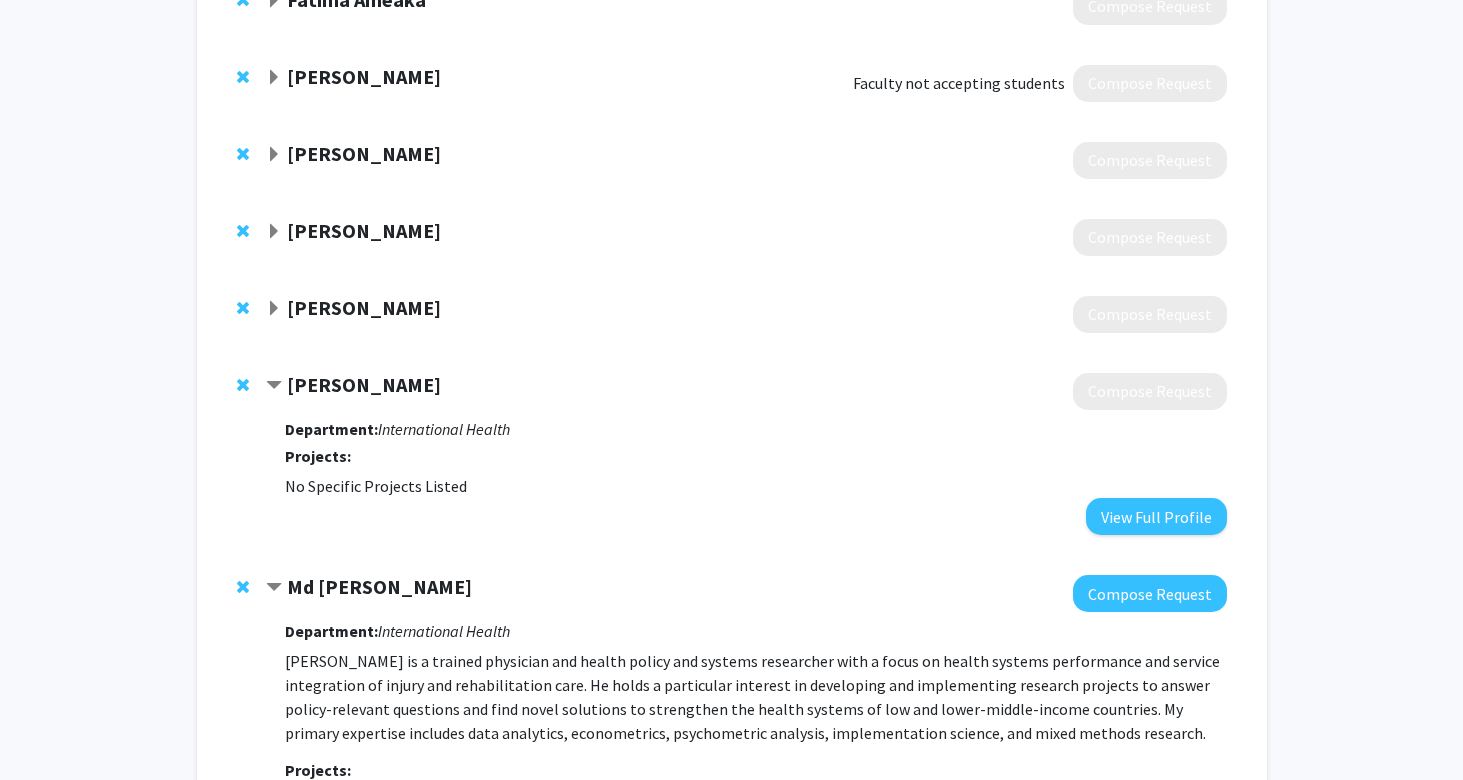 drag, startPoint x: 287, startPoint y: 250, endPoint x: 486, endPoint y: 254, distance: 199.04019 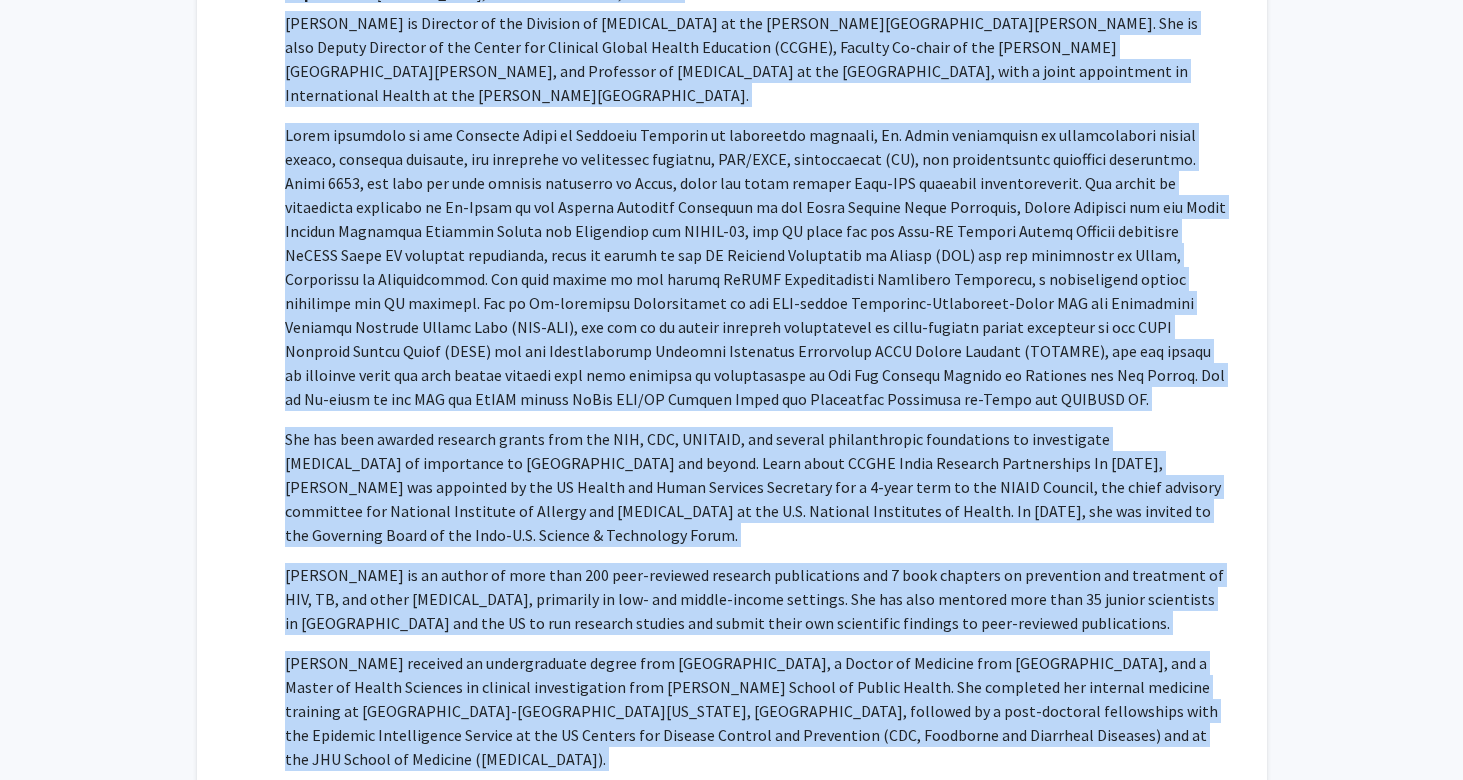 scroll, scrollTop: 8226, scrollLeft: 0, axis: vertical 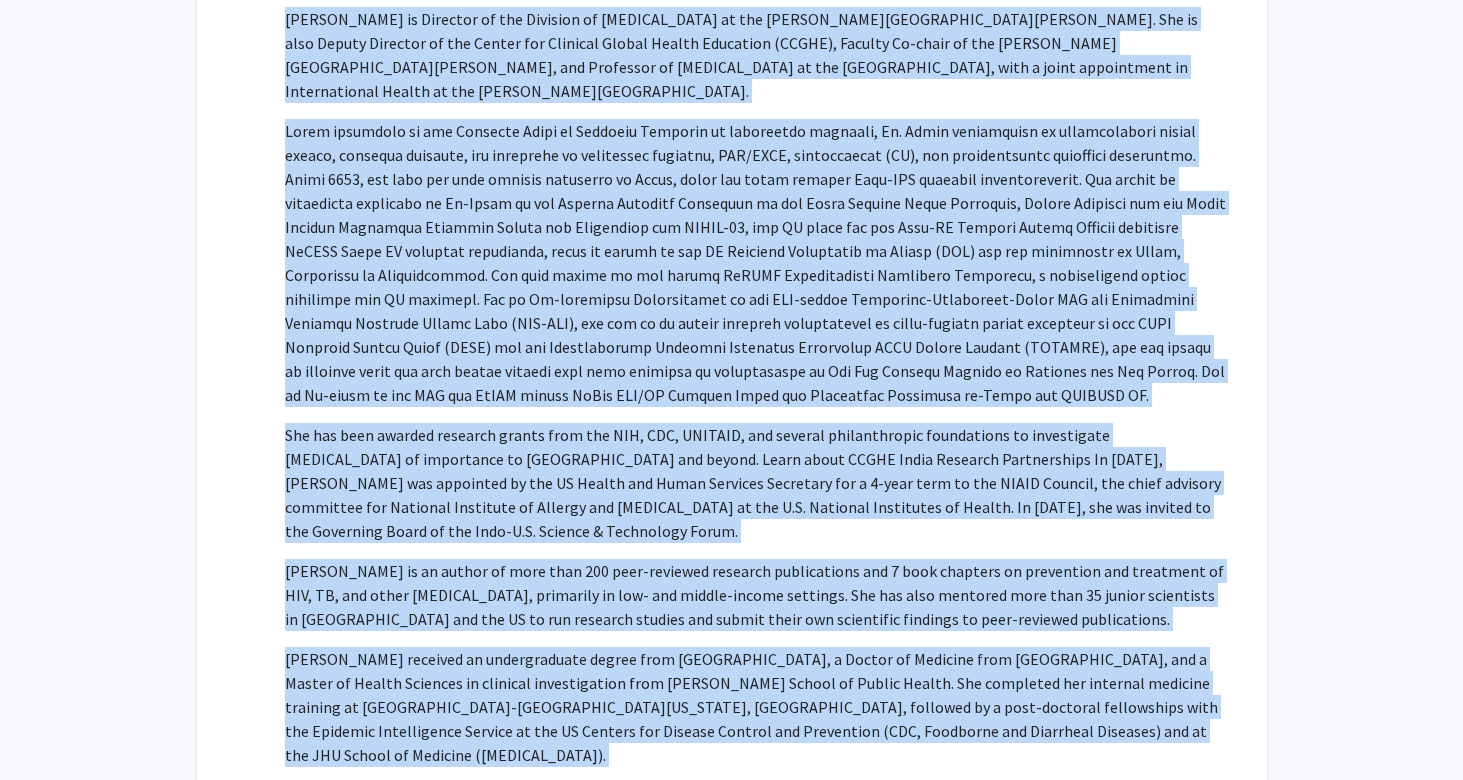 drag, startPoint x: 291, startPoint y: 225, endPoint x: 578, endPoint y: 567, distance: 446.46725 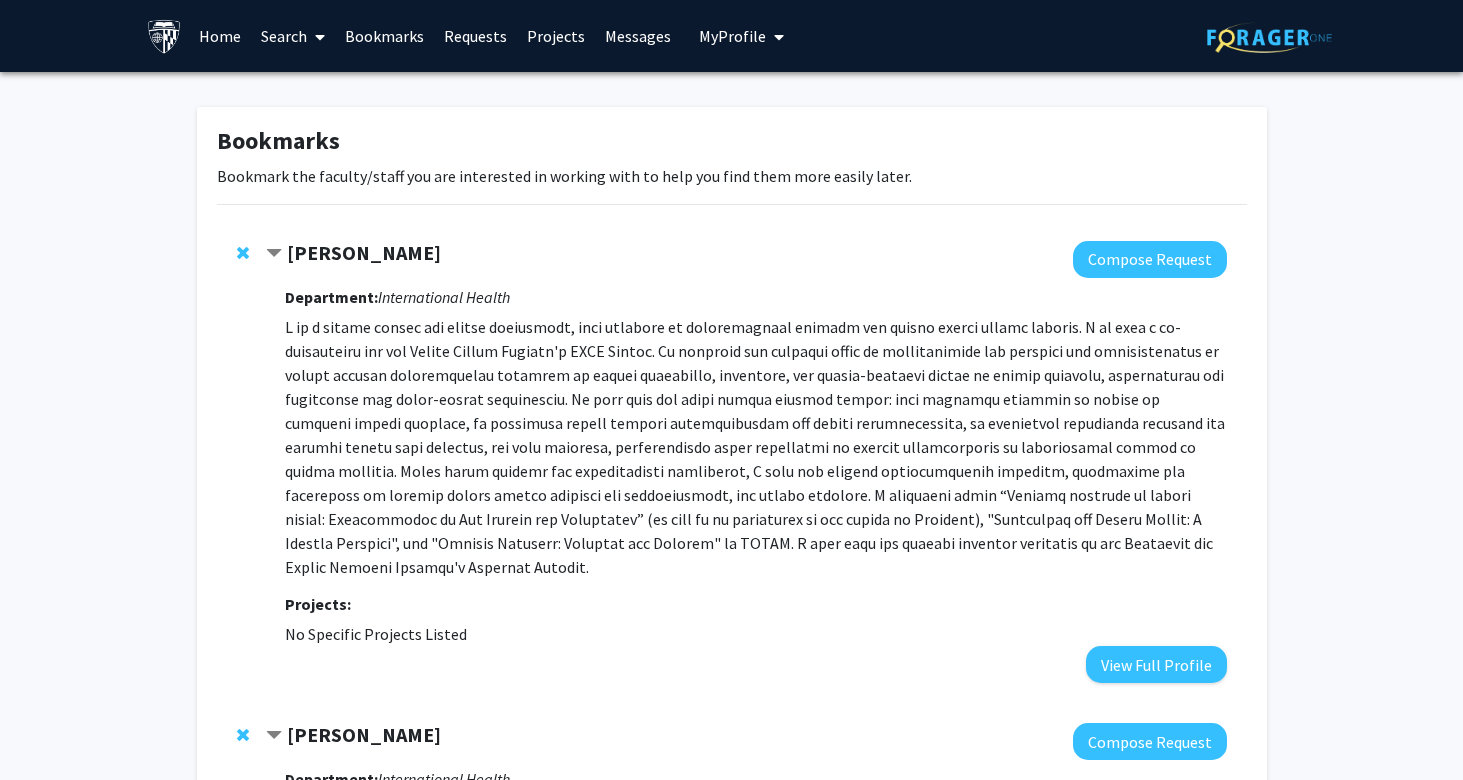 scroll, scrollTop: 0, scrollLeft: 0, axis: both 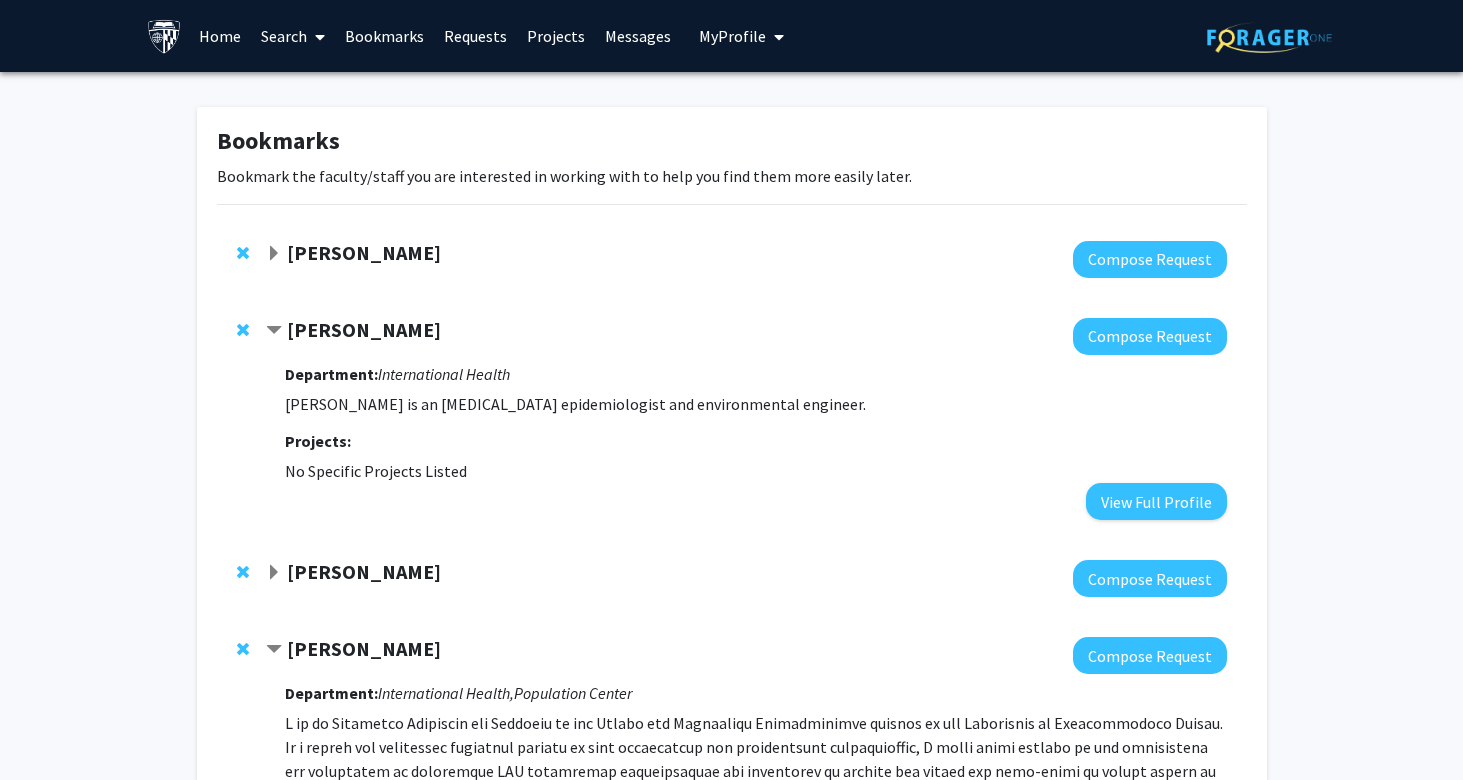click on "[PERSON_NAME]" 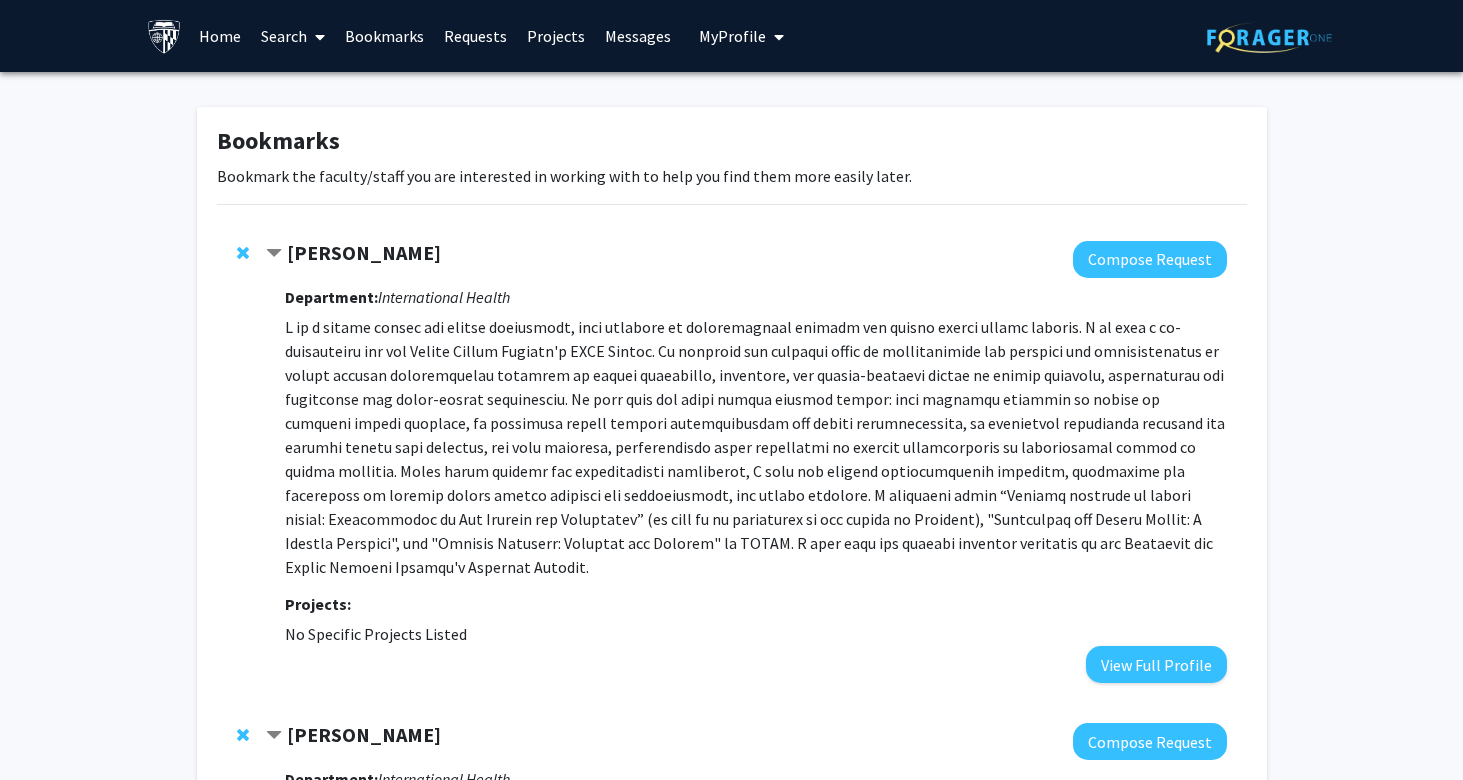 click on "[PERSON_NAME]" 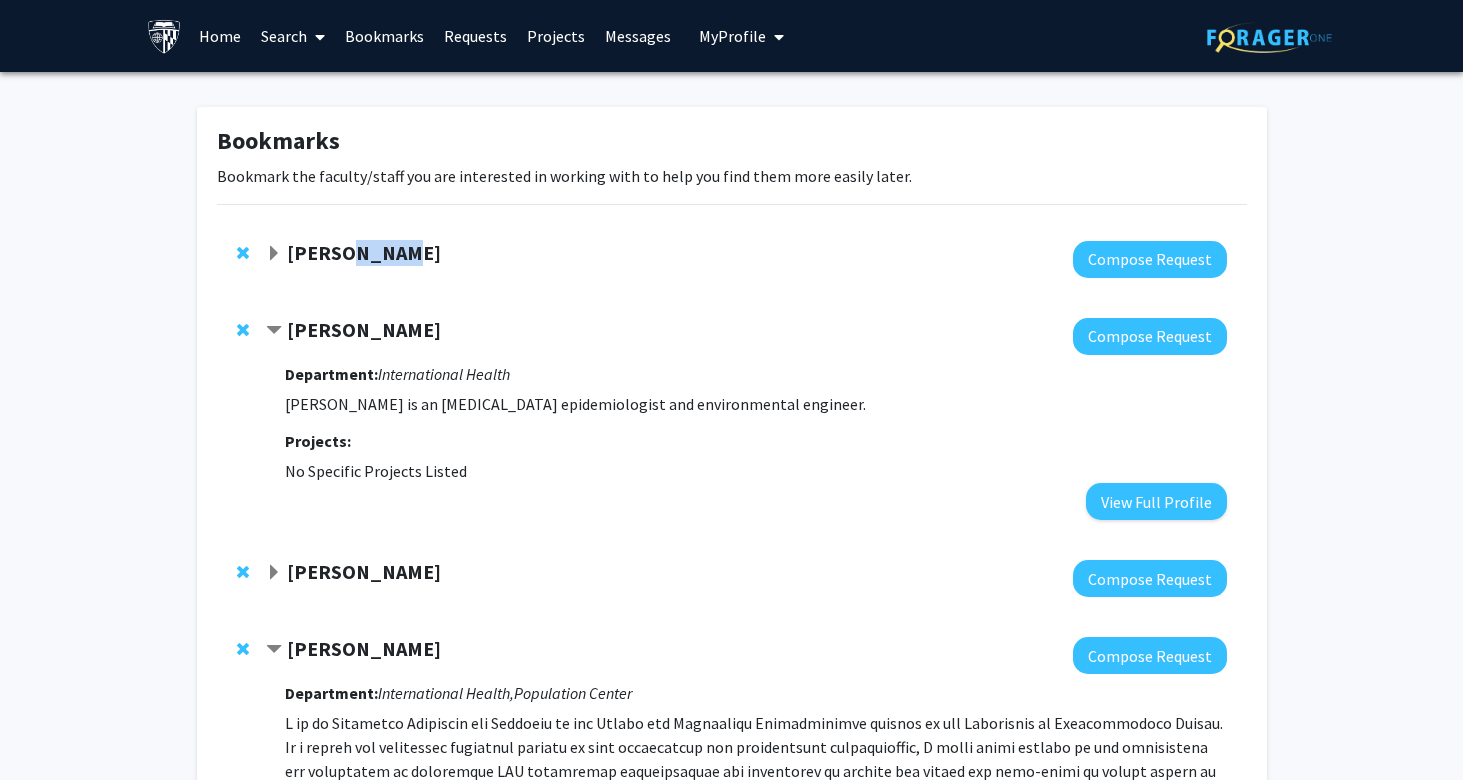 click on "[PERSON_NAME]" 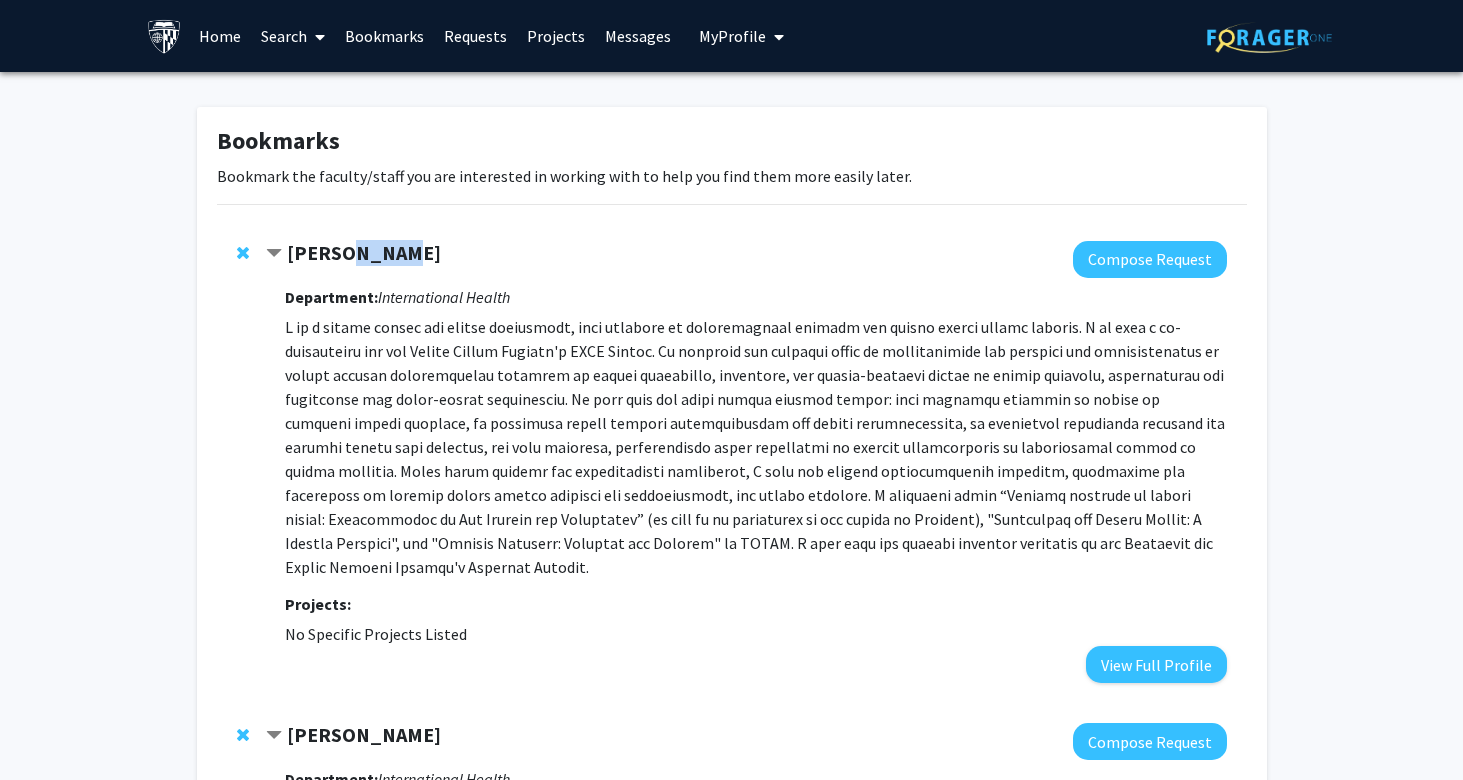 click on "[PERSON_NAME]" 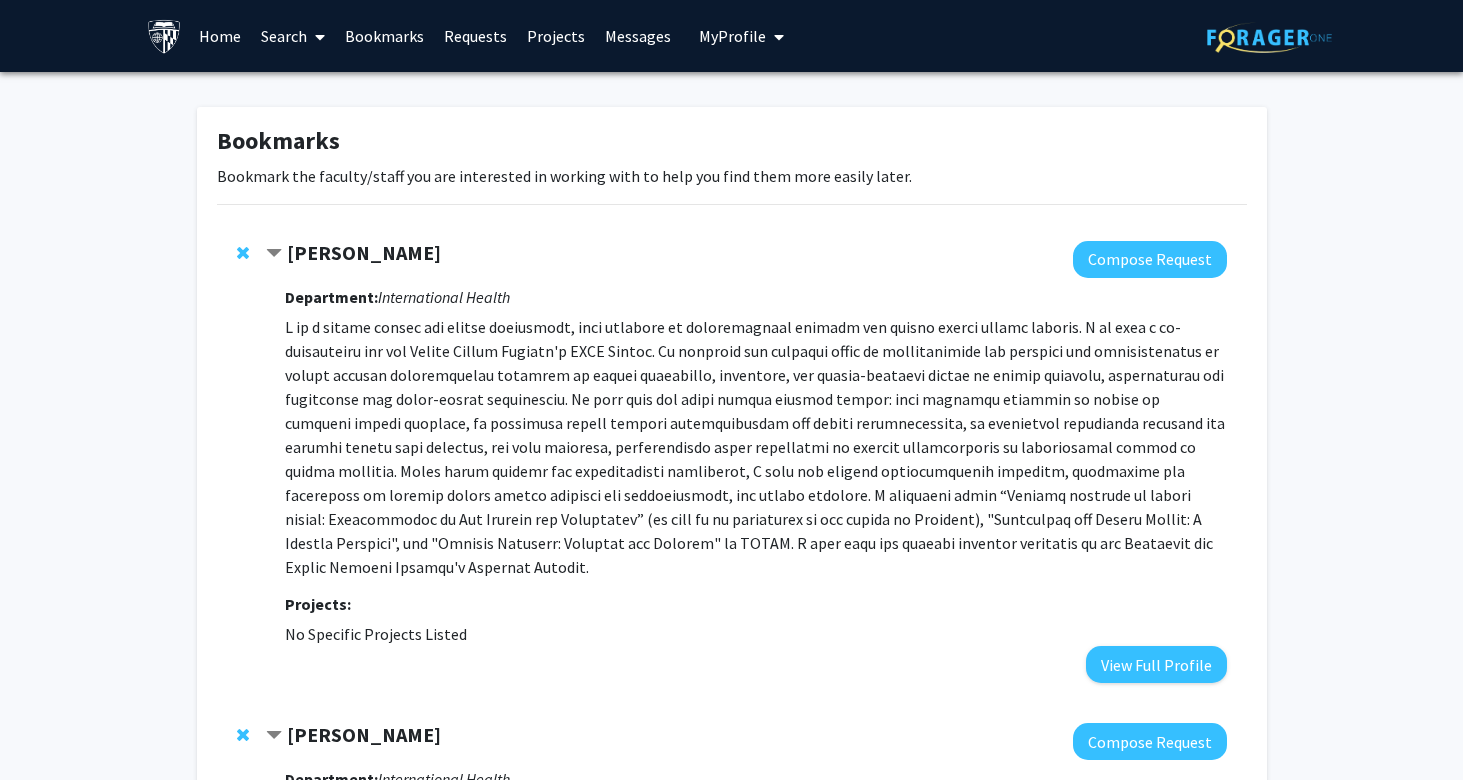 click on "[PERSON_NAME]" 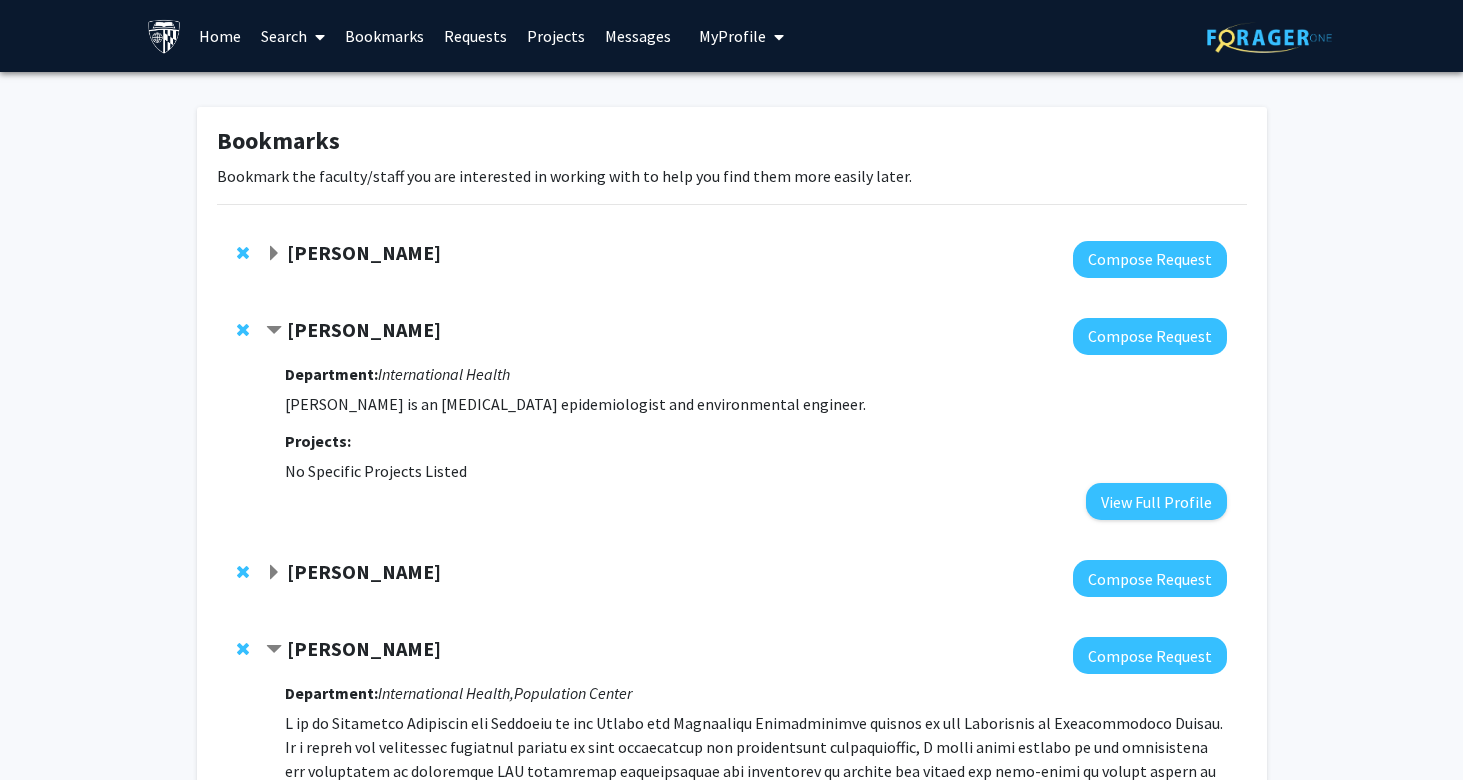 click on "[PERSON_NAME]" 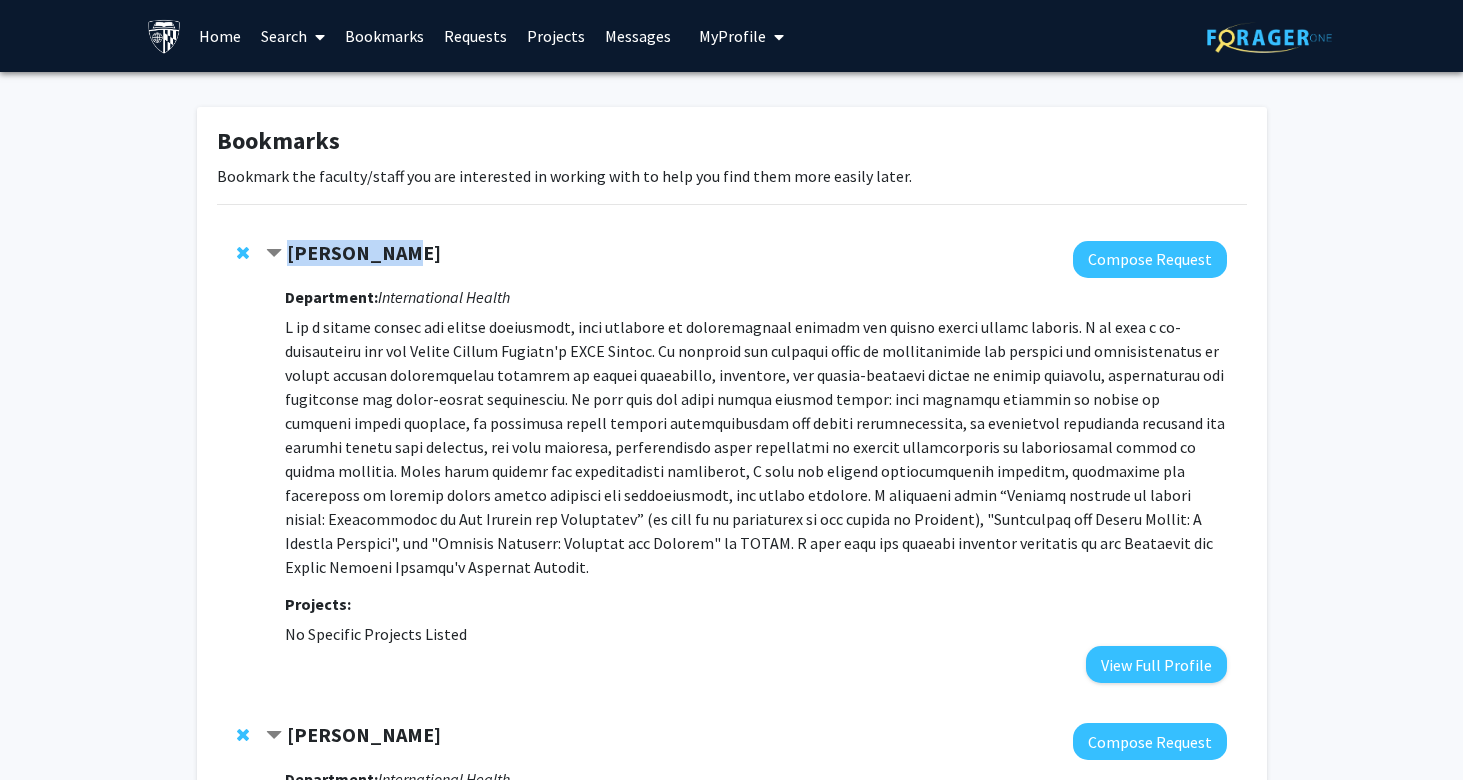 drag, startPoint x: 397, startPoint y: 255, endPoint x: 266, endPoint y: 259, distance: 131.06105 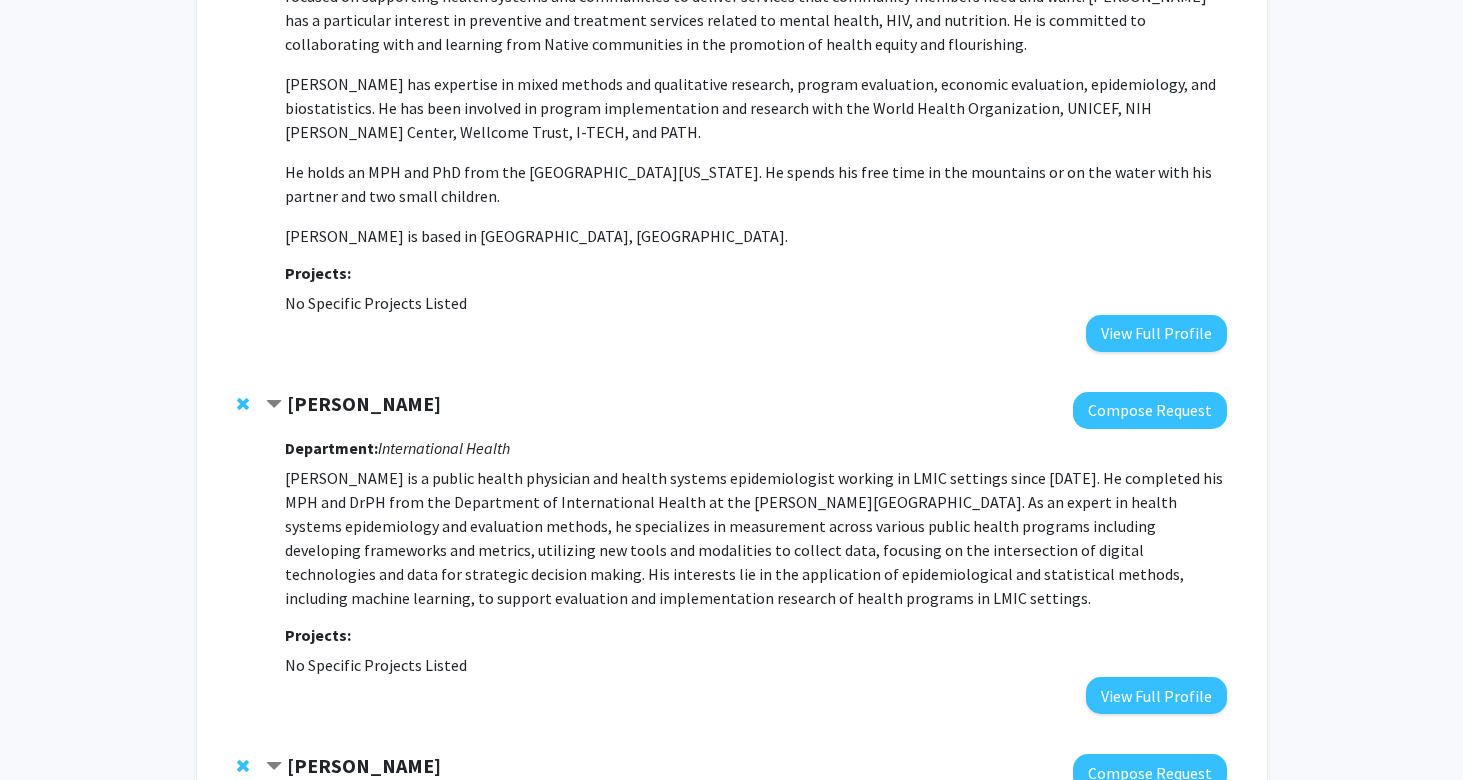 scroll, scrollTop: 6757, scrollLeft: 0, axis: vertical 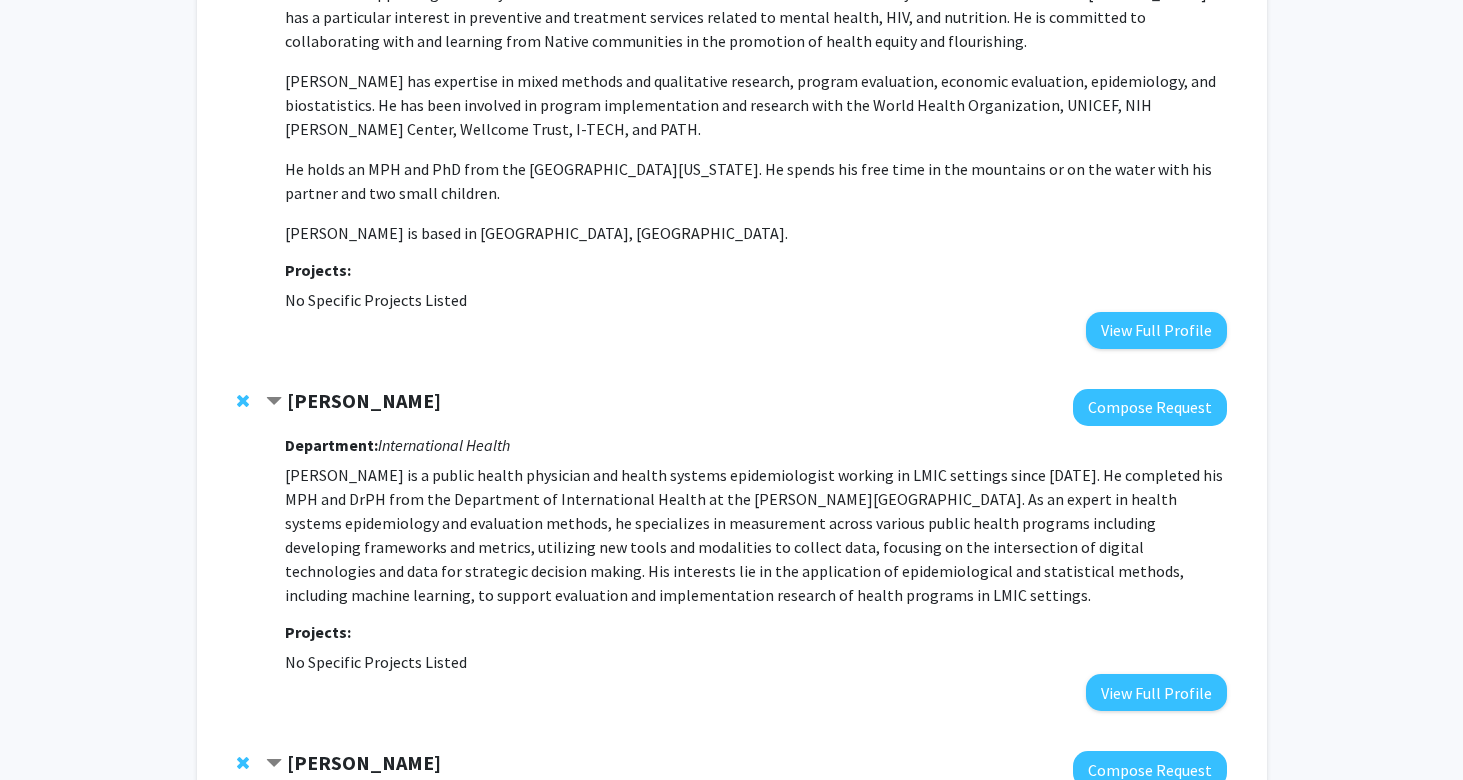 click on "[PERSON_NAME]" 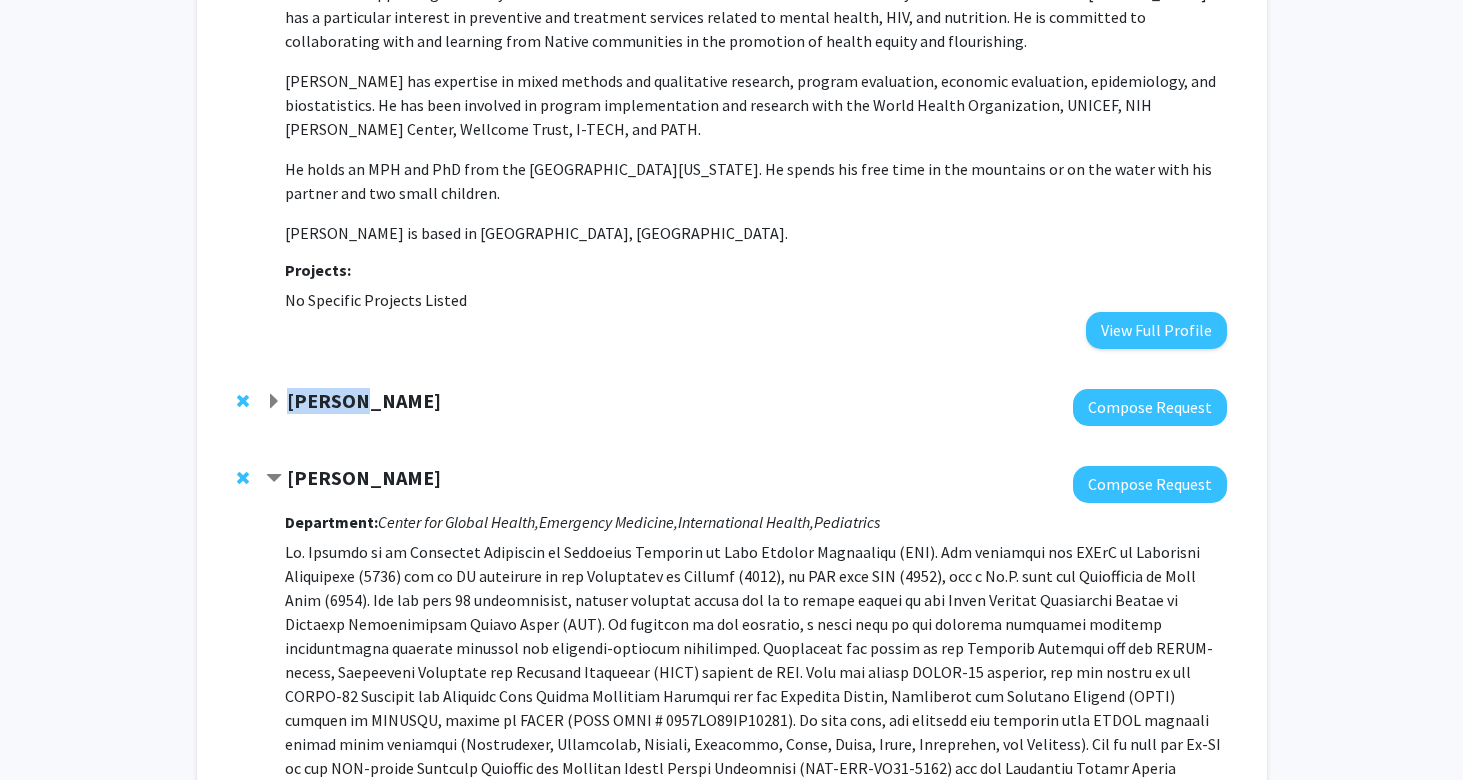 click on "[PERSON_NAME]" 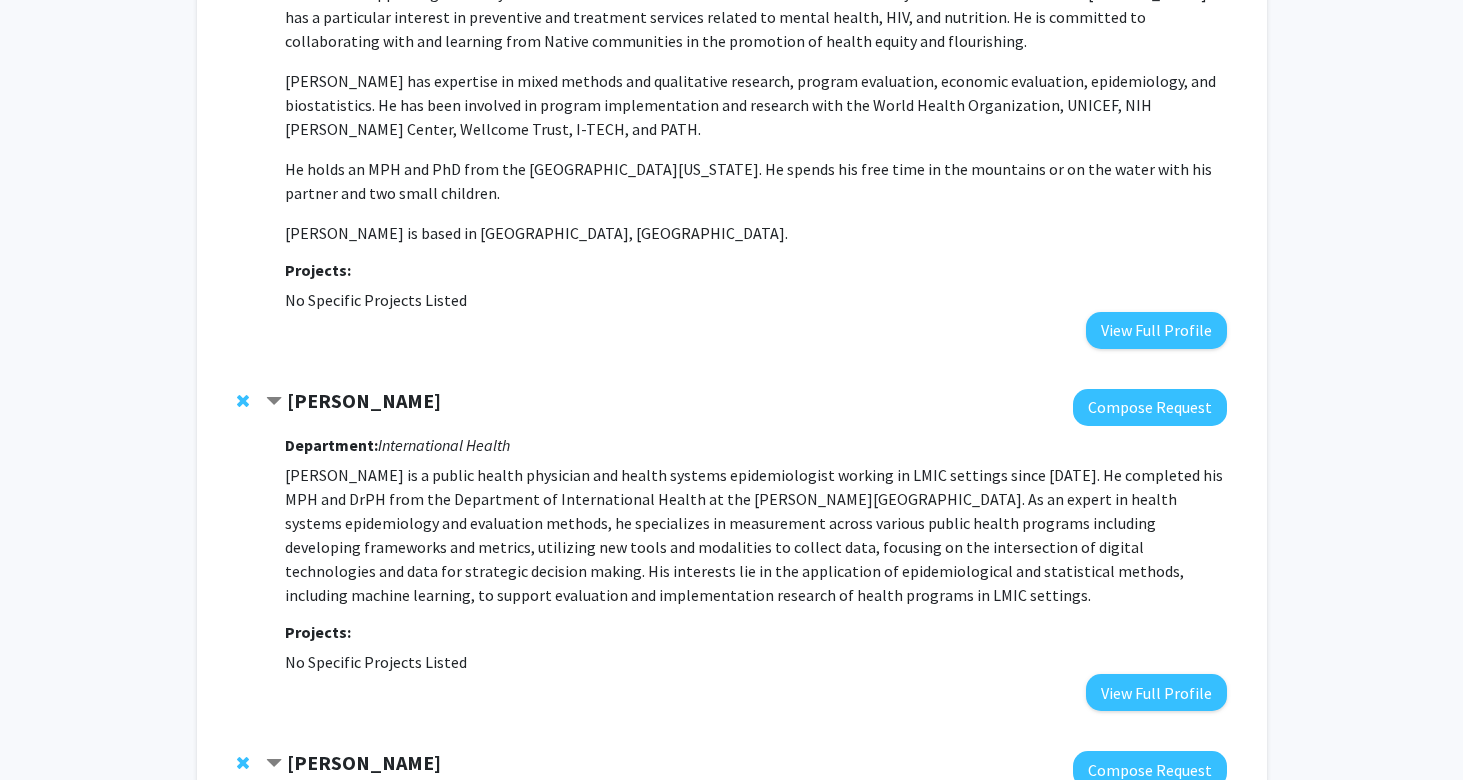 click on "[PERSON_NAME] is a public health physician and health systems epidemiologist working in LMIC settings since [DATE]. He completed his MPH and DrPH from the Department of International Health at the [PERSON_NAME][GEOGRAPHIC_DATA]. As an expert in health systems epidemiology and evaluation methods, he specializes in measurement across various public health programs including developing frameworks and metrics, utilizing new tools and modalities to collect data, focusing on the intersection of digital technologies and data for strategic decision making. His interests lie in the application of epidemiological and statistical methods, including machine learning, to support evaluation and implementation research of health programs in LMIC settings." at bounding box center [755, 535] 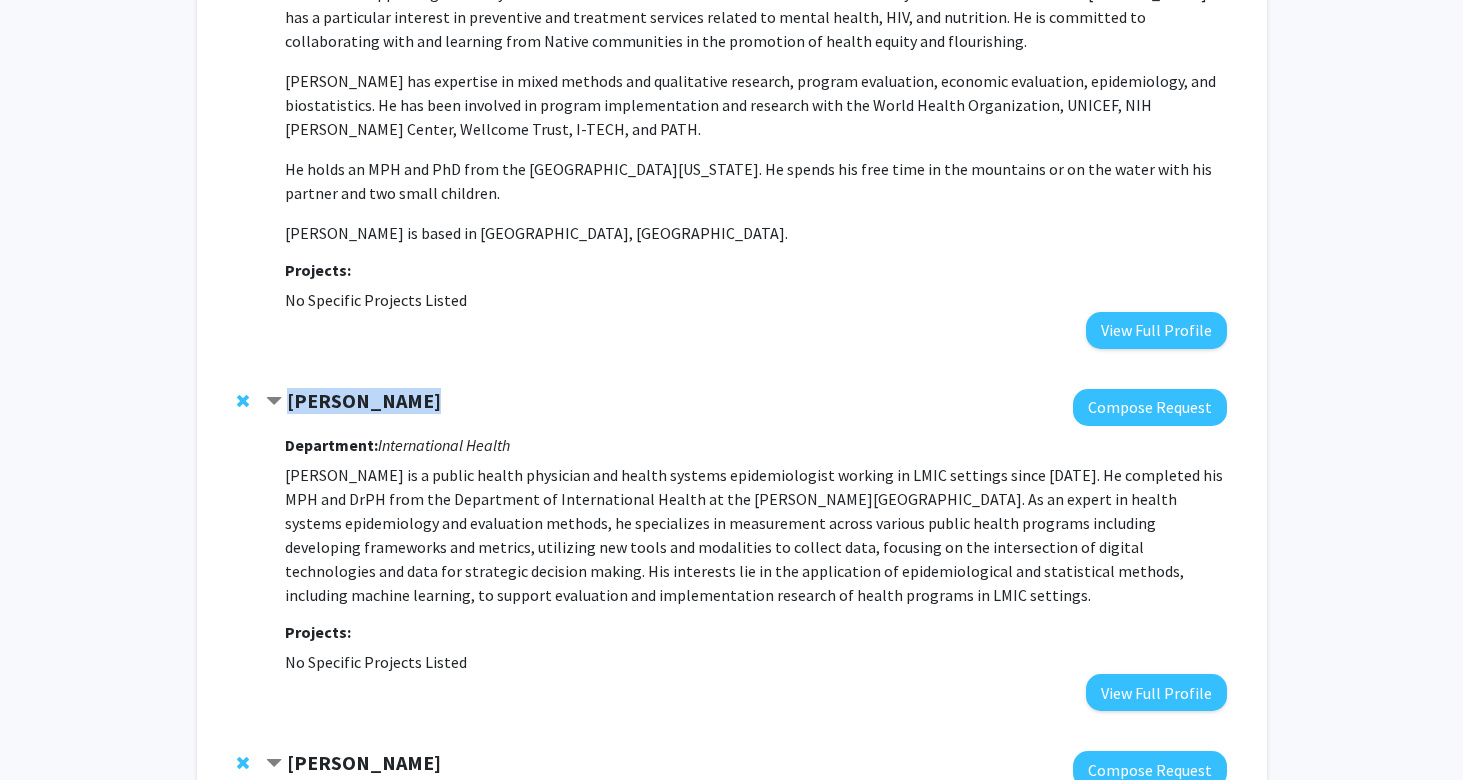 drag, startPoint x: 425, startPoint y: 267, endPoint x: 291, endPoint y: 267, distance: 134 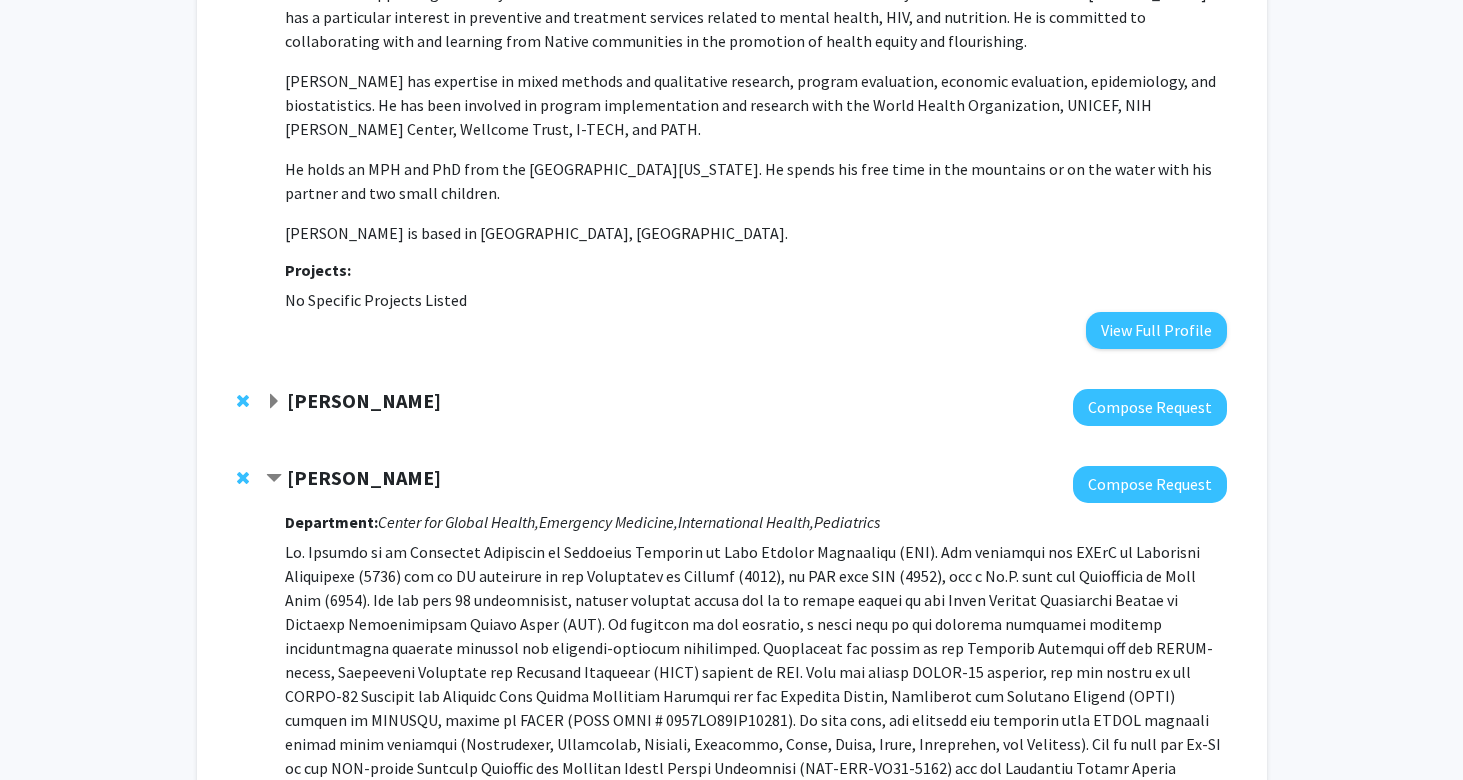 click on "[PERSON_NAME]" 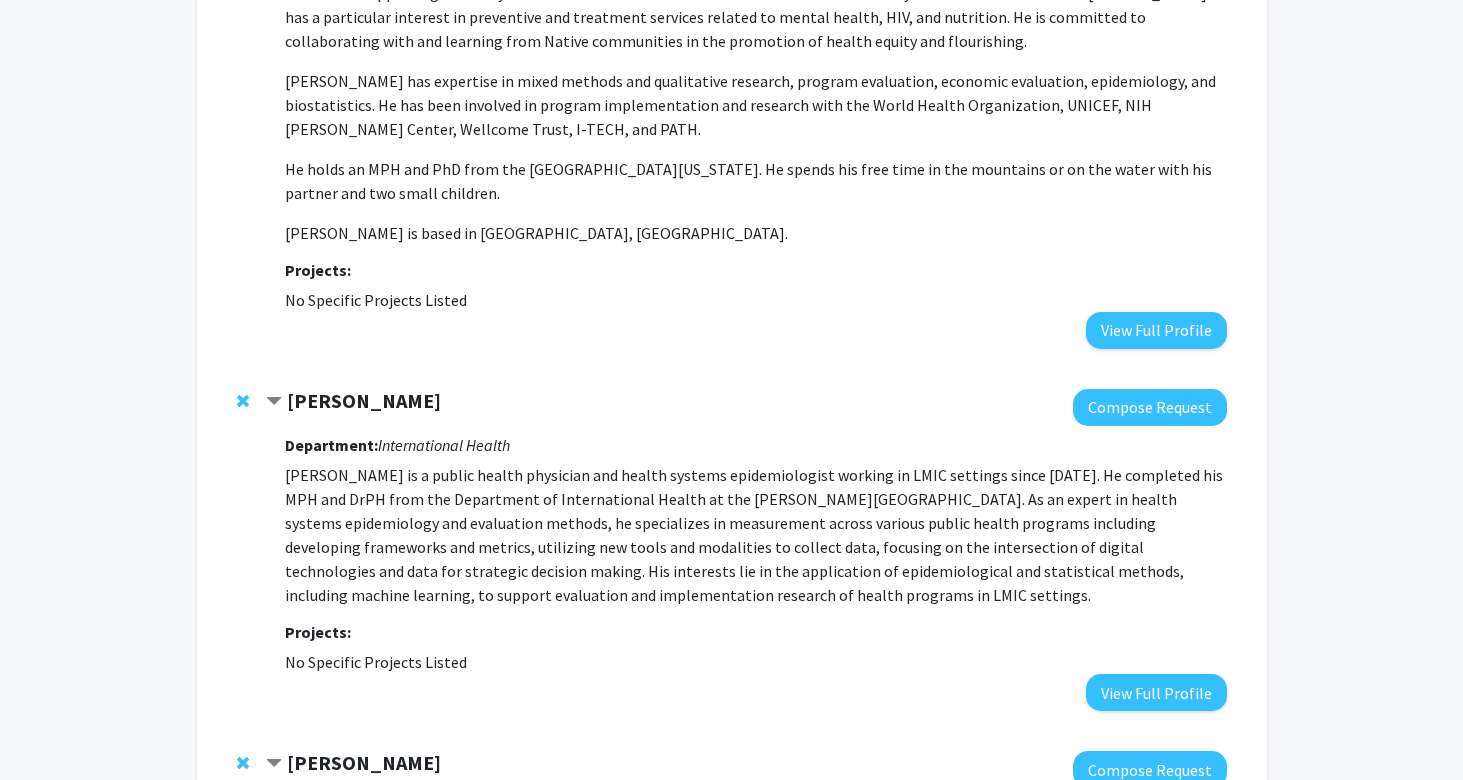 click on "[PERSON_NAME]" 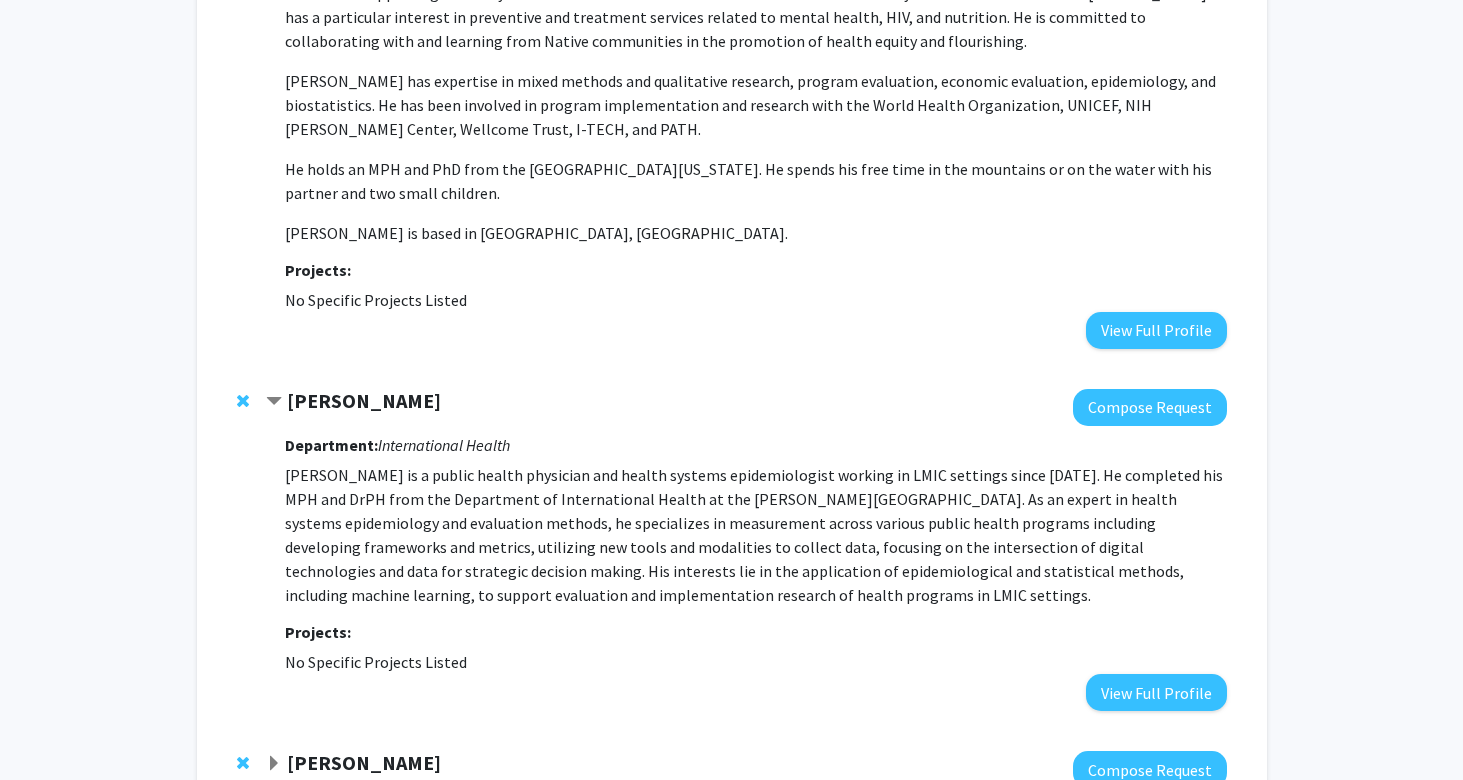 click on "[PERSON_NAME]  Compose Request  Department:  [MEDICAL_DATA],    International Health,    Medicine  [PERSON_NAME] is Director of the Division of [MEDICAL_DATA] at the [PERSON_NAME][GEOGRAPHIC_DATA][PERSON_NAME]. She is also Deputy Director of the Center for Clinical Global Health Education (CCGHE), Faculty Co-chair of the [PERSON_NAME][GEOGRAPHIC_DATA][PERSON_NAME], and Professor of [MEDICAL_DATA] at the [GEOGRAPHIC_DATA], with a joint appointment in International Health at the [PERSON_NAME][GEOGRAPHIC_DATA].
[PERSON_NAME] is an author of more than 200 peer-reviewed research publications and 7 book chapters on prevention and treatment of HIV, TB, and other [MEDICAL_DATA], primarily in low- and middle-income settings. She has also mentored more than 35 junior scientists in [GEOGRAPHIC_DATA] and the US to run research studies and submit their own scientific findings to peer-reviewed publications.
Projects:  No Specific Projects Listed   View Full Profile" 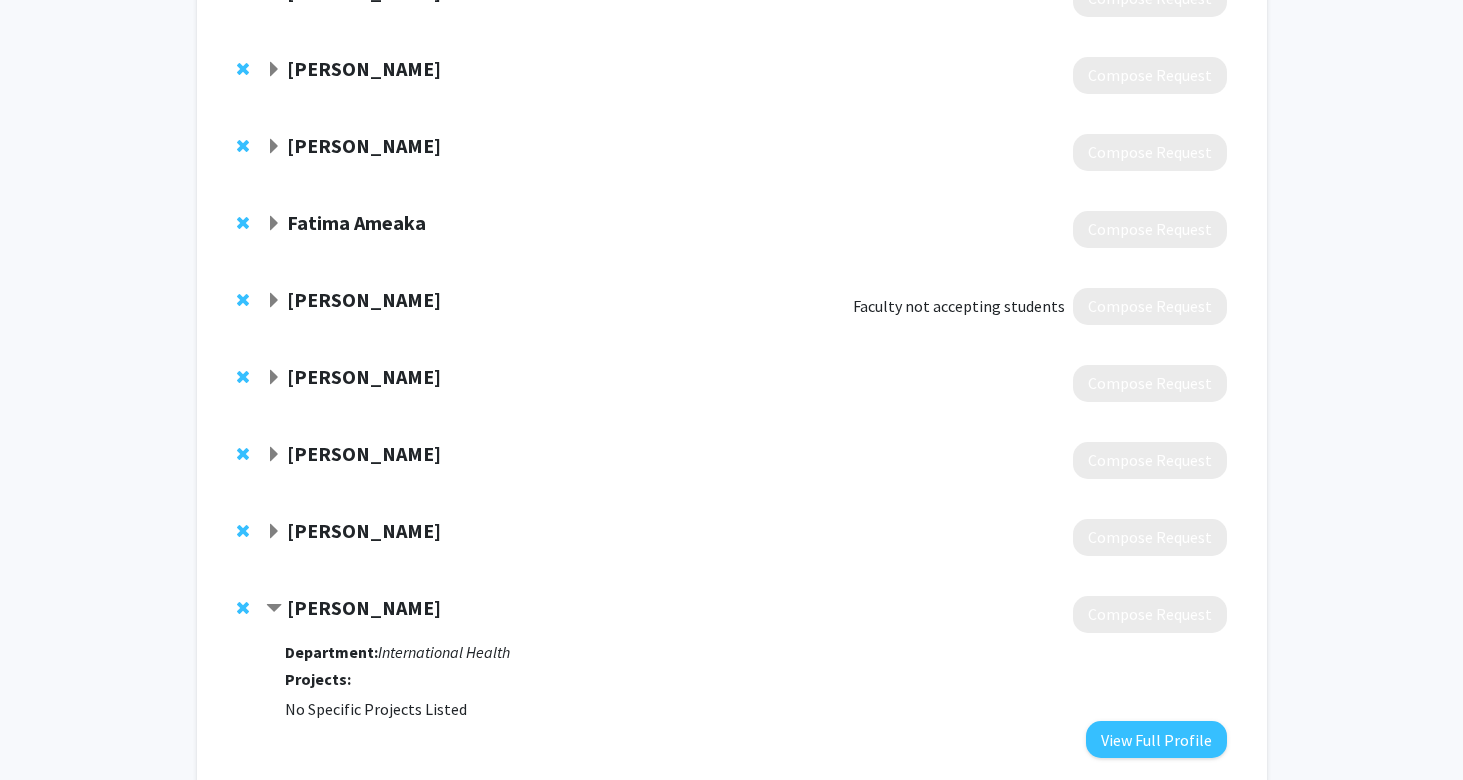scroll, scrollTop: 5506, scrollLeft: 0, axis: vertical 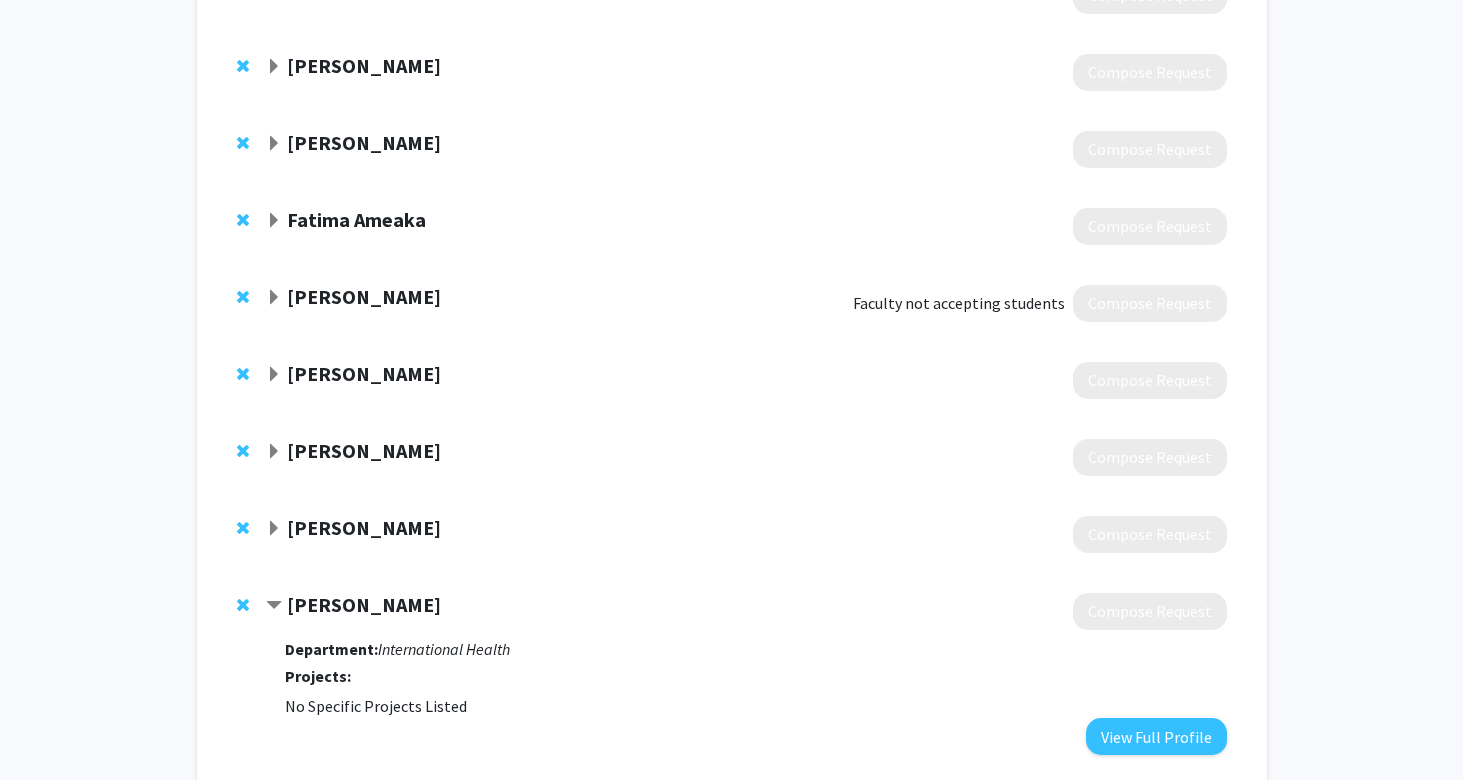 click on "[PERSON_NAME]" 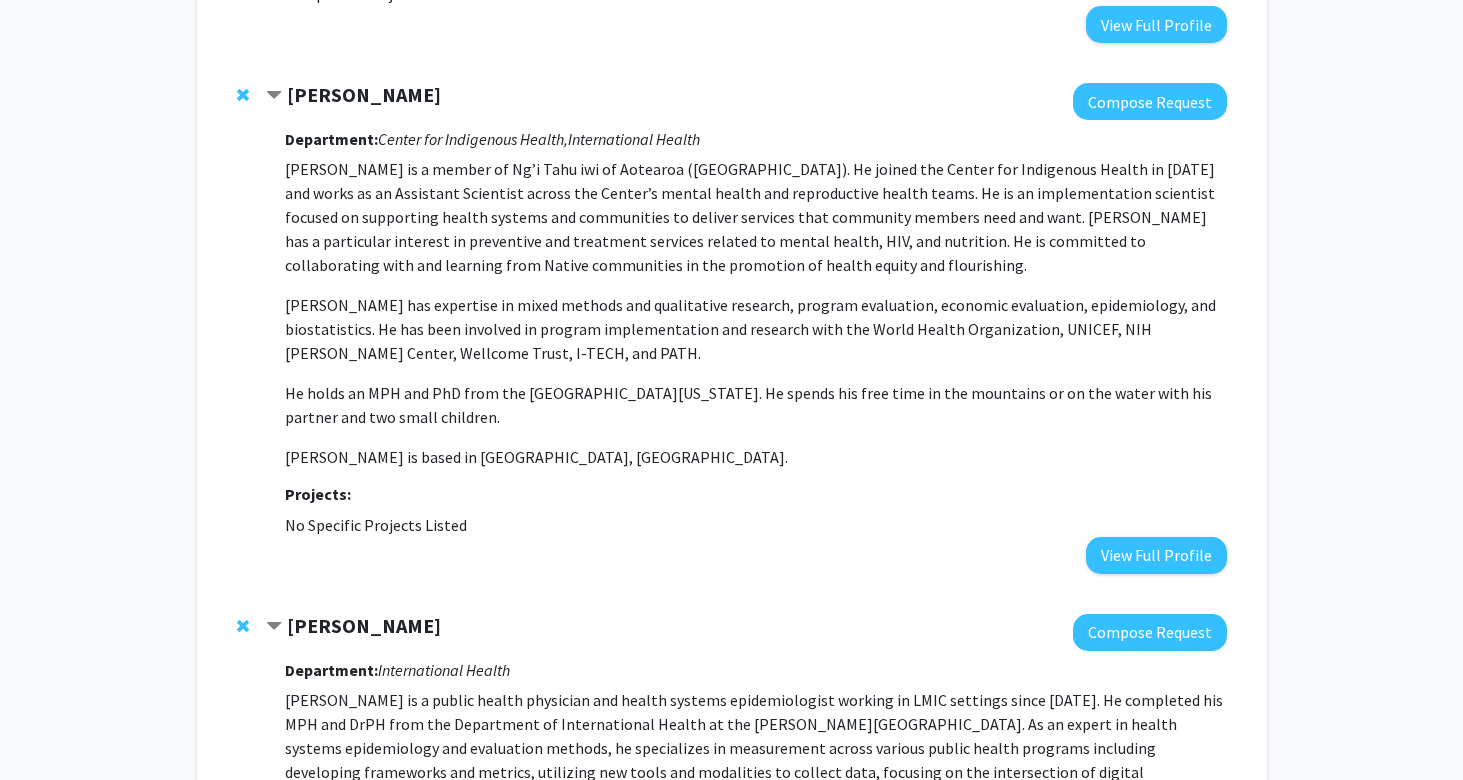 scroll, scrollTop: 6412, scrollLeft: 0, axis: vertical 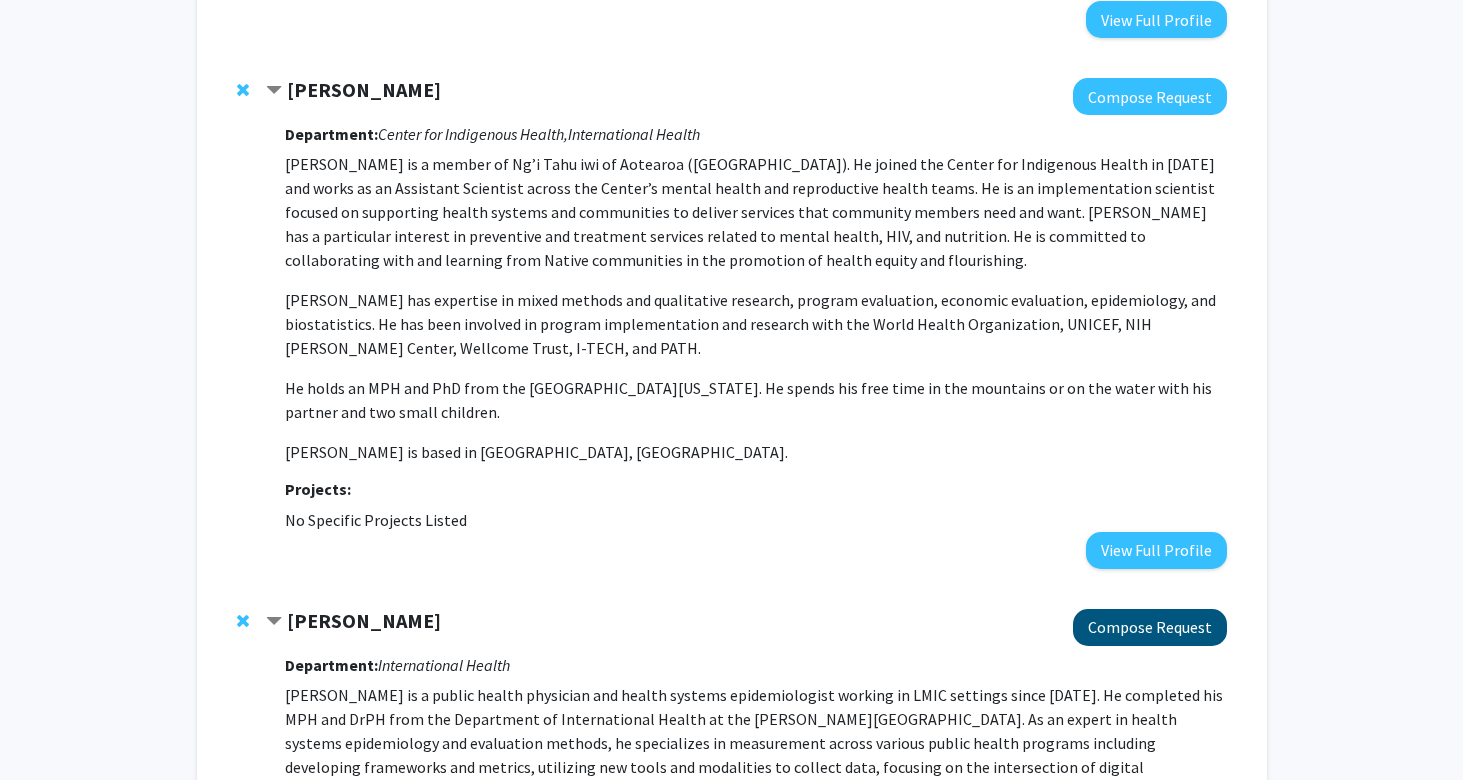 click on "Compose Request" 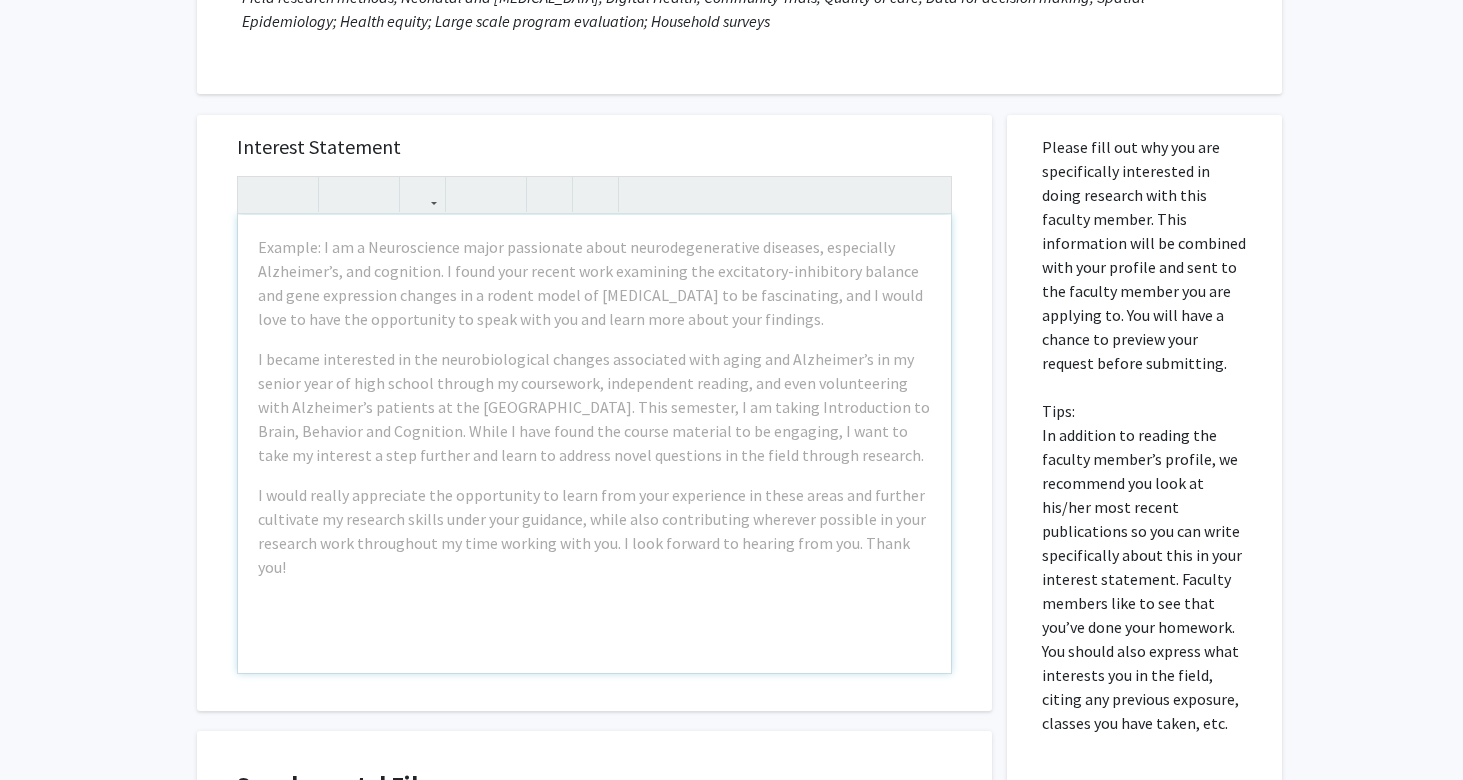 scroll, scrollTop: 315, scrollLeft: 0, axis: vertical 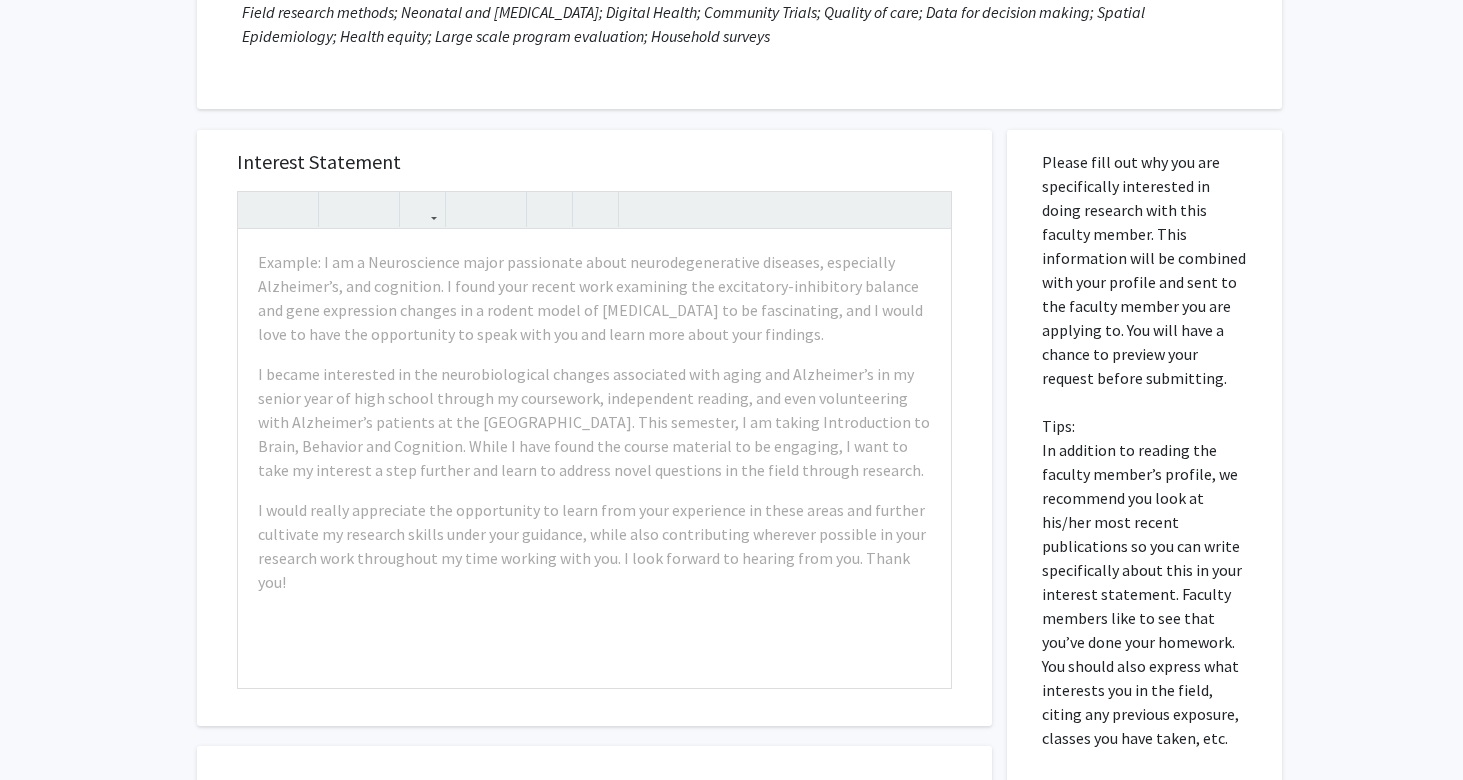 click on "Please fill out why you are specifically interested in doing research with this faculty member. This information will be combined with your profile and sent to the faculty member you are applying to. You will have a chance to preview your request before submitting.   Tips:  In addition to reading the faculty member’s profile, we recommend you look at his/her most recent publications so you can write specifically about this in your interest statement. Faculty members like to see that you’ve done your homework. You should also express what interests you in the field, citing any previous exposure, classes you have taken, etc." at bounding box center (1144, 450) 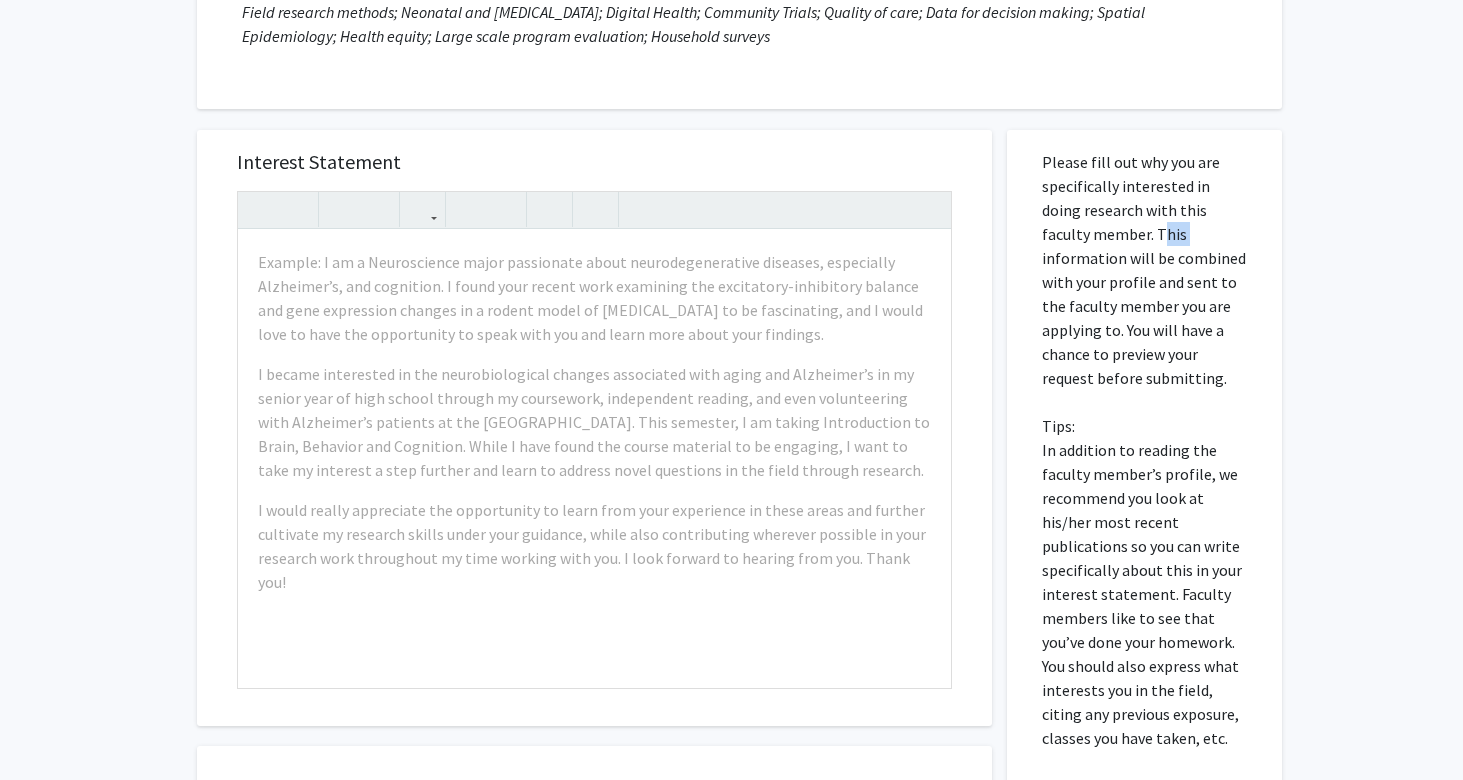 click on "Please fill out why you are specifically interested in doing research with this faculty member. This information will be combined with your profile and sent to the faculty member you are applying to. You will have a chance to preview your request before submitting.   Tips:  In addition to reading the faculty member’s profile, we recommend you look at his/her most recent publications so you can write specifically about this in your interest statement. Faculty members like to see that you’ve done your homework. You should also express what interests you in the field, citing any previous exposure, classes you have taken, etc." at bounding box center [1144, 450] 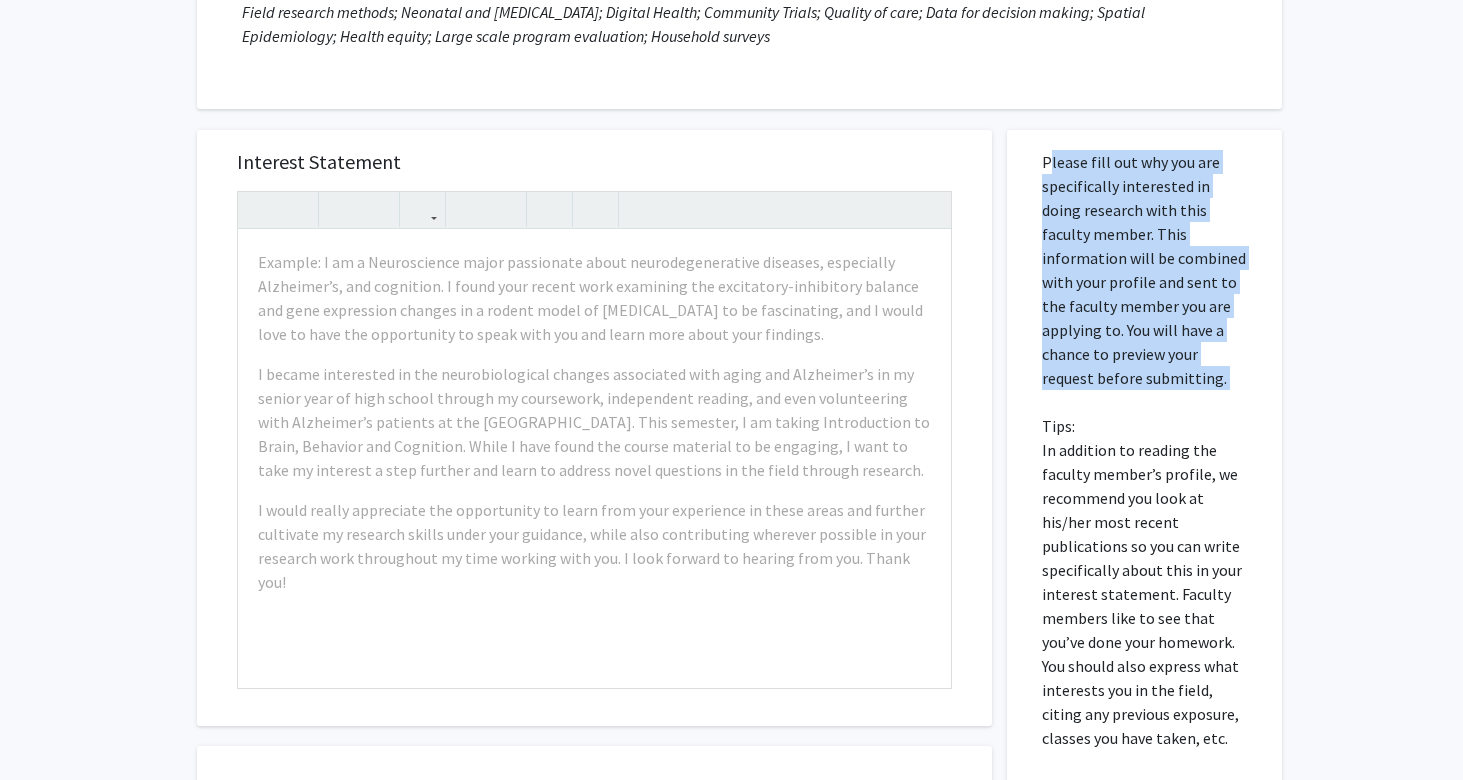 click on "Please fill out why you are specifically interested in doing research with this faculty member. This information will be combined with your profile and sent to the faculty member you are applying to. You will have a chance to preview your request before submitting.   Tips:  In addition to reading the faculty member’s profile, we recommend you look at his/her most recent publications so you can write specifically about this in your interest statement. Faculty members like to see that you’ve done your homework. You should also express what interests you in the field, citing any previous exposure, classes you have taken, etc." at bounding box center (1144, 450) 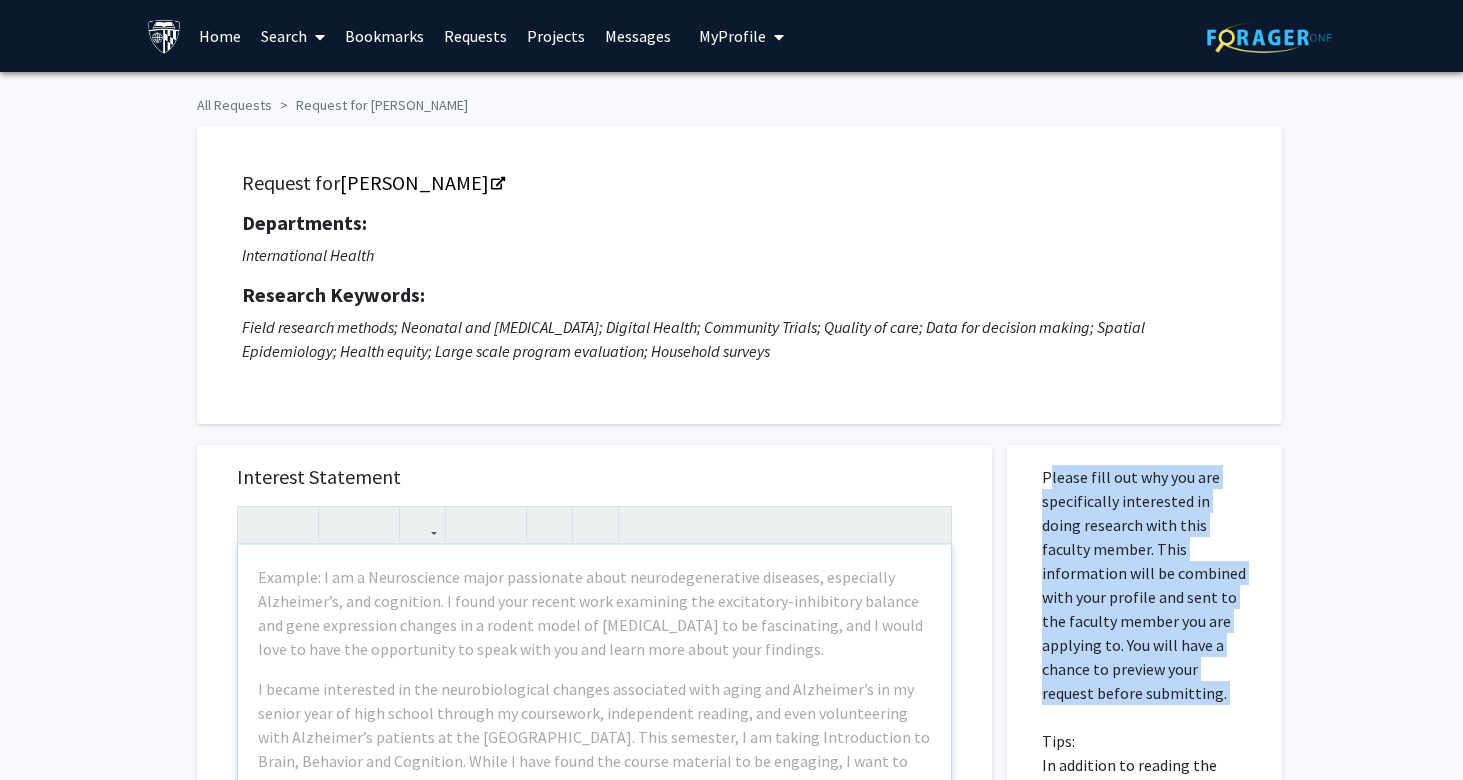 scroll, scrollTop: 0, scrollLeft: 0, axis: both 